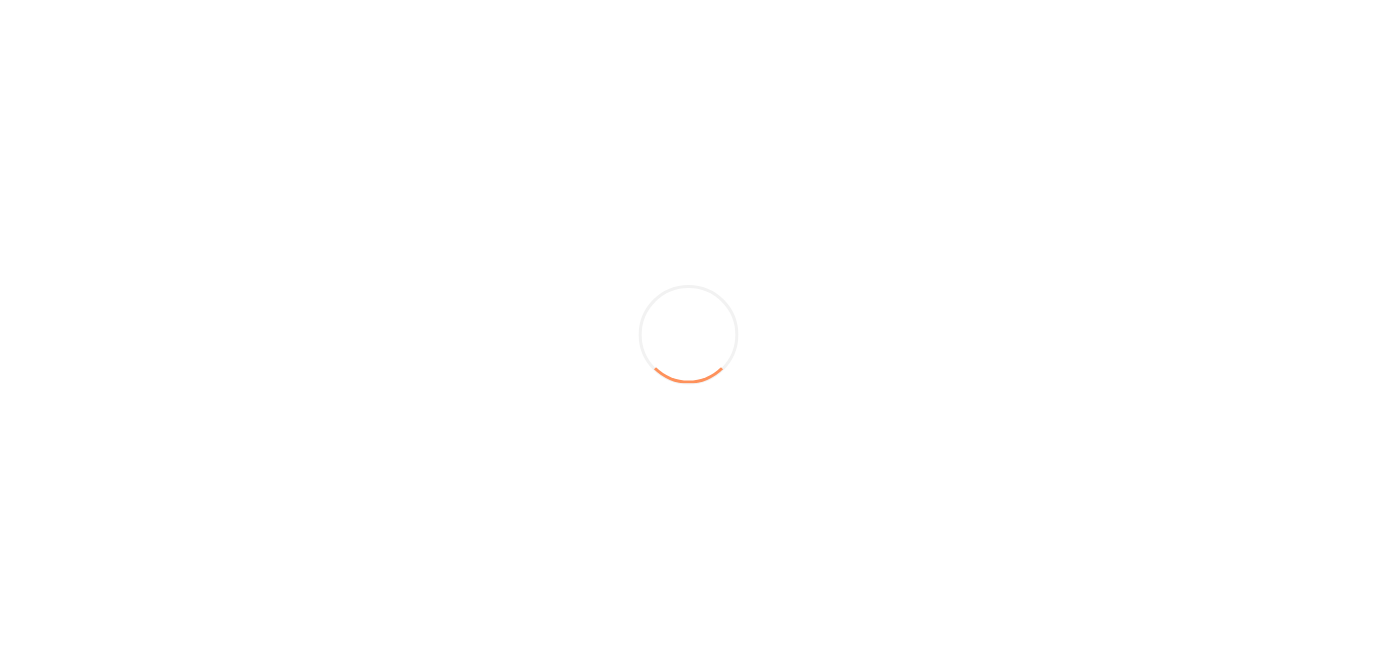 scroll, scrollTop: 0, scrollLeft: 0, axis: both 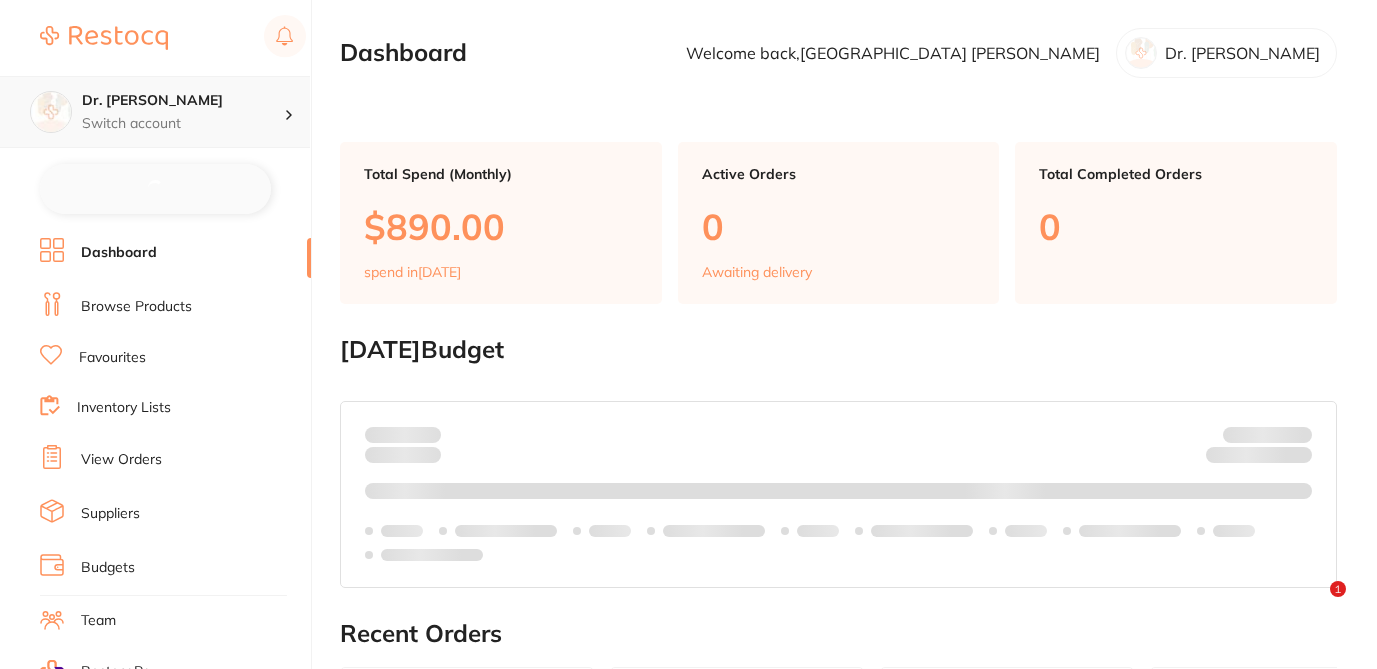 checkbox on "false" 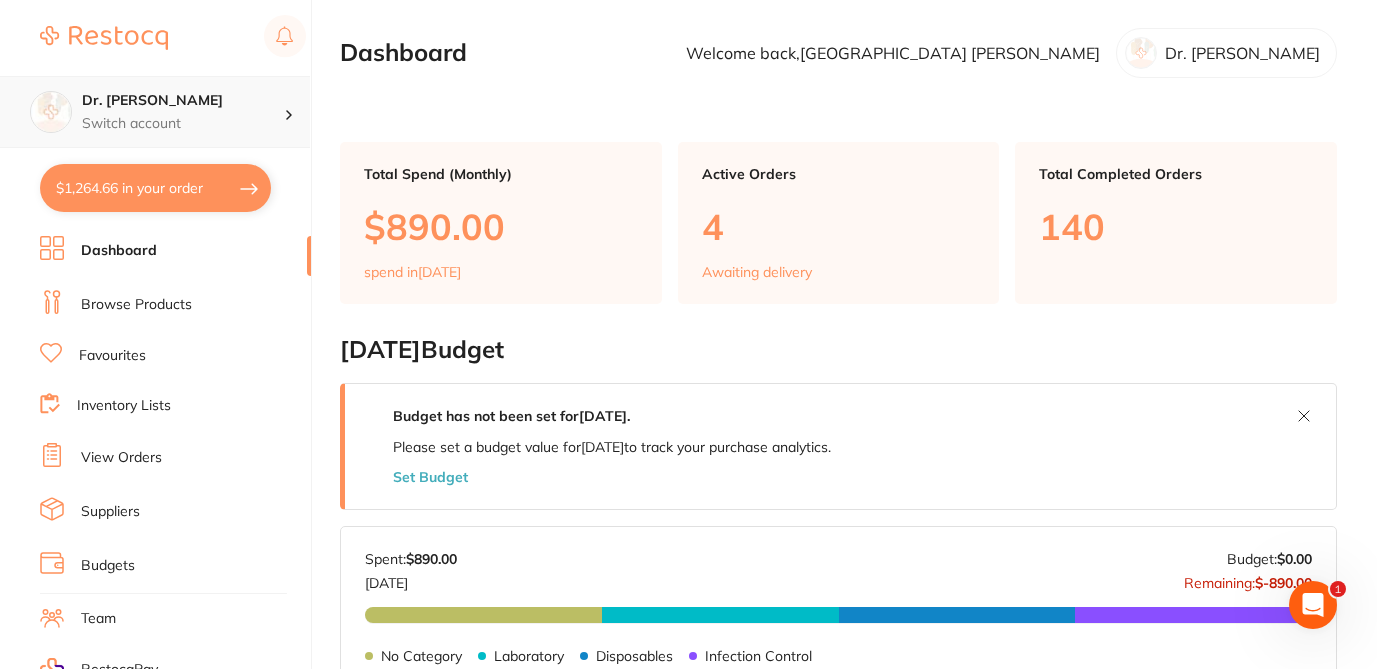 scroll, scrollTop: 0, scrollLeft: 0, axis: both 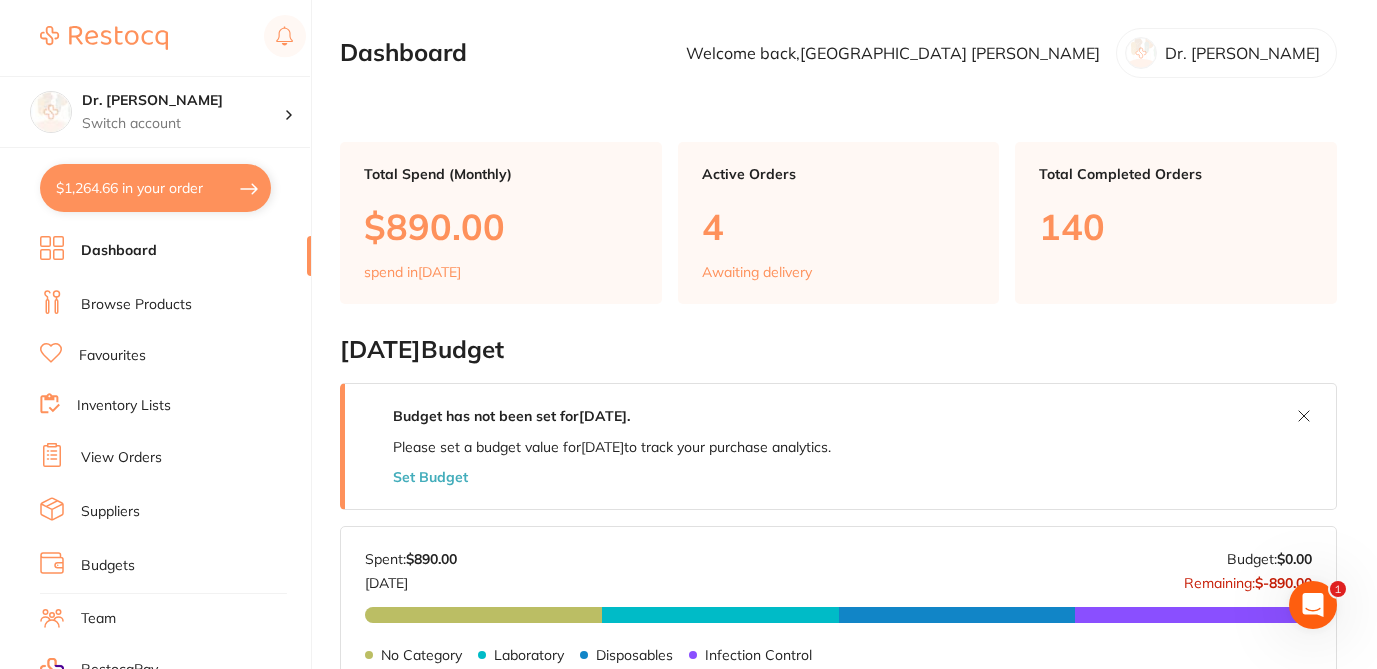 click on "Browse Products" at bounding box center [136, 305] 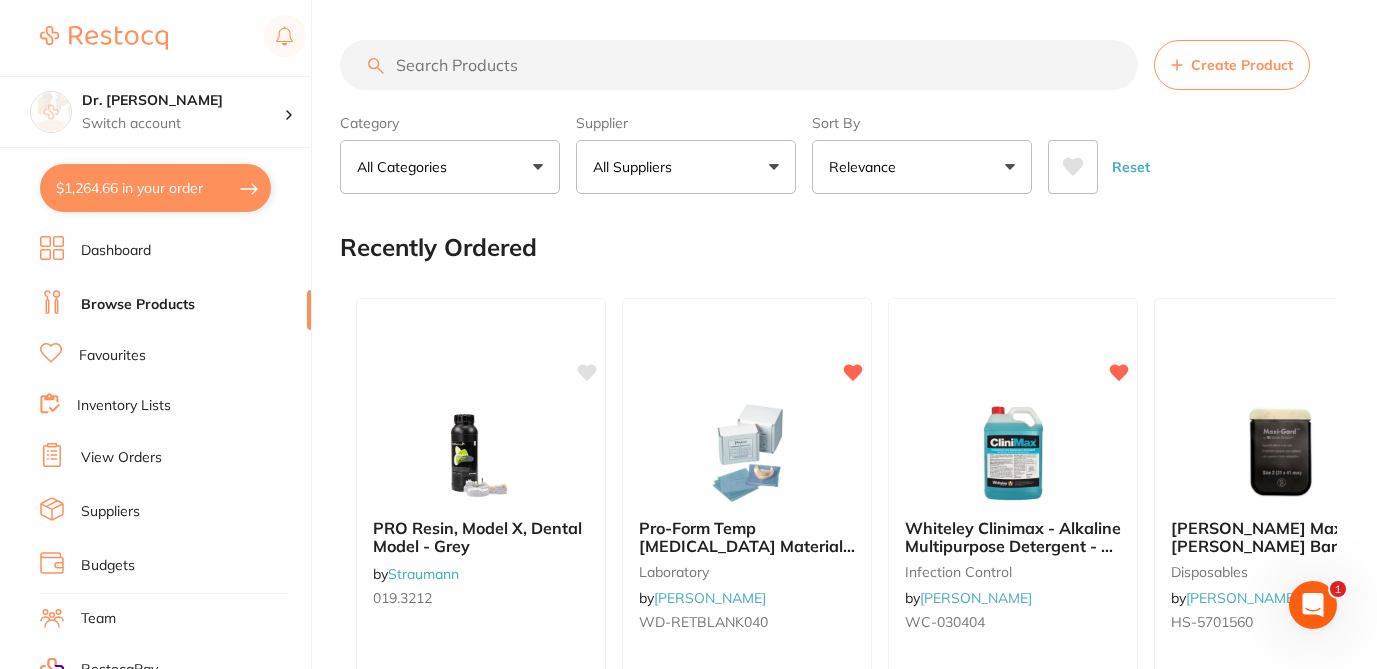 click at bounding box center [739, 65] 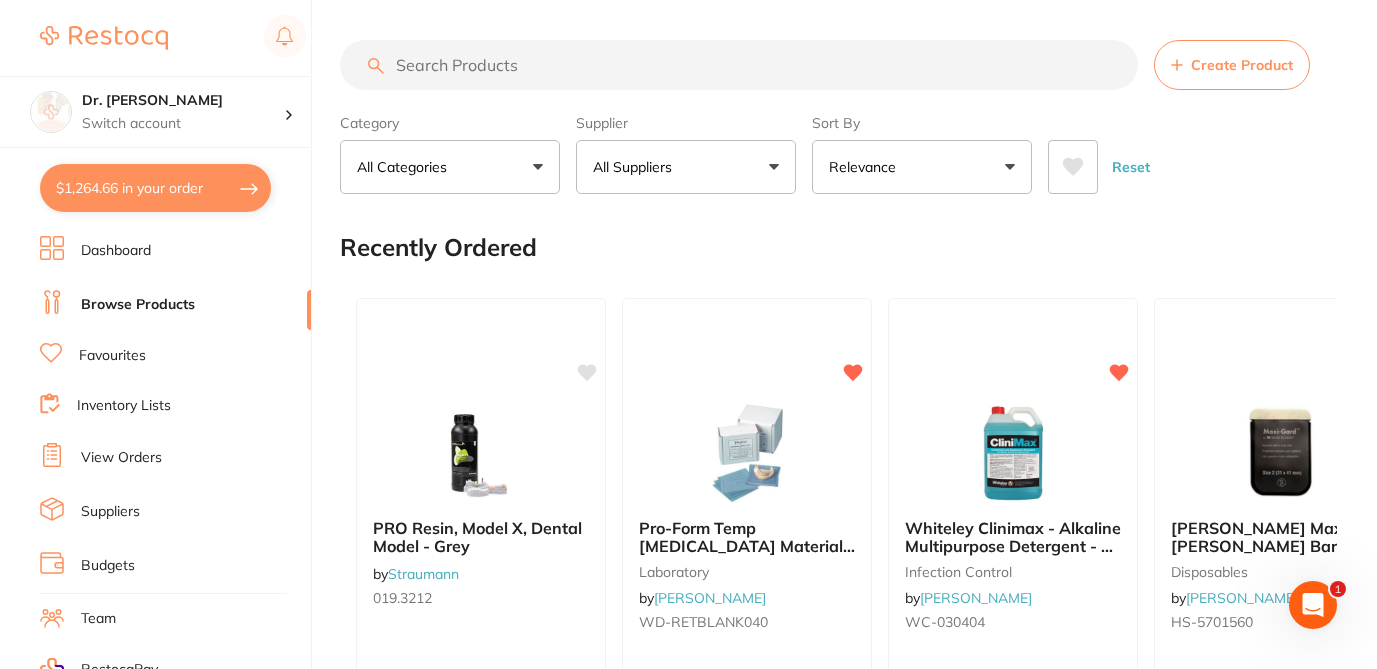 scroll, scrollTop: 0, scrollLeft: 0, axis: both 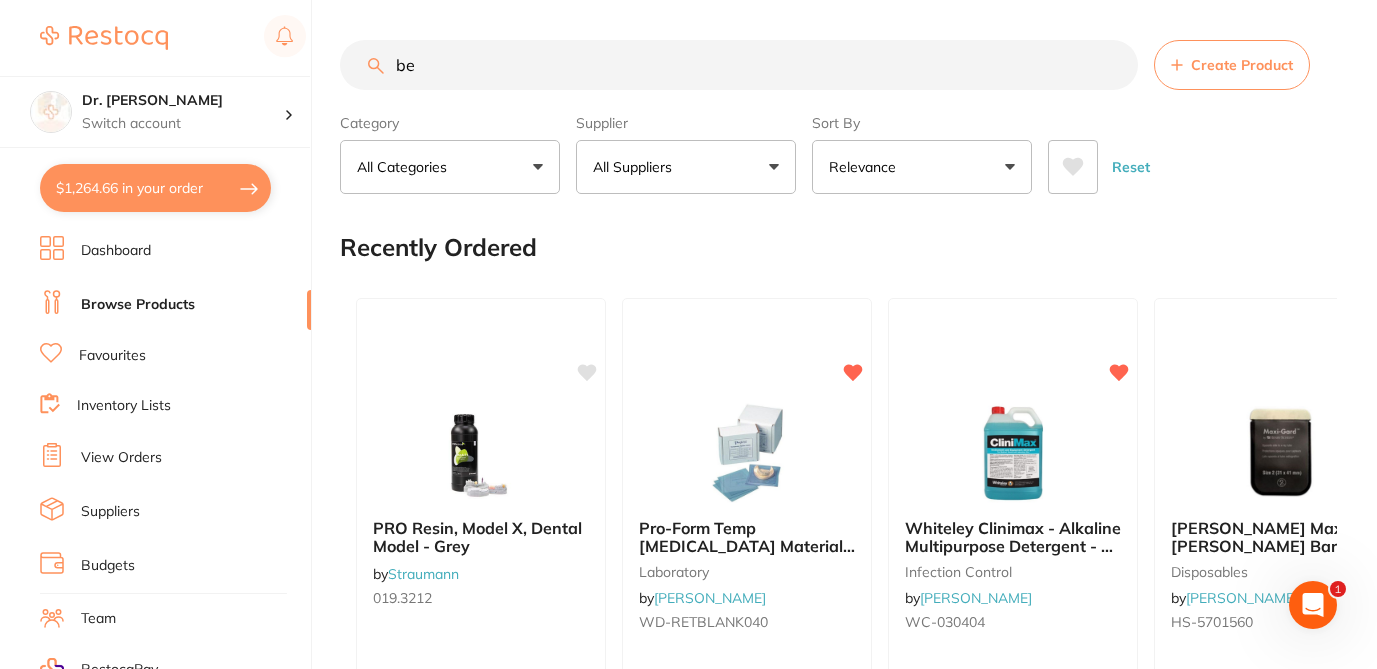 type on "ben" 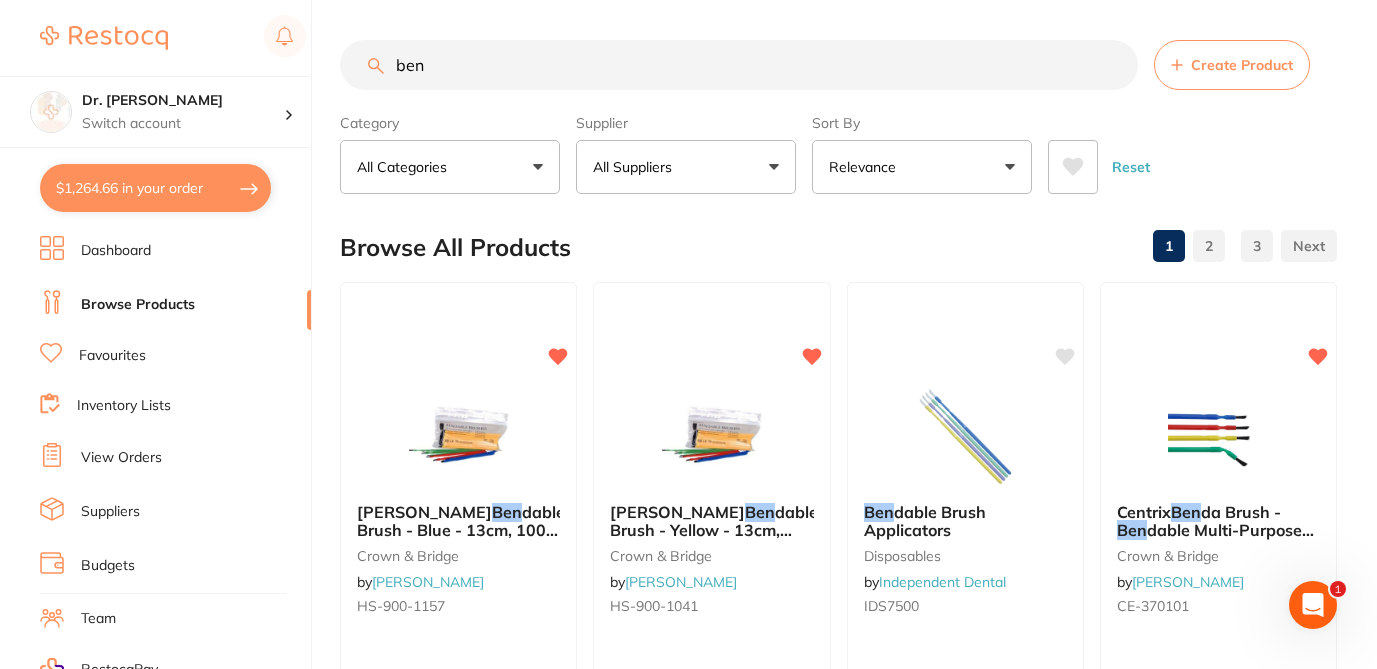 scroll, scrollTop: 0, scrollLeft: 0, axis: both 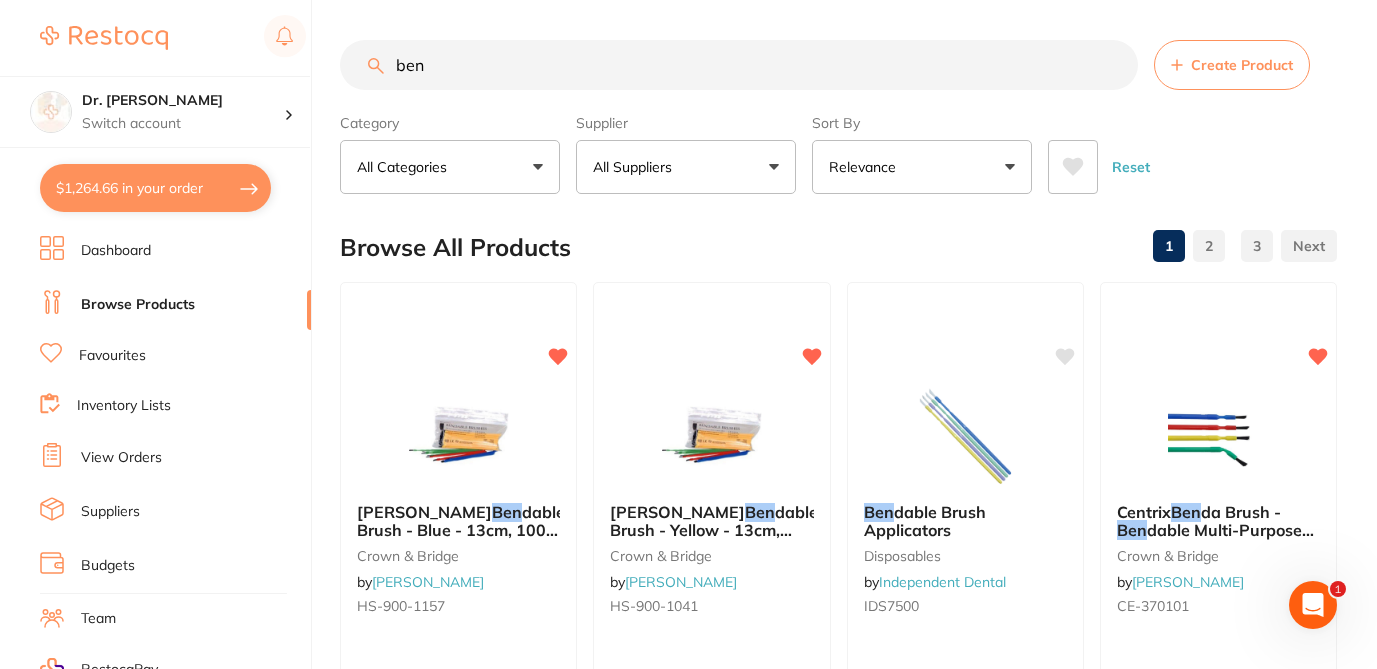 click on "View Orders" at bounding box center (121, 458) 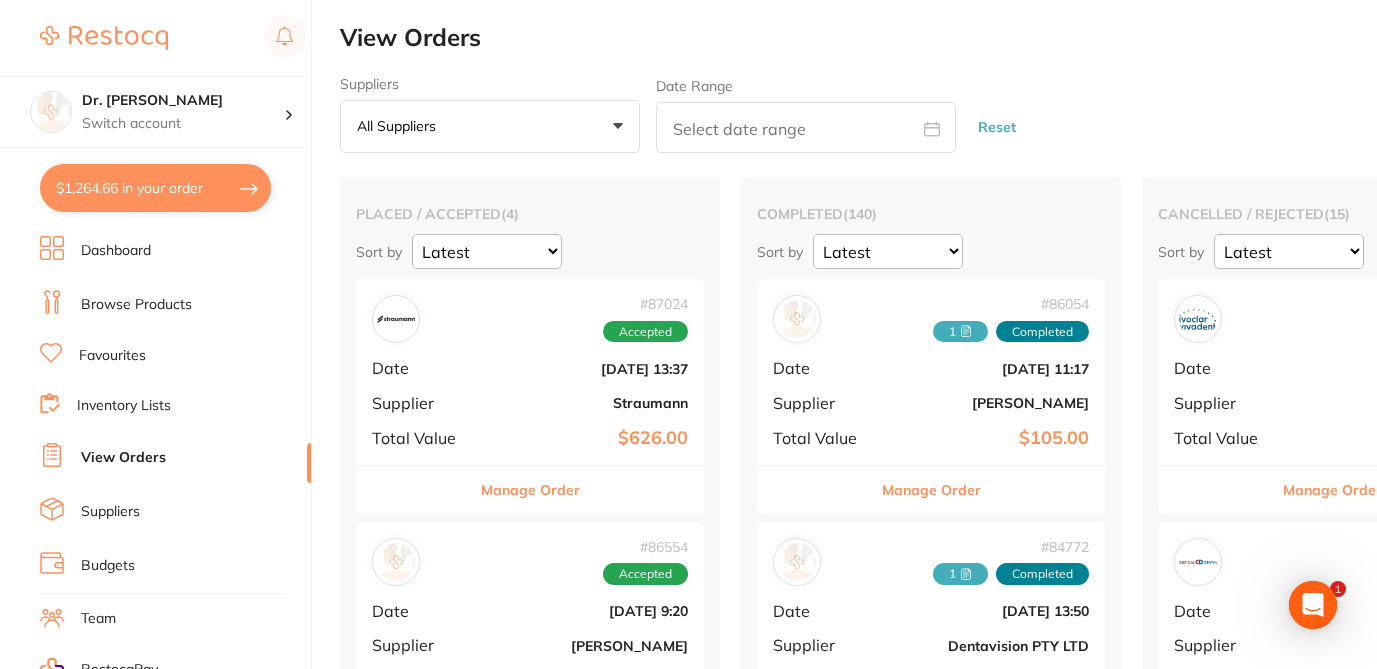scroll, scrollTop: 0, scrollLeft: 0, axis: both 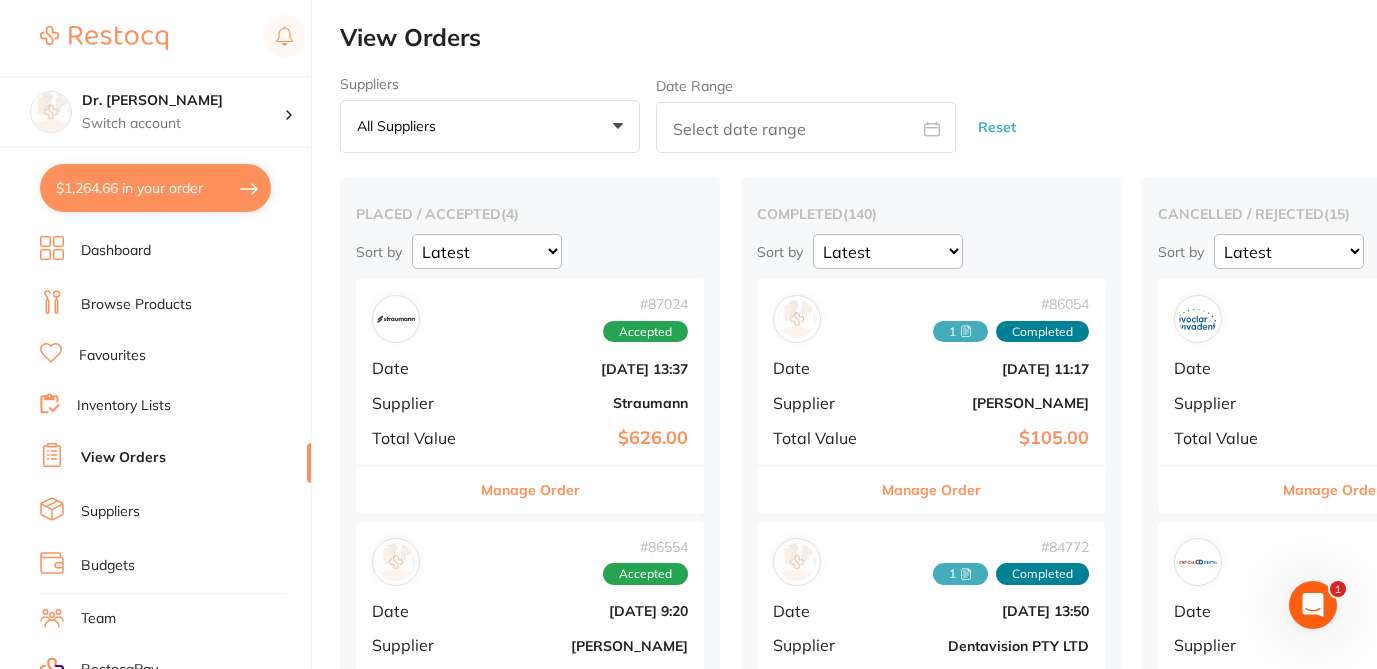 click on "All suppliers +0" at bounding box center [490, 127] 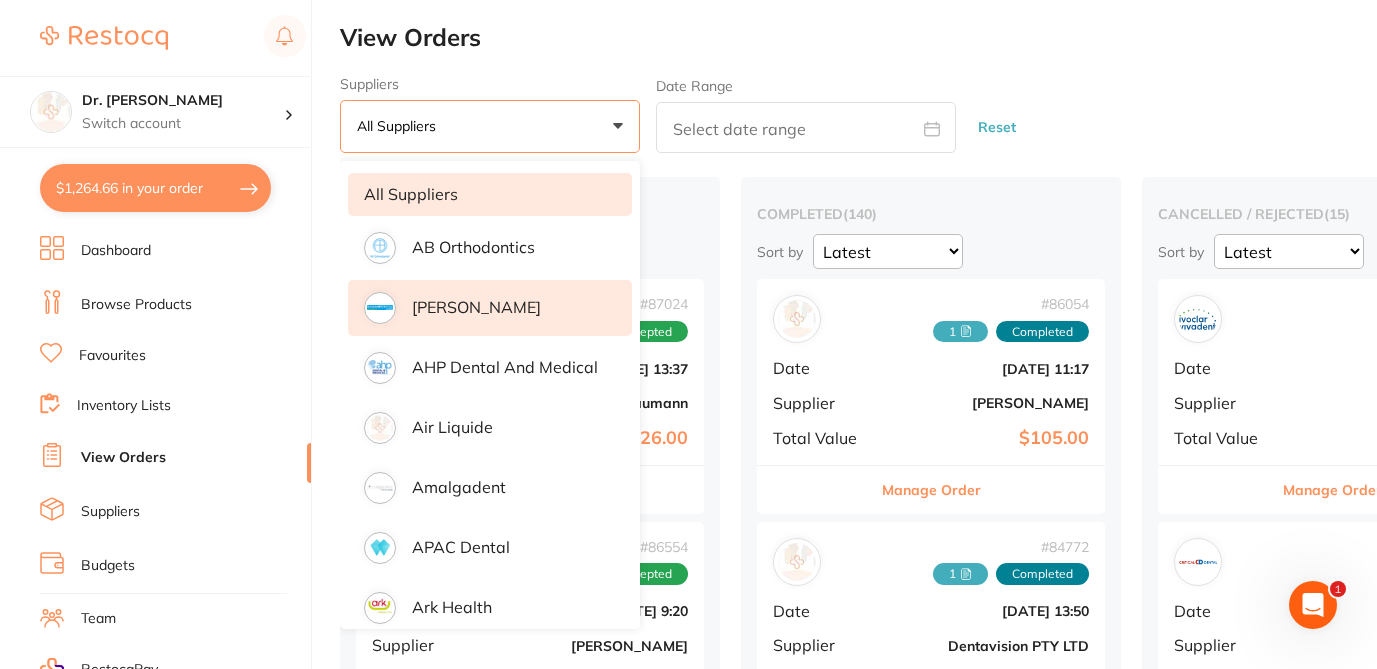 click on "[PERSON_NAME]" at bounding box center [476, 307] 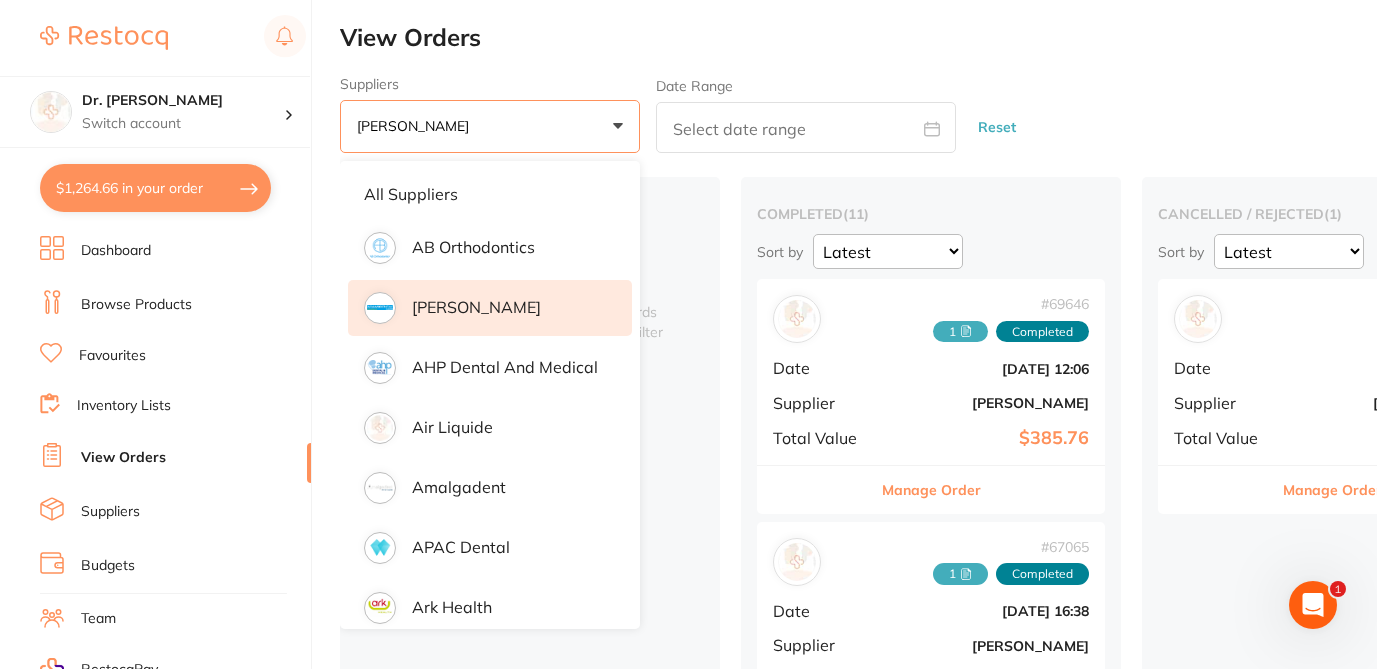 click on "View Orders Suppliers [PERSON_NAME] Dental +0 All suppliers AB Orthodontics [PERSON_NAME] Dental AHP Dental and [MEDICAL_DATA] Liquide  Amalgadent APAC Dental Ark Health BioMeDent Pty Ltd CareDent	 CDS Dental Critical Dental DENSOL Dental Practice Supplies Dental Zone Dentavision PTY LTD Dentsply Sirona Erkodent [PERSON_NAME] Dental FabDent	Products and Services Geistlich Go Dental NSW	 Gunz Dental Pty Ltd Healthware [GEOGRAPHIC_DATA] [PERSON_NAME] [PERSON_NAME] HIT Dental & Medical Supplies Horseley Dental Supplies Pty Ltd Independent Dental Iso Diamant	 Ivoclar Vivadent [PERSON_NAME] Leepac Medical and Dental [PERSON_NAME] International Macono Ortho Lab		 Main Orthodontics Matrixdental Mayfair Dental Supplies MDS Dental Medi-Dent Pty Ltd Megagen Implant Nobel Biocare Numedical Orien dental Origin Dental Ozdent Quovo Raypurt Dental RiDental [PERSON_NAME] dental Solventum Southern Dental Pty Ltd Southern Implant	 Straumann Ultimate Dental Supplies [PERSON_NAME] Medical	 VP Dental & Medical Supplies Zim Vie Dental	 Date Range     Reset Placed / Accepted Orders  ( 0 )  (" at bounding box center (858, 1482) 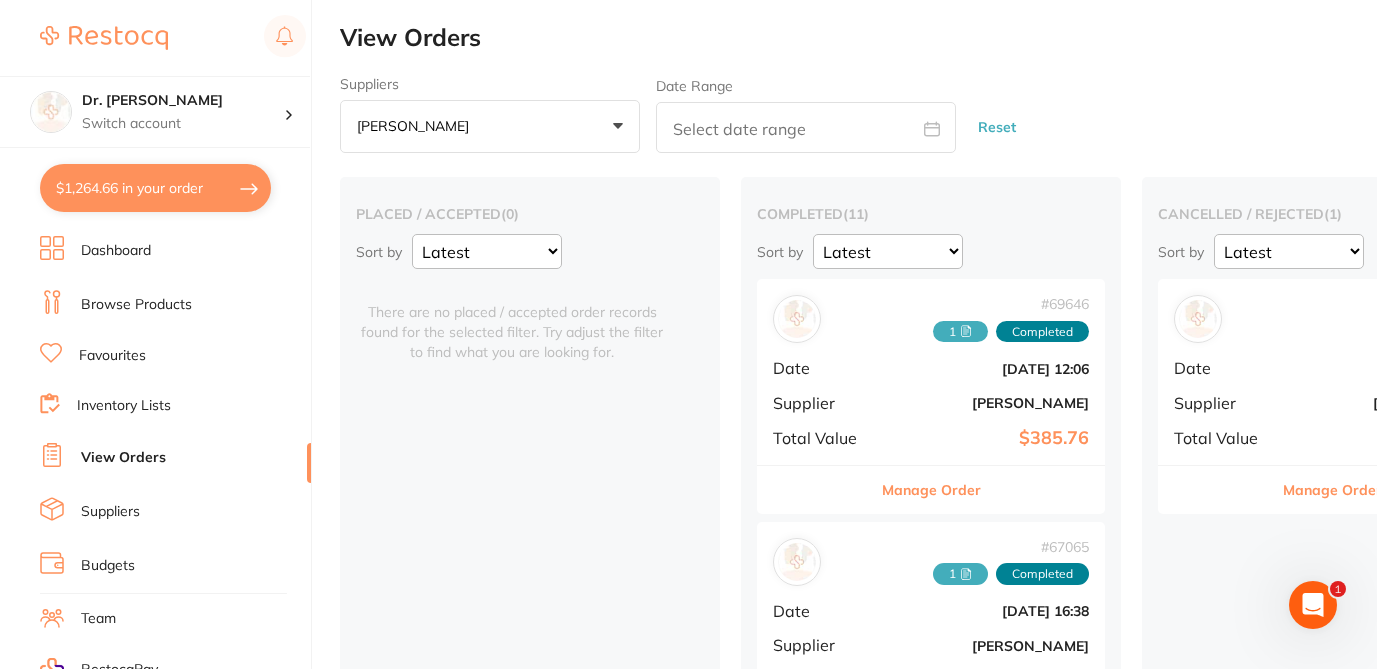 click on "Manage Order" at bounding box center (931, 490) 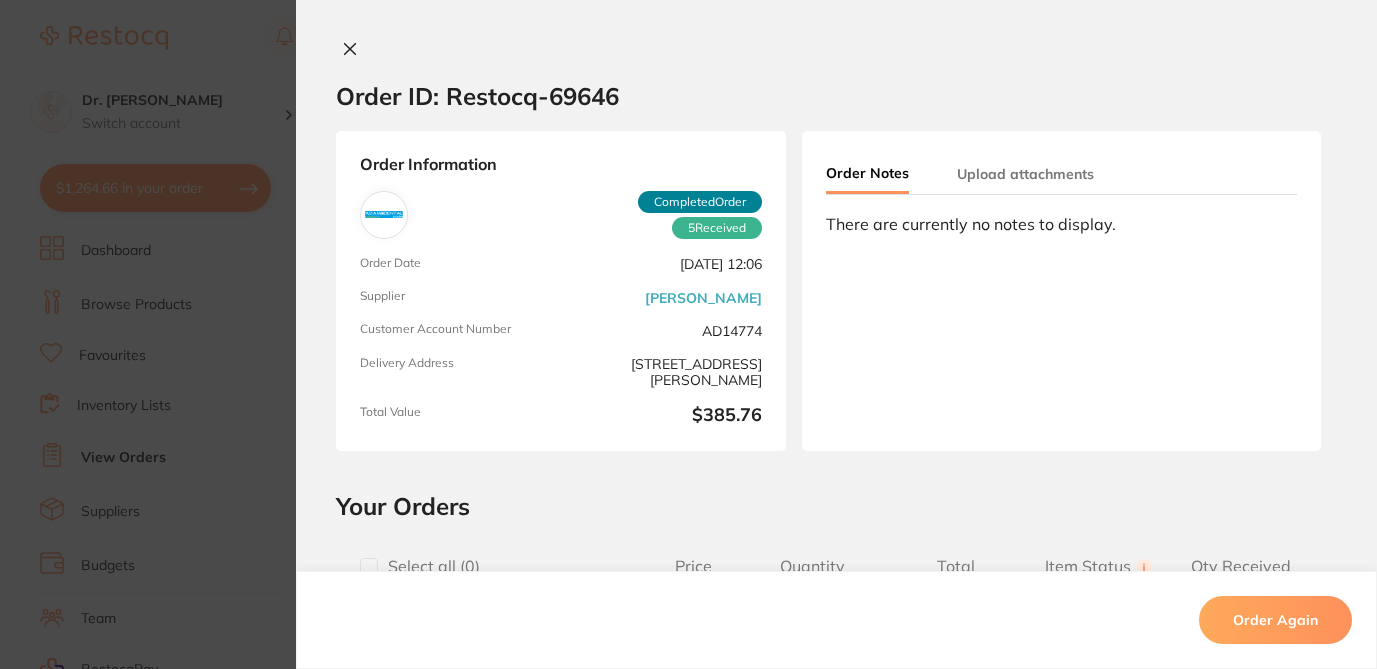 scroll, scrollTop: 0, scrollLeft: 0, axis: both 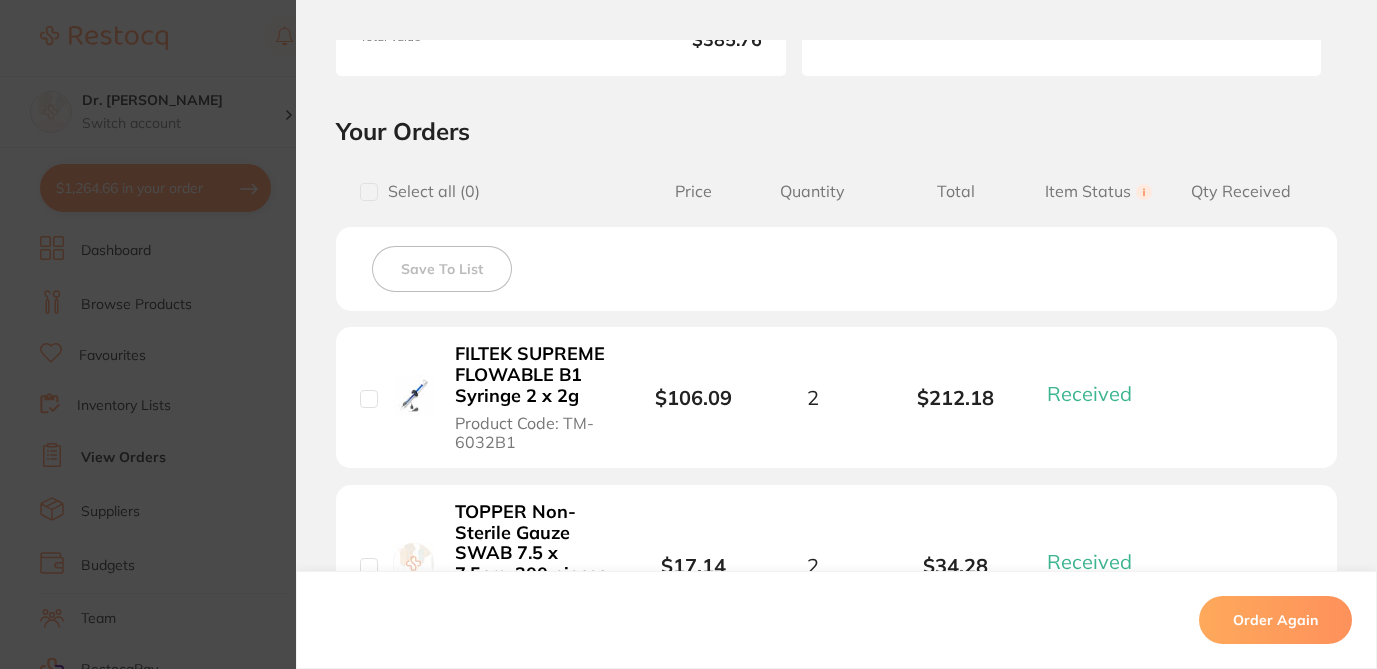 click at bounding box center (369, 192) 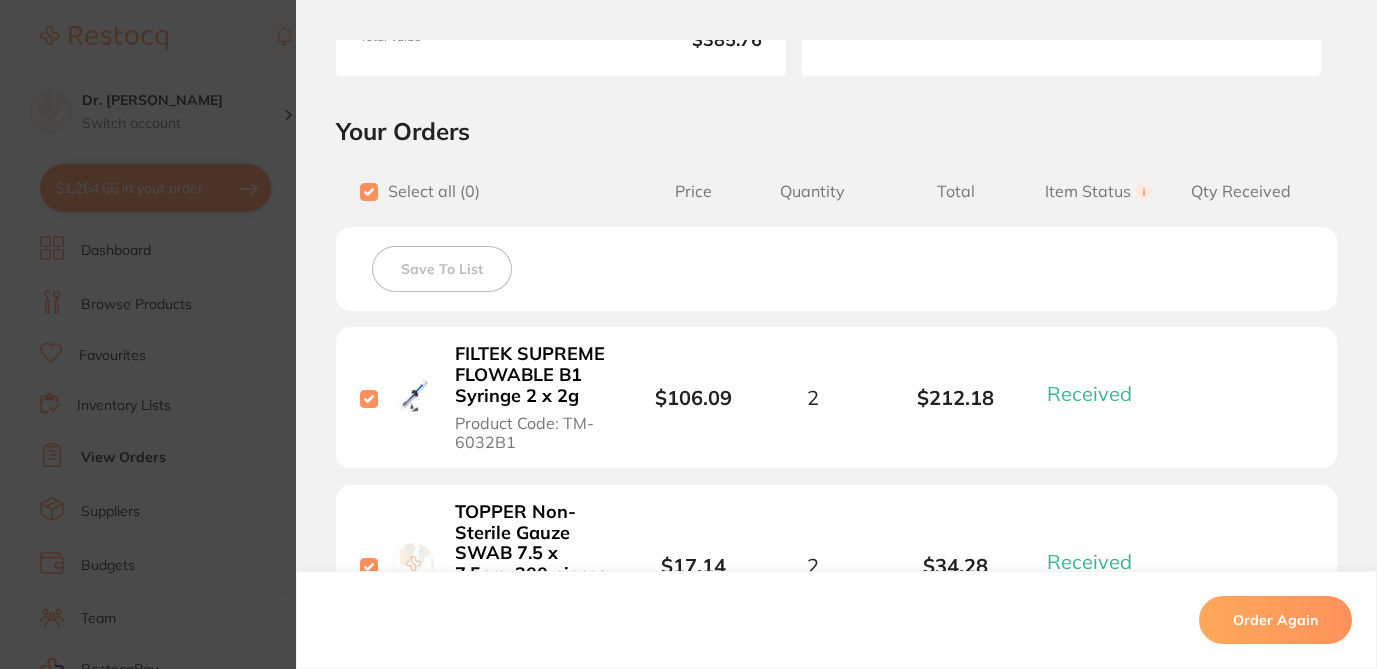 checkbox on "true" 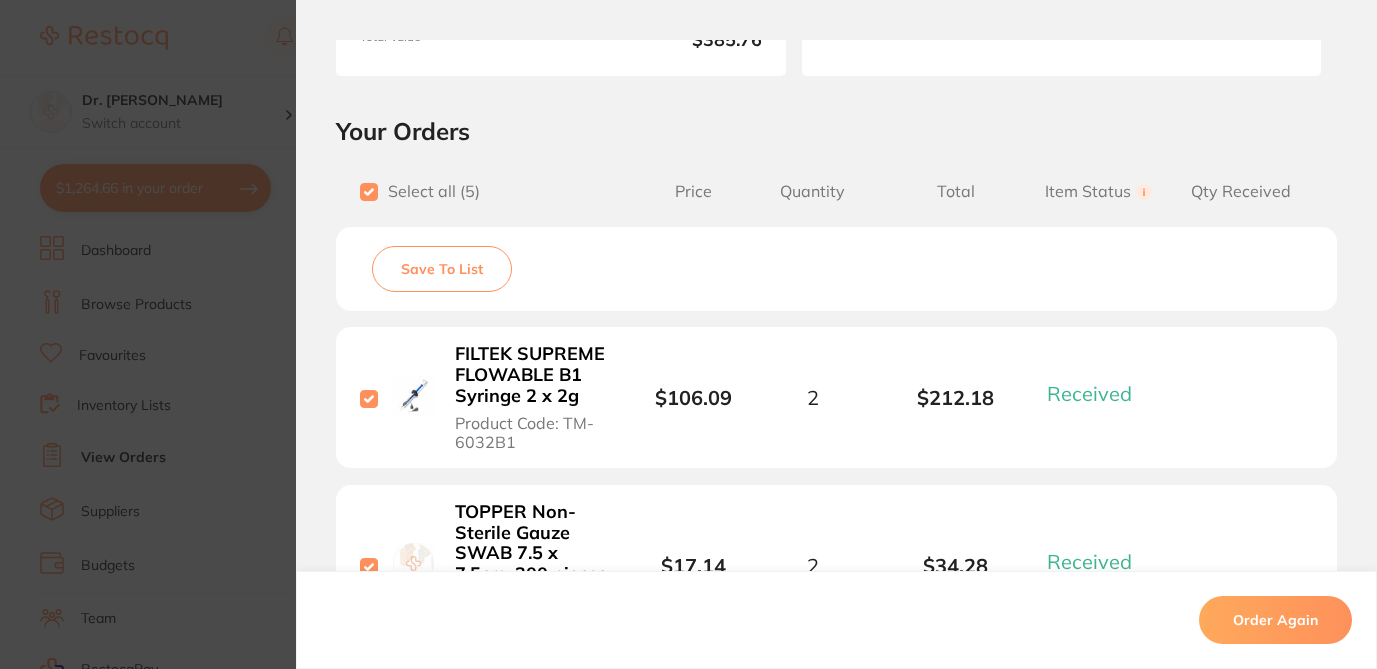 click on "Save To List" at bounding box center [442, 269] 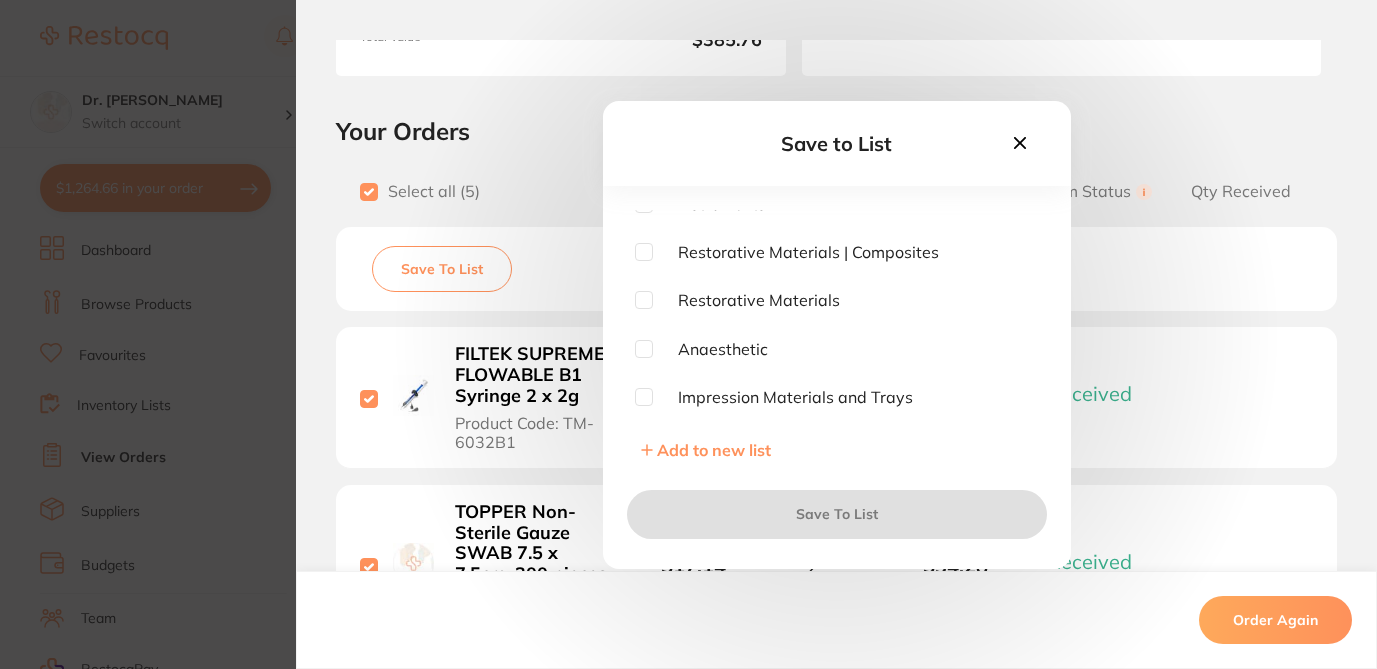 scroll, scrollTop: 0, scrollLeft: 0, axis: both 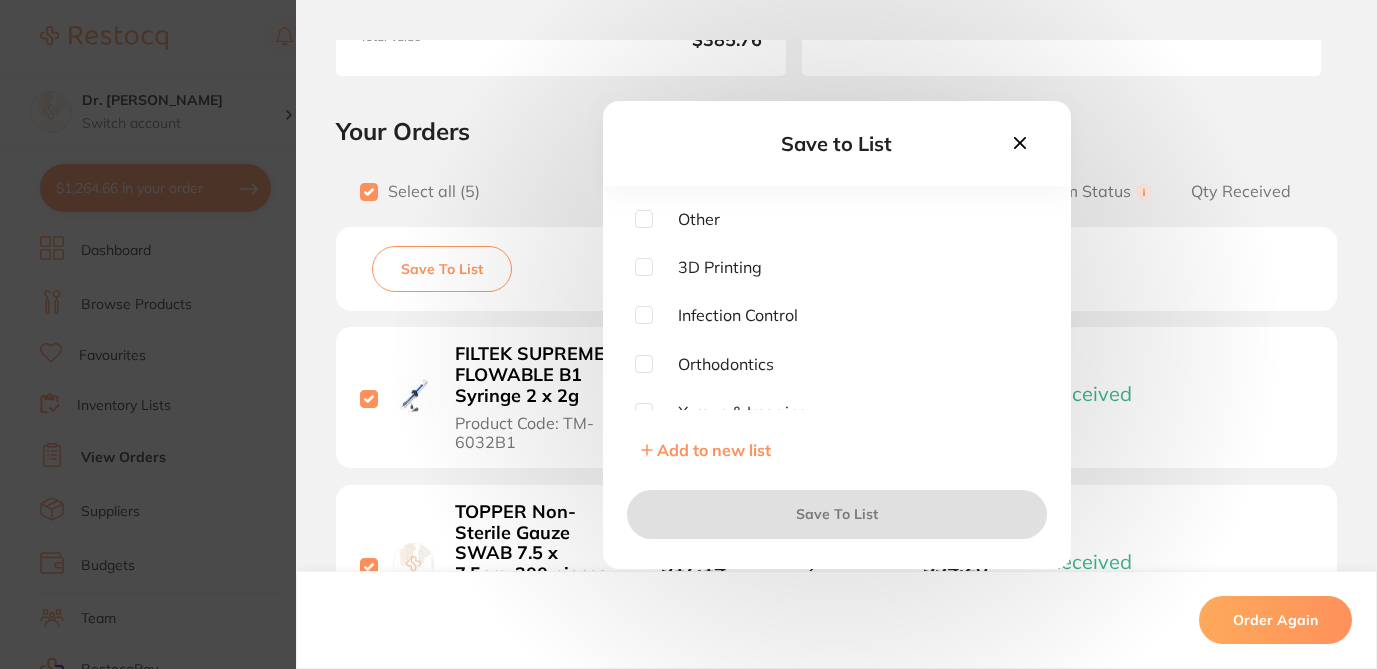 click on "Add to new list" at bounding box center [714, 450] 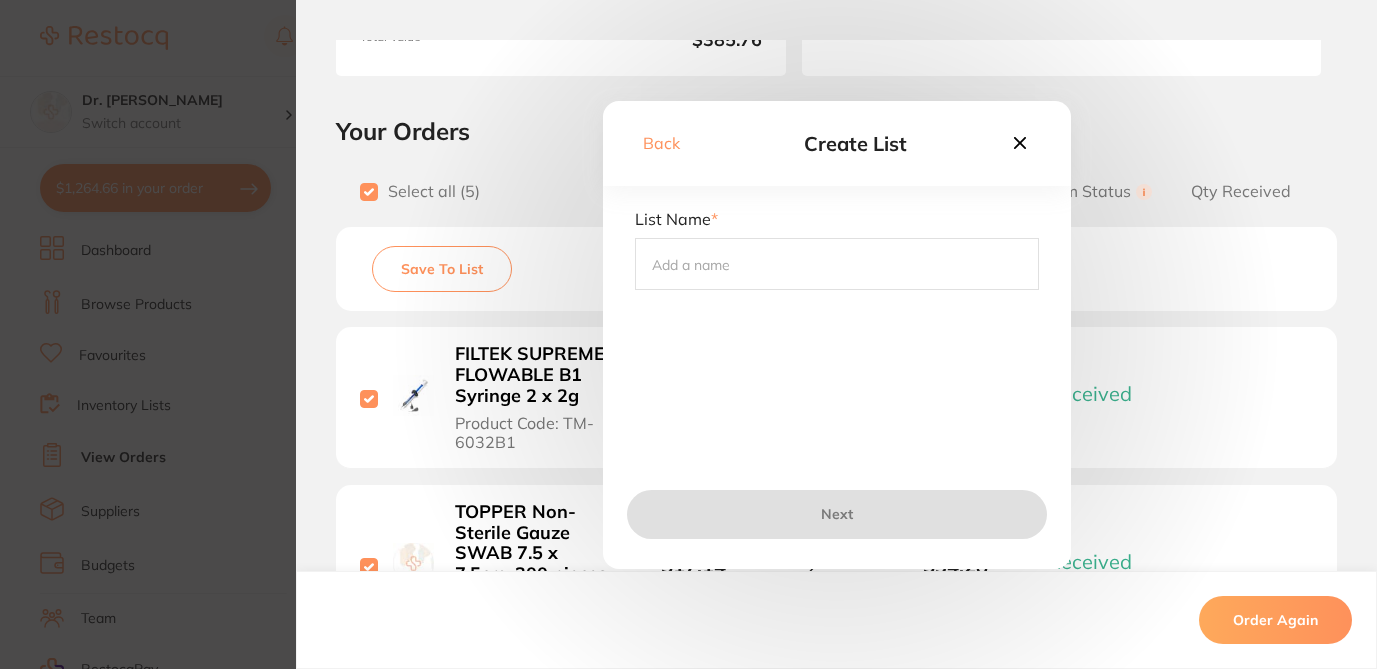 click at bounding box center (837, 264) 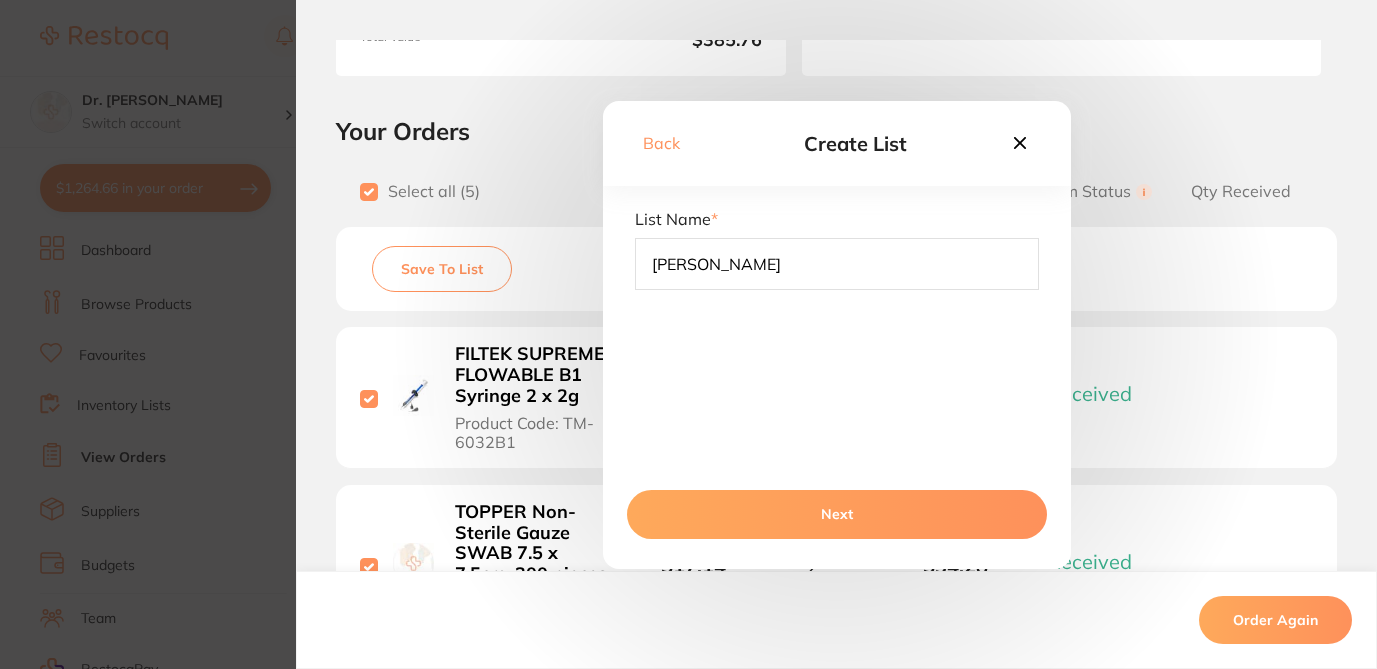 click on "Next" at bounding box center (837, 514) 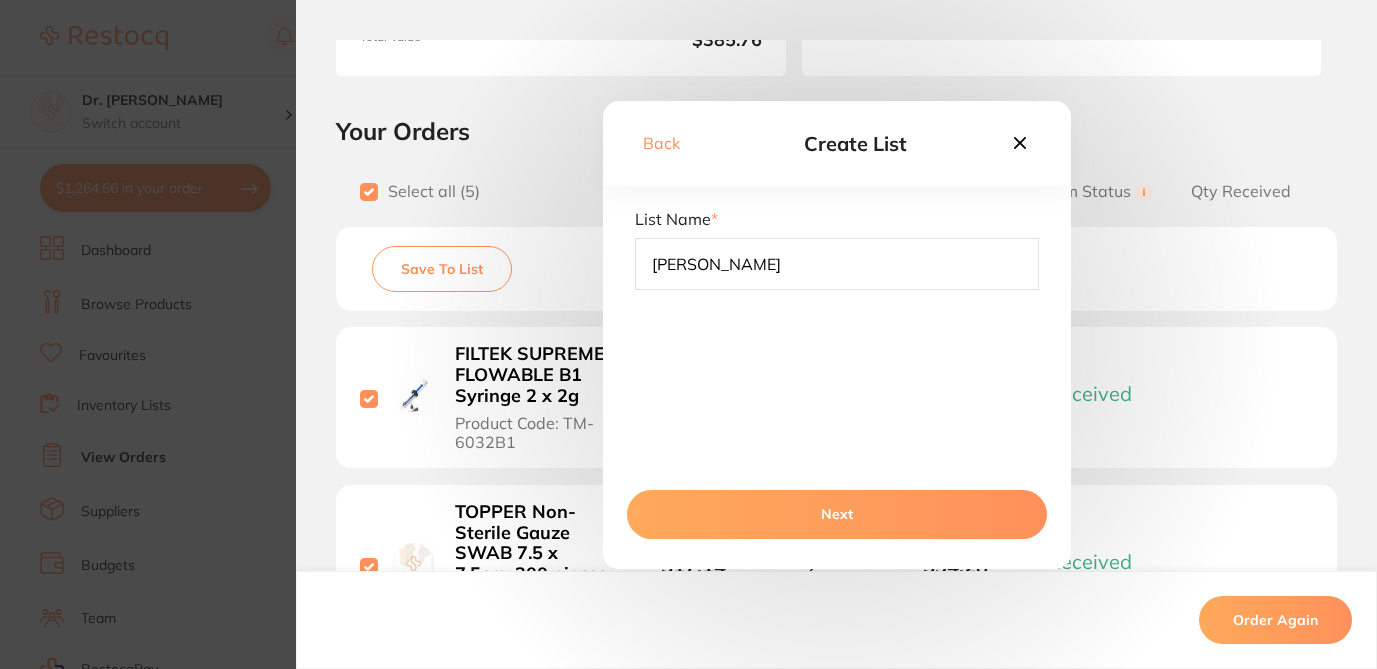 click on "Next" at bounding box center [837, 514] 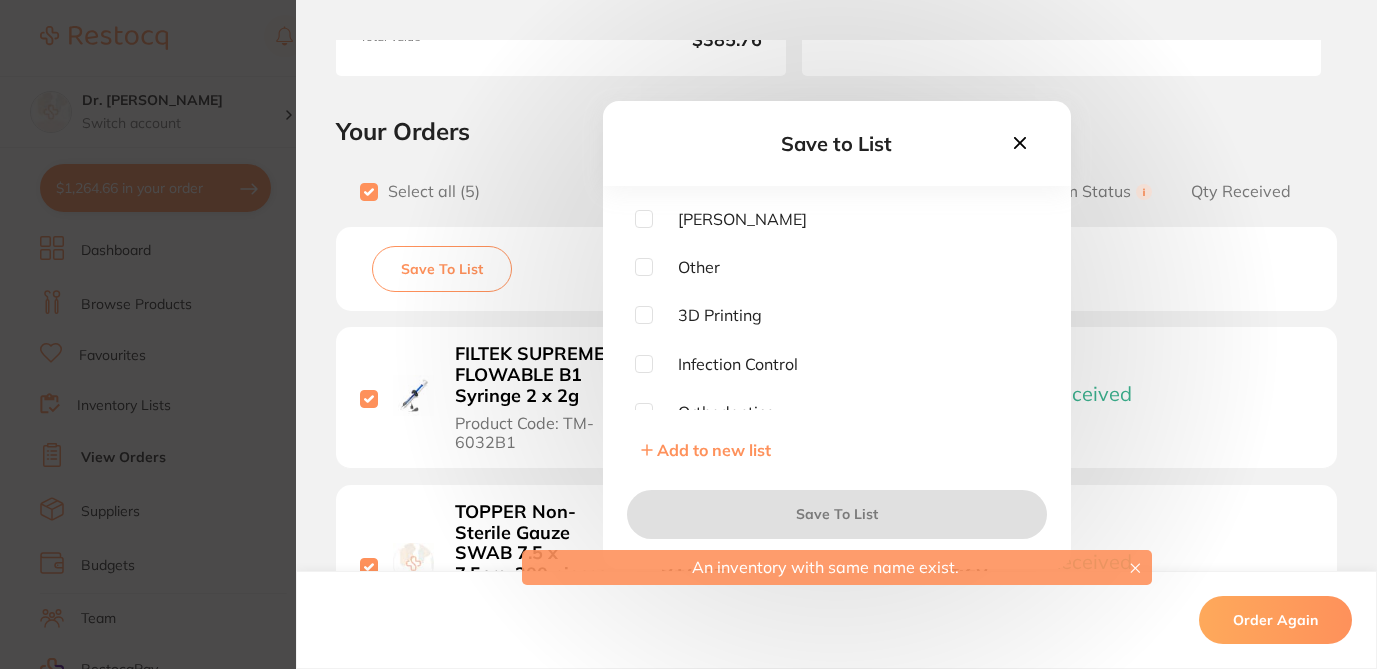 click at bounding box center (644, 219) 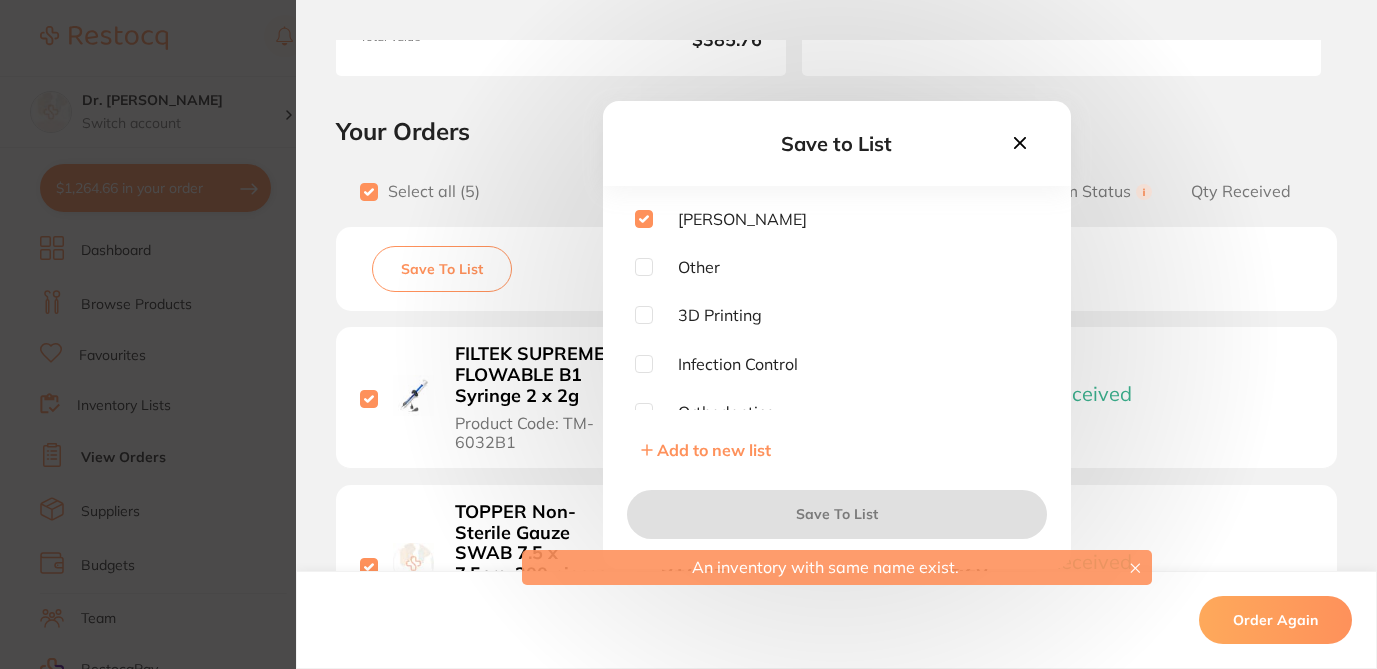 checkbox on "true" 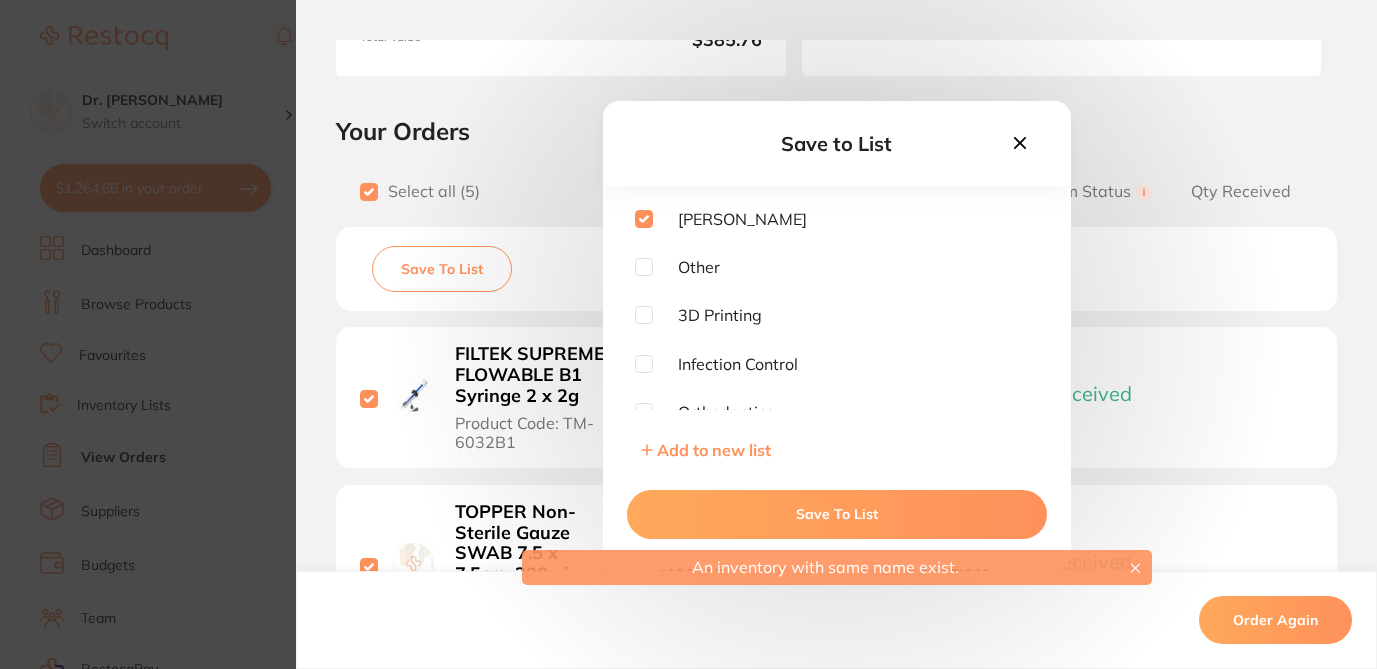 click on "Save To List" at bounding box center [837, 514] 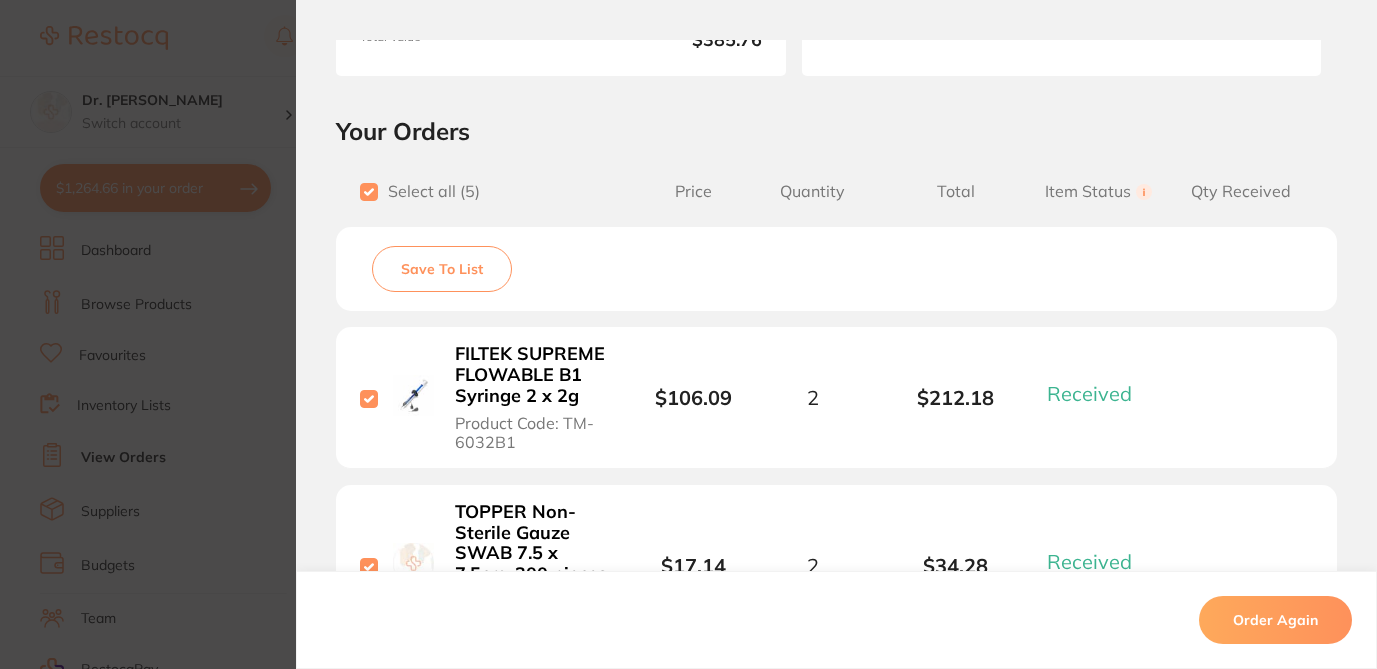 click on "Order ID: Restocq- 69646   Order Information   5  Received Completed  Order Order Date [DATE] 12:06 Supplier [PERSON_NAME] Dental   Customer Account Number AD14774 Delivery Address [STREET_ADDRESS][PERSON_NAME] Total Value $385.76 Order Notes Upload attachments There are currently no notes to display. Your Orders   Select all ( 5 ) Price Quantity Total Item Status   You can use this feature to track items that you have received and those that are on backorder Qty Received Save To List FILTEK SUPREME FLOWABLE B1 Syringe 2 x 2g   Product    Code:  TM-6032B1     $106.09 2 $212.18 Received Received Back Order TOPPER Non-Sterile Gauze SWAB 7.5 x 7.5cm, 200 pieces   Product    Code:  JJMS3407     $17.14 2 $34.28 Received Received Back Order Microbrush Dry Tips Large 50/pk   Product    Code:  DTL     $20.82 1 $20.82 Received Received Back Order Microbrush Dry Tips Reflective Small 50/p   Product    Code:  DTRS     $21.77 1 $21.77 Received Received Back Order   Product    Code:  SPEWP     $15.41 4 $61.64" at bounding box center (688, 334) 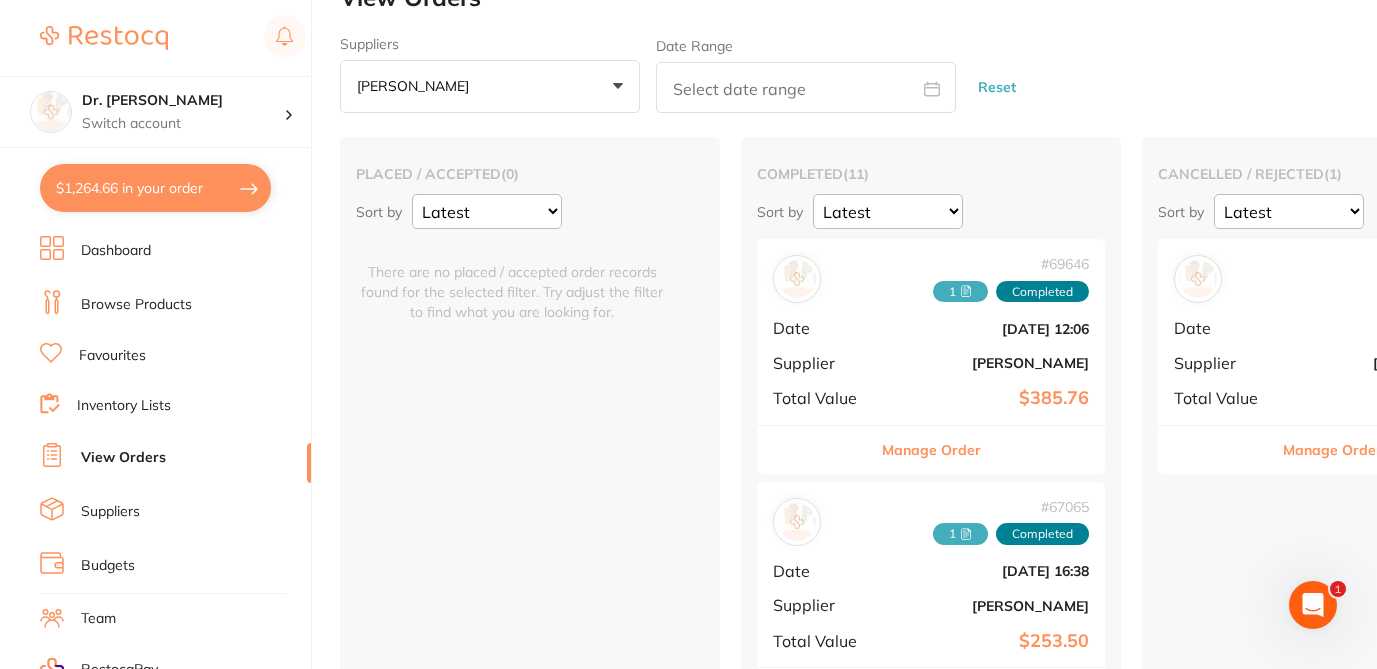 click on "Suppliers [PERSON_NAME] +0 All suppliers AB Orthodontics [PERSON_NAME] Dental AHP Dental and [MEDICAL_DATA] Liquide  Amalgadent APAC Dental Ark Health BioMeDent Pty Ltd CareDent	 CDS Dental Critical Dental DENSOL Dental Practice Supplies Dental Zone Dentavision PTY LTD Dentsply Sirona Erkodent [PERSON_NAME] Dental FabDent	Products and Services Geistlich Go Dental NSW	 Gunz Dental Pty Ltd Healthware [GEOGRAPHIC_DATA] [PERSON_NAME] [PERSON_NAME] HIT Dental & Medical Supplies Horseley Dental Supplies Pty Ltd Independent Dental Iso Diamant	 Ivoclar Vivadent [PERSON_NAME] Leepac Medical and Dental [PERSON_NAME] International Macono Ortho Lab		 Main Orthodontics Matrixdental Mayfair Dental Supplies MDS Dental Medi-Dent Pty Ltd Megagen Implant Nobel Biocare Numedical Orien dental Origin Dental Ozdent Quovo Raypurt Dental RiDental [PERSON_NAME] dental Solventum Southern Dental Pty Ltd Southern Implant	 Straumann Ultimate Dental Supplies [PERSON_NAME] Medical	 VP Dental & Medical Supplies Zim Vie Dental	 Date Range     Reset" at bounding box center [858, 75] 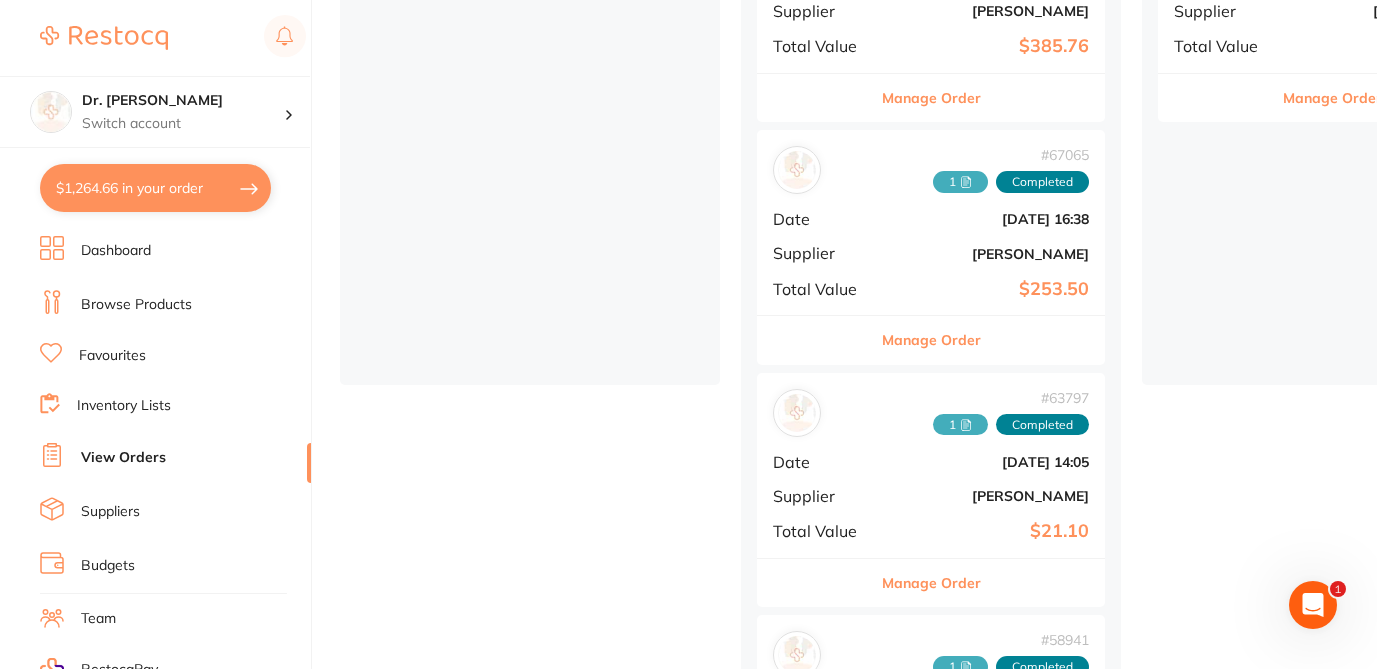 scroll, scrollTop: 400, scrollLeft: 0, axis: vertical 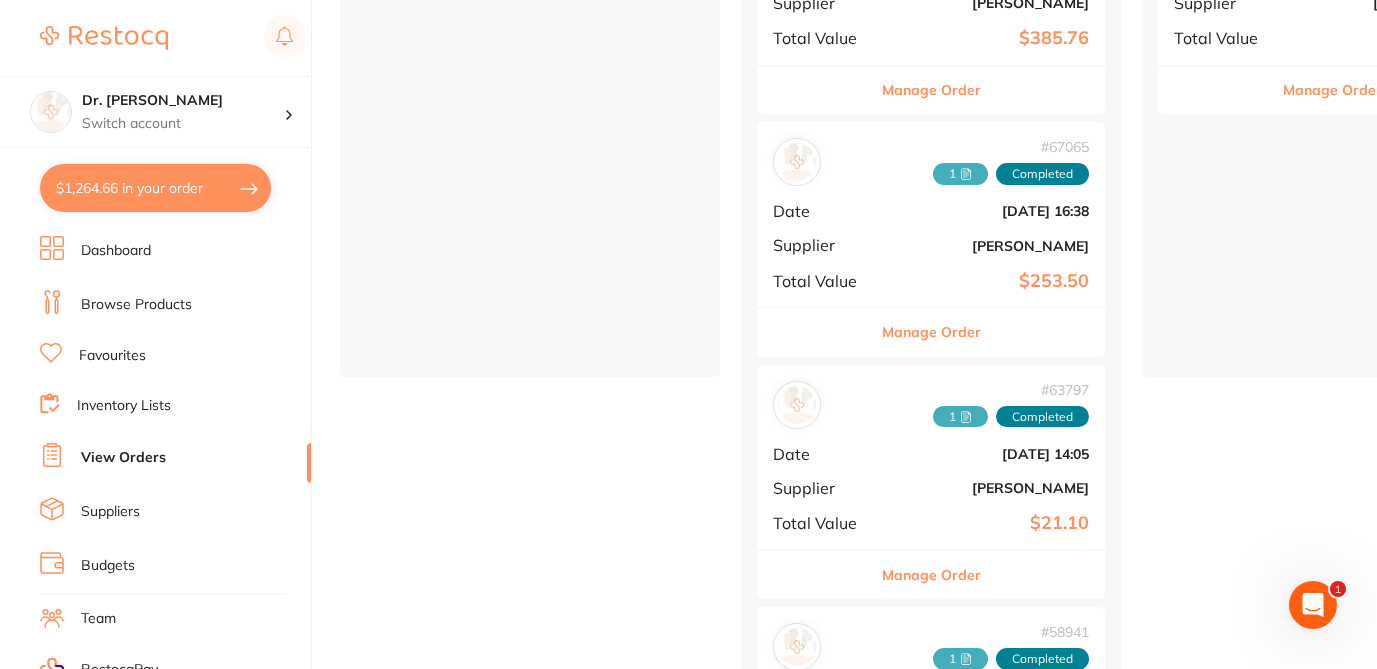 click on "Manage Order" at bounding box center [931, 332] 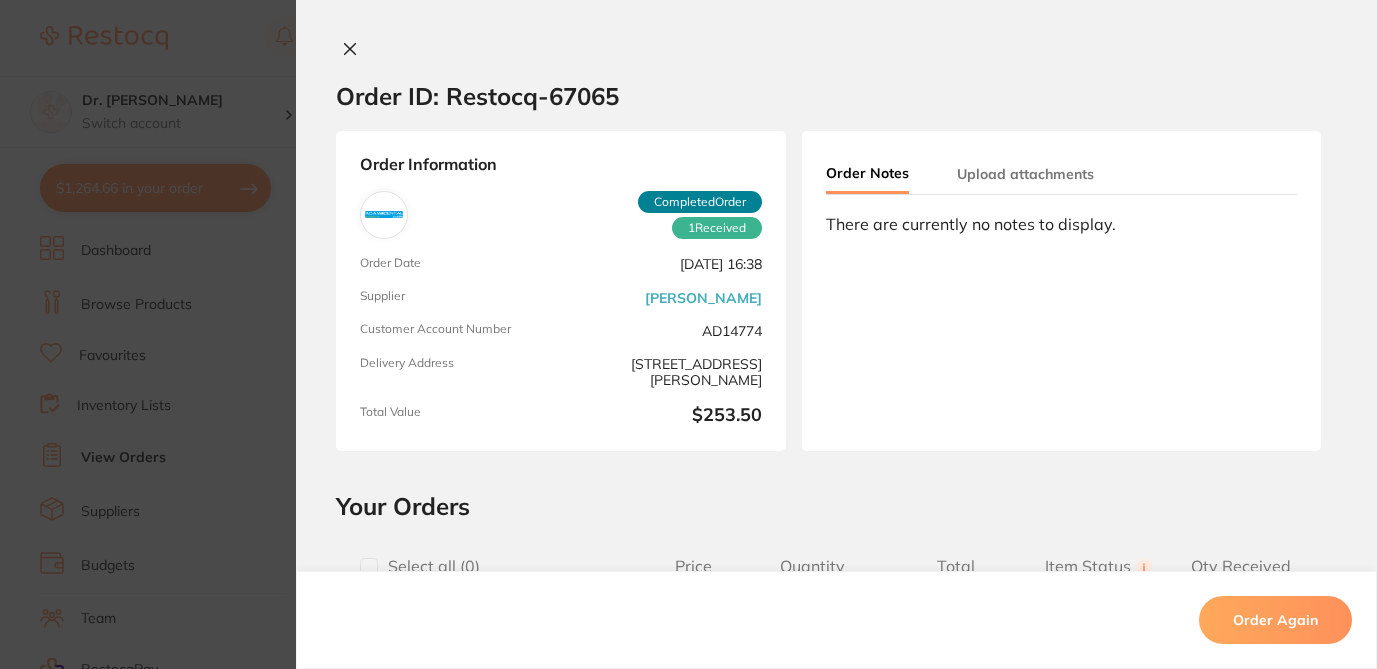 scroll, scrollTop: 0, scrollLeft: 0, axis: both 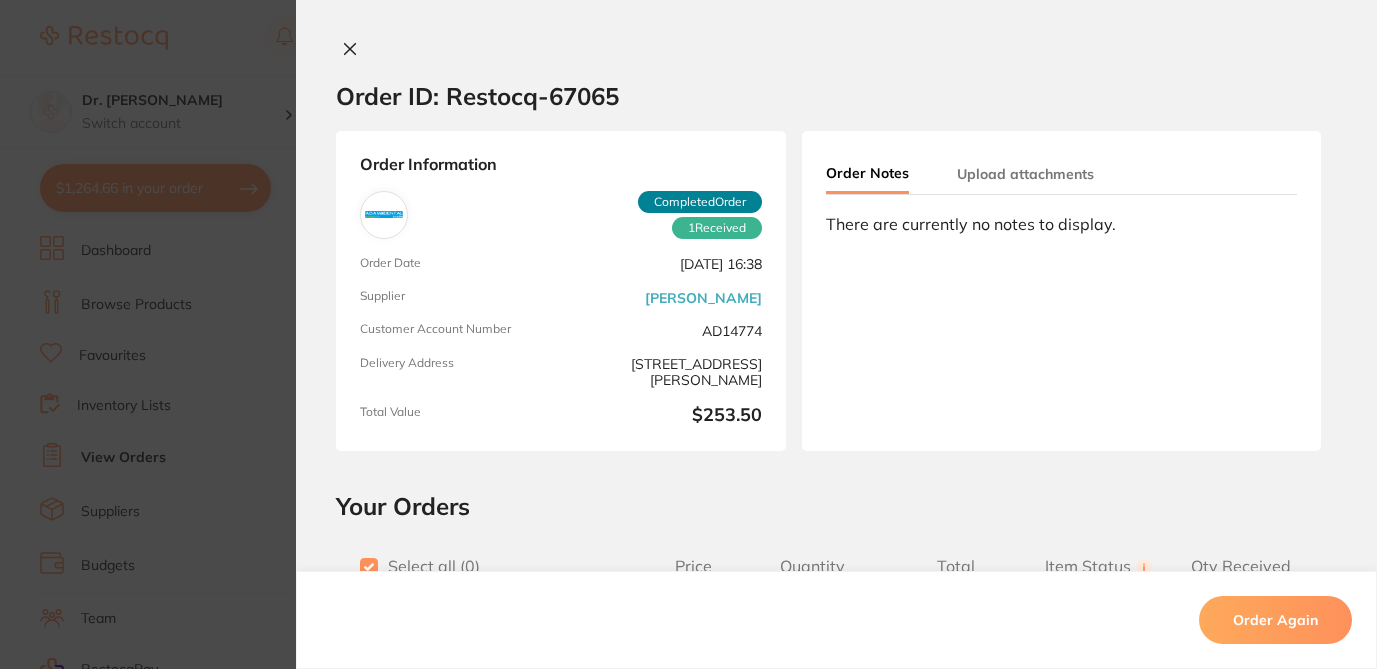 checkbox on "true" 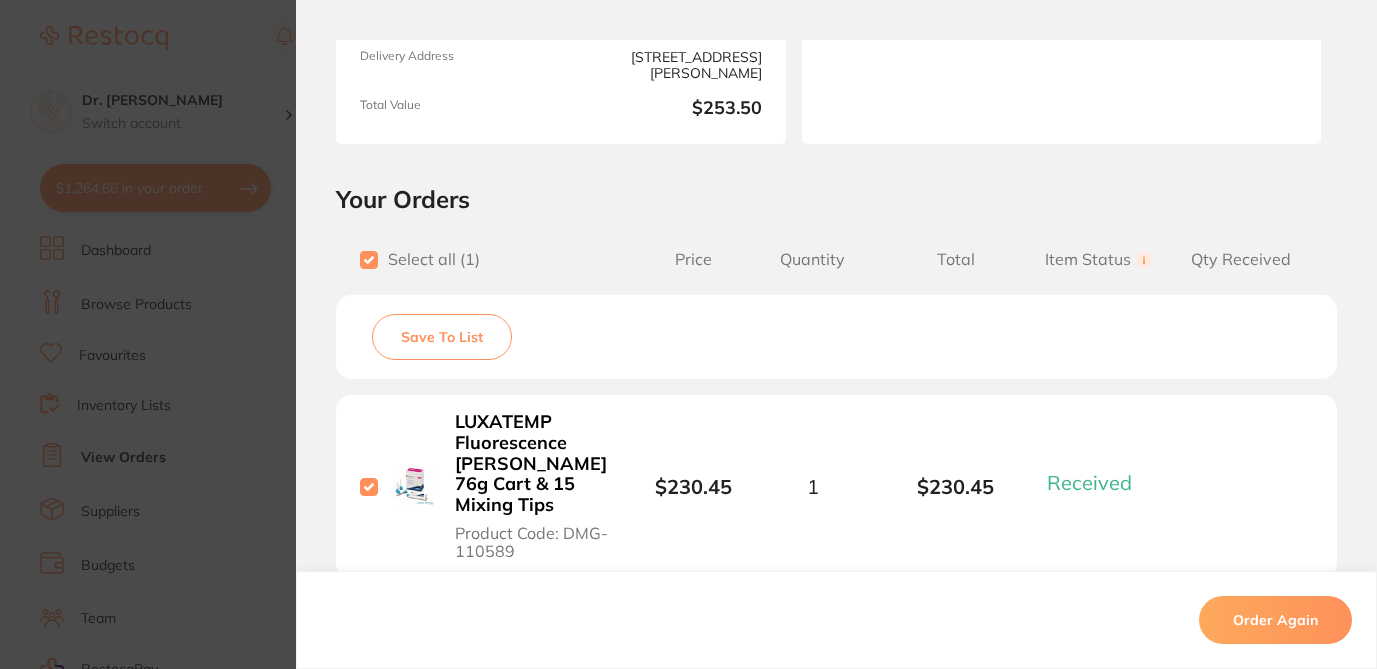 scroll, scrollTop: 309, scrollLeft: 0, axis: vertical 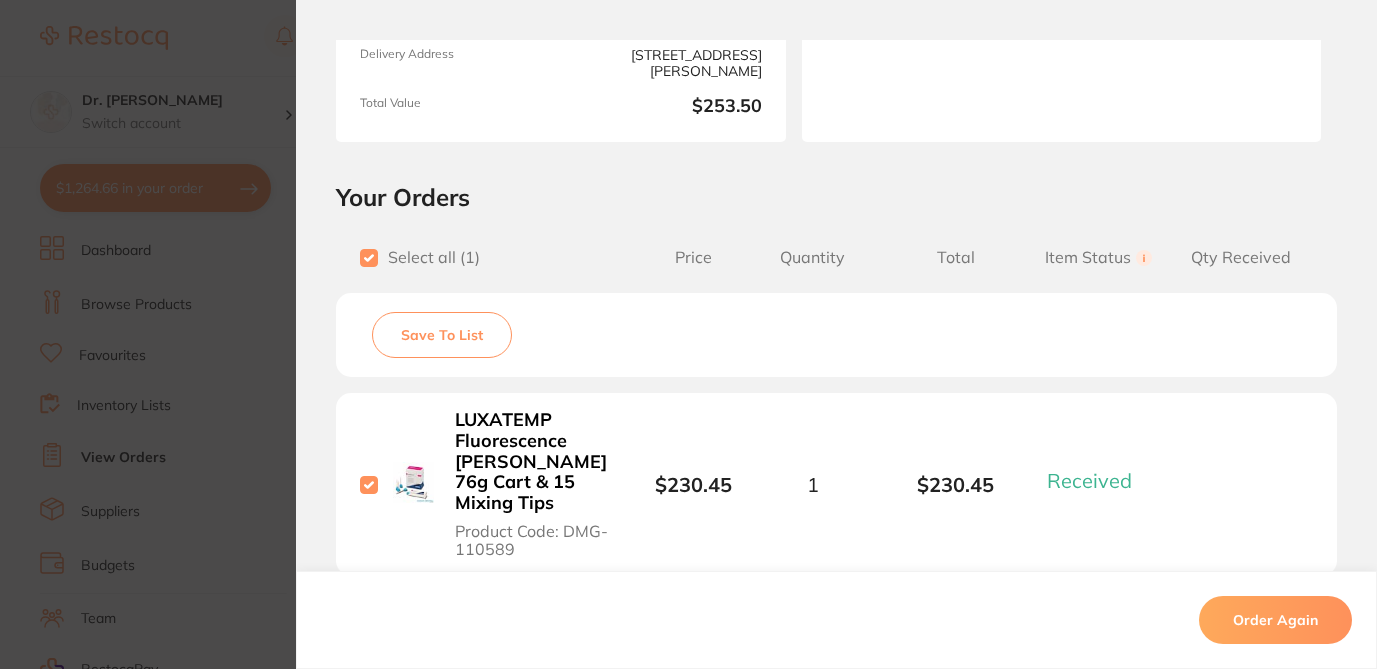 click on "Save To List" at bounding box center (442, 335) 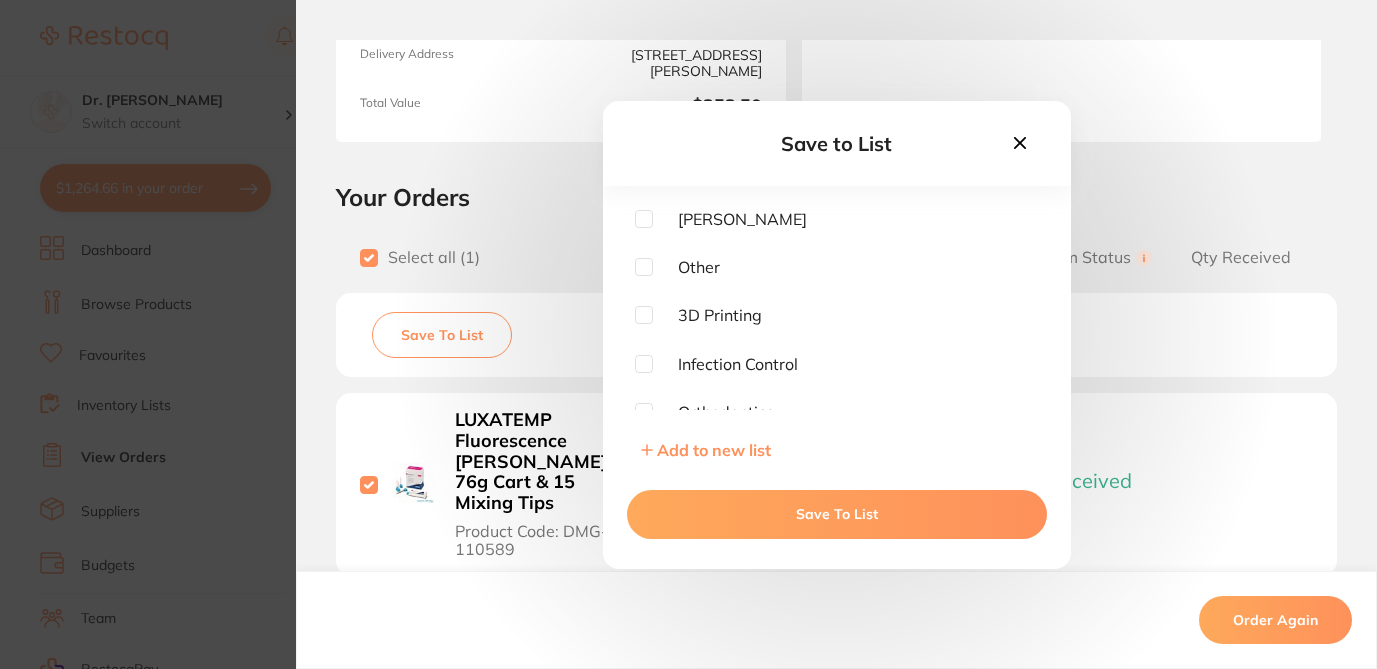 click at bounding box center (644, 219) 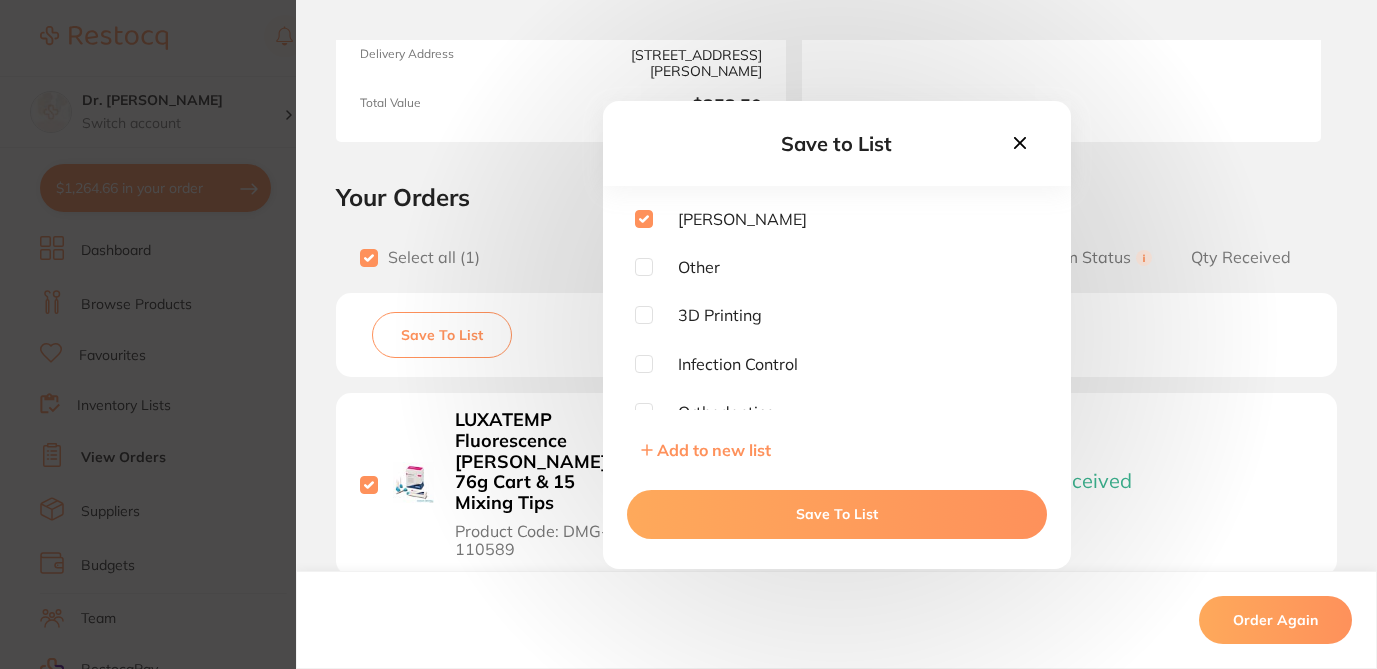 checkbox on "true" 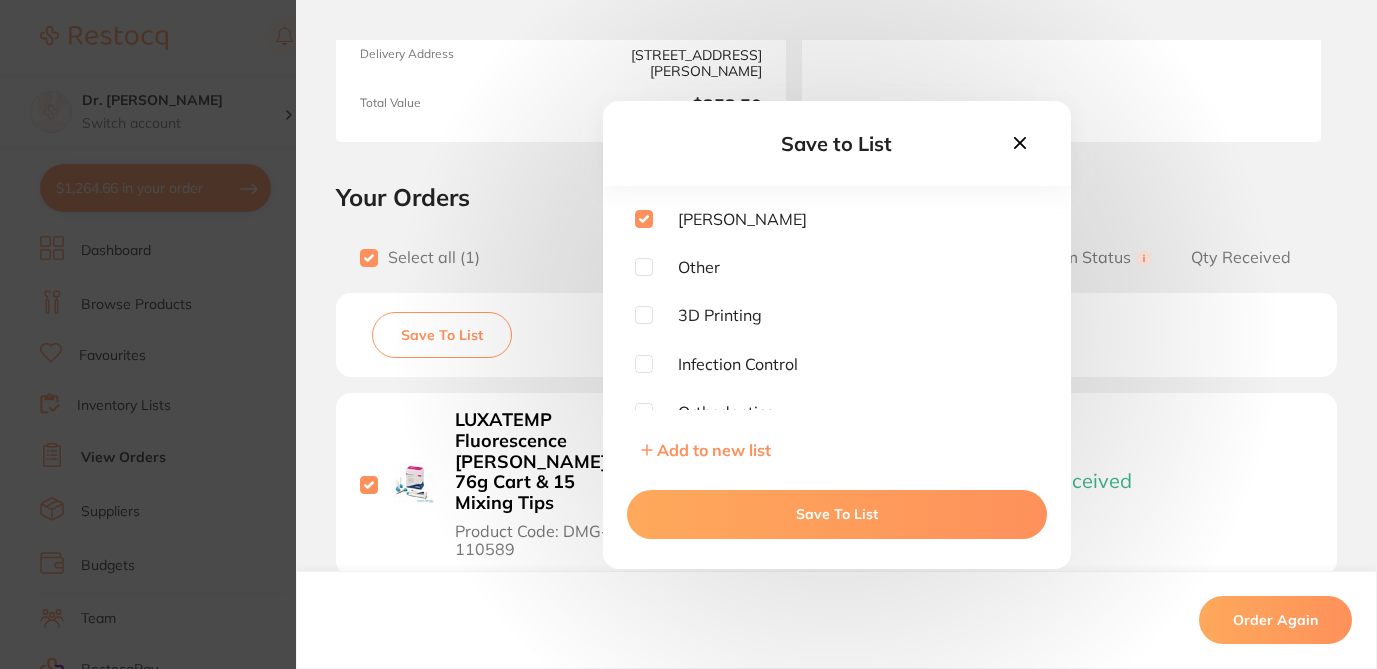 click on "Save To List" at bounding box center (837, 514) 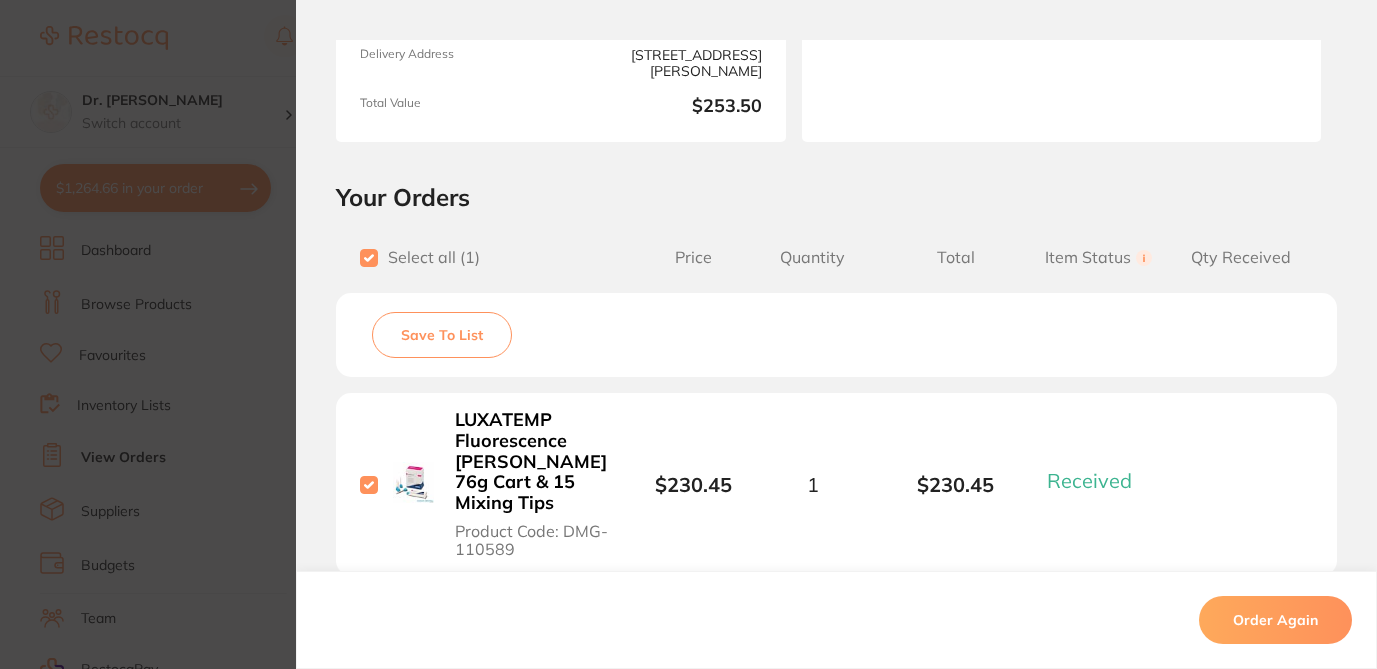 click on "Order ID: Restocq- 67065   Order Information   1  Received Completed  Order Order Date [DATE] 16:38 Supplier [PERSON_NAME] Dental   Customer Account Number AD14774 Delivery Address [STREET_ADDRESS][PERSON_NAME] Total Value $253.50 Order Notes Upload attachments There are currently no notes to display. Your Orders   Select all ( 1 ) Price Quantity Total Item Status   You can use this feature to track items that you have received and those that are on backorder Qty Received Save To List LUXATEMP Fluorescence [PERSON_NAME] 76g Cart & 15 Mixing Tips   Product    Code:  DMG-110589     $230.45 1 $230.45 Received Received Back Order LUXATEMP Fluorescence [PERSON_NAME] 76g Cart & 15 Mixing Tips Product    Code:  DMG-110589 $230.45 Quantity:  1 Status:   Received Received Back Order Quantity Received:  Recipient: Default ( [EMAIL_ADDRESS][DOMAIN_NAME] ) Message:   10.0 % GST Incl. $23.05 Sub Total  Incl. GST  ( 1   Items) $253.50 Order Again ✕ ✕" at bounding box center [688, 334] 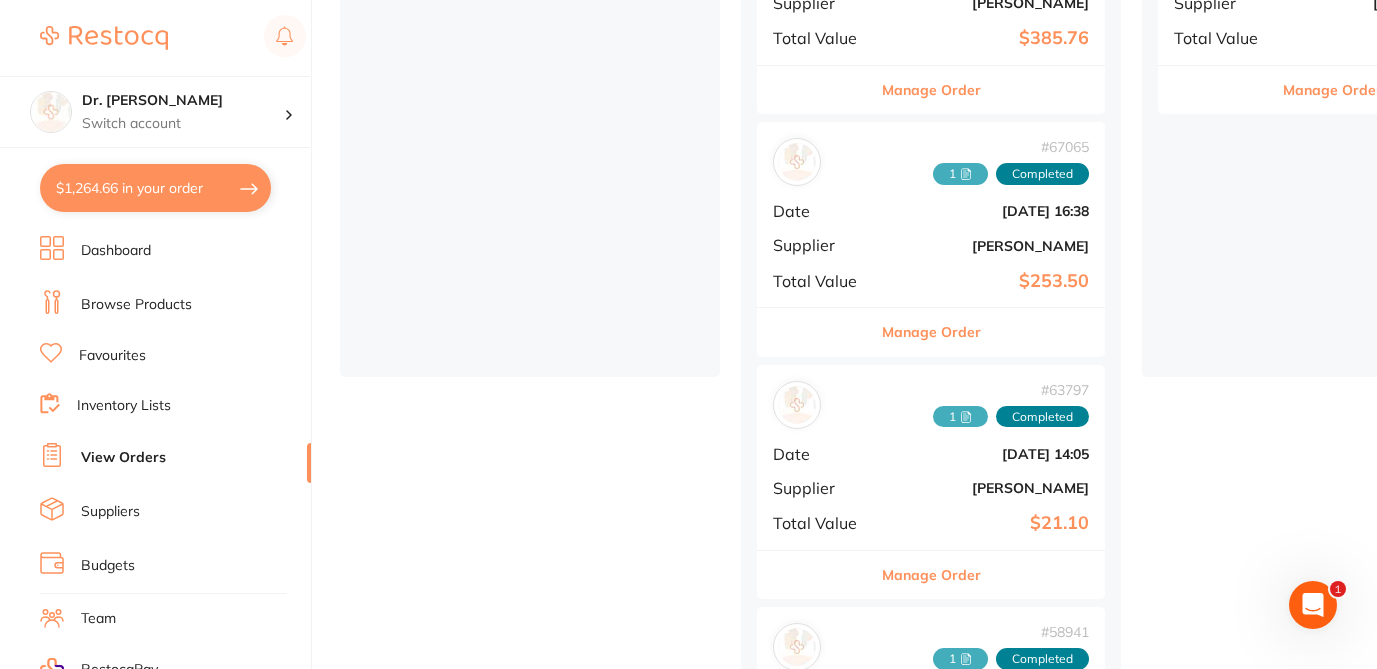 click on "Manage Order" at bounding box center (931, 575) 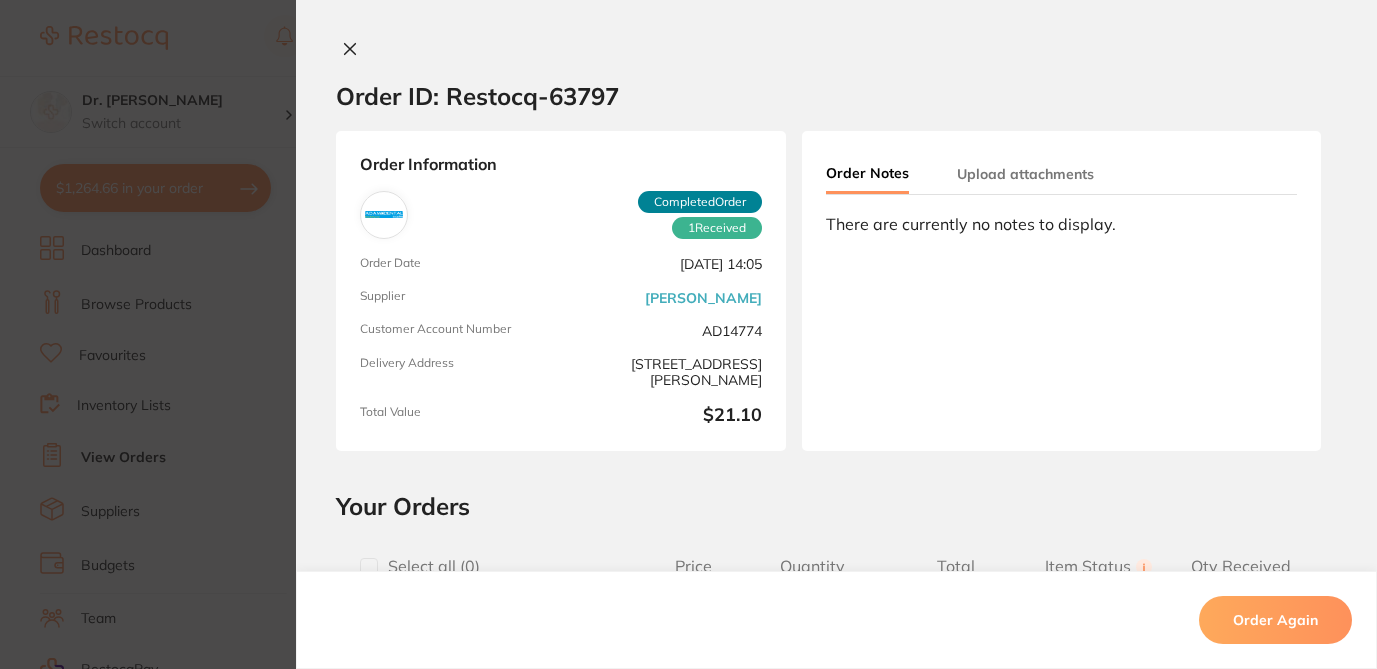 scroll, scrollTop: 0, scrollLeft: 0, axis: both 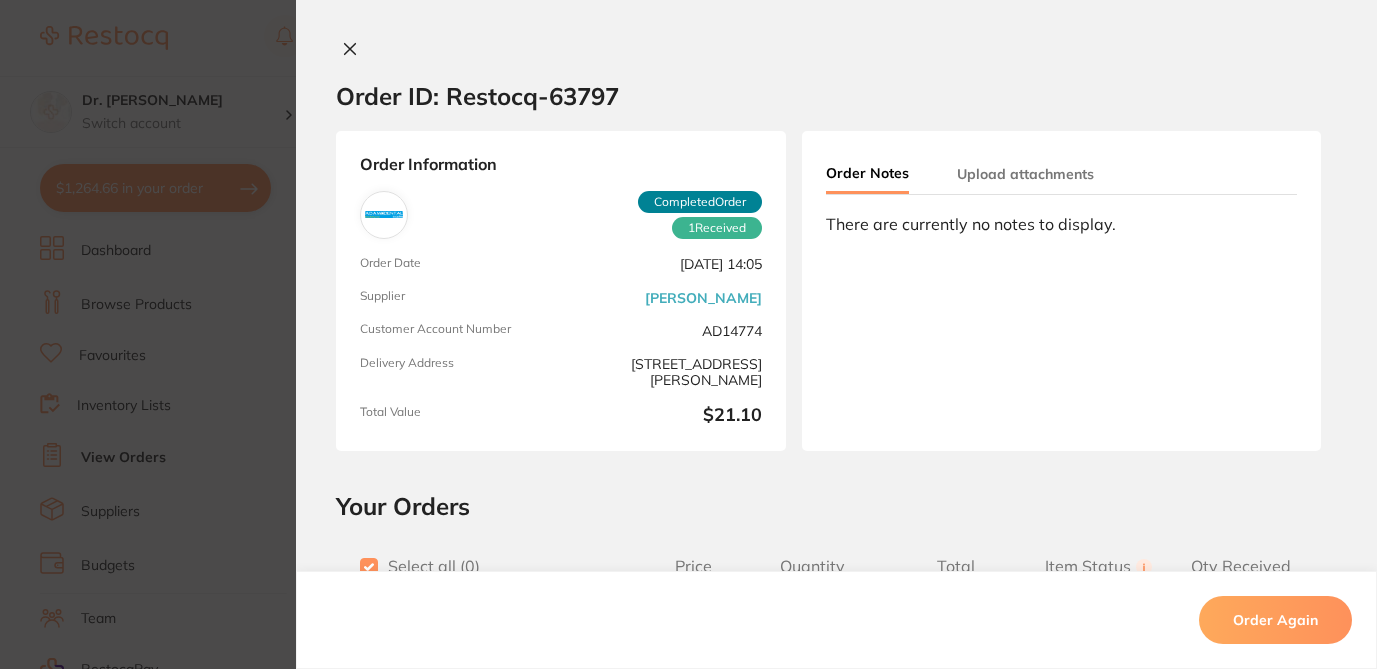checkbox on "true" 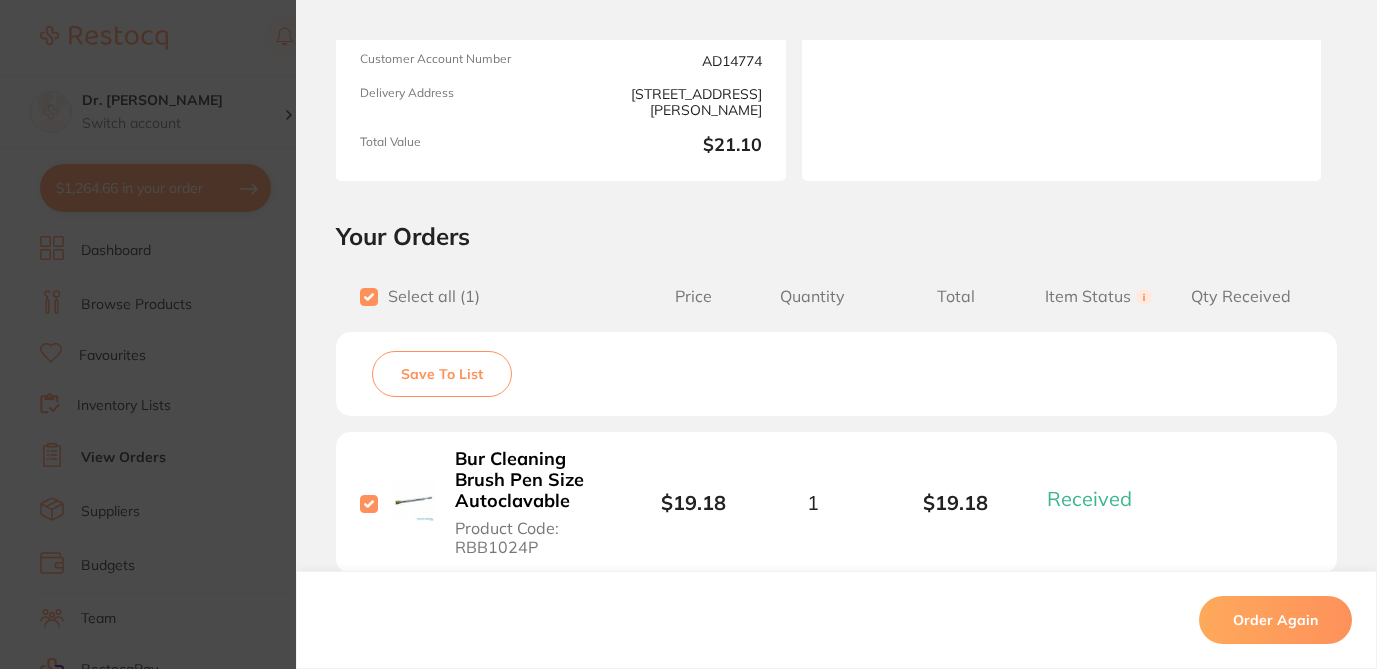scroll, scrollTop: 272, scrollLeft: 0, axis: vertical 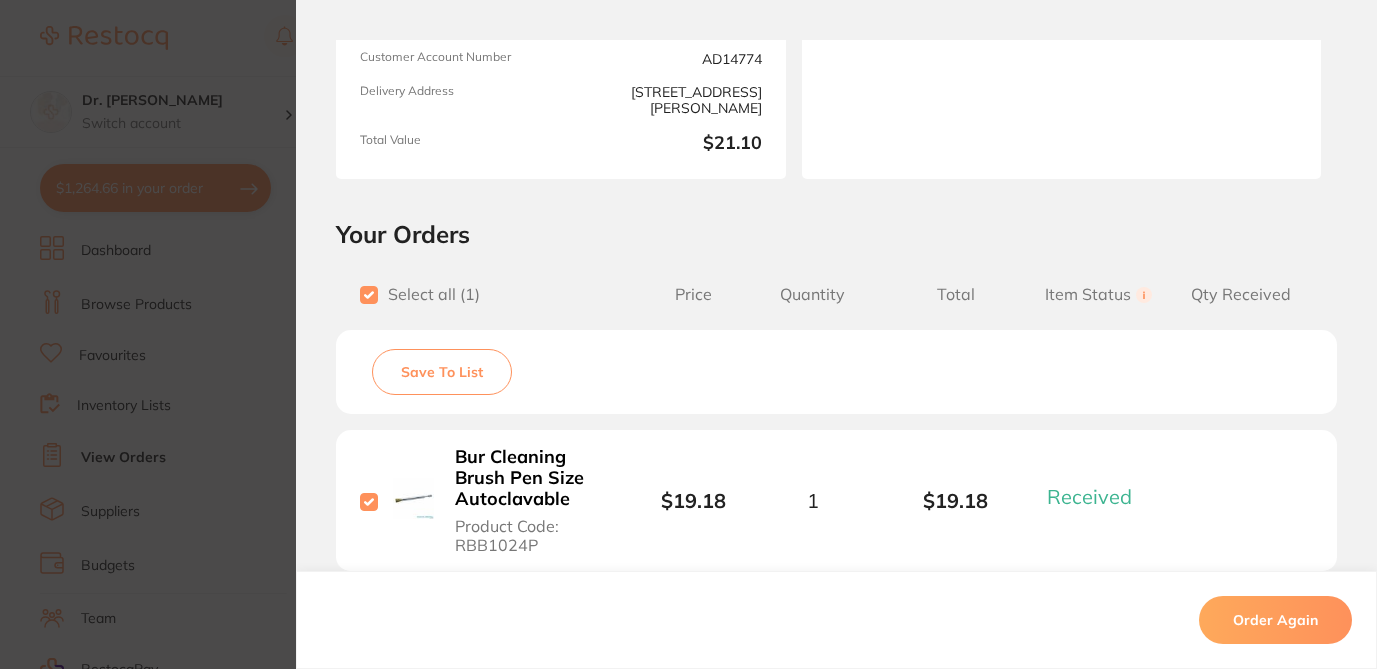 click on "Save To List" at bounding box center (442, 372) 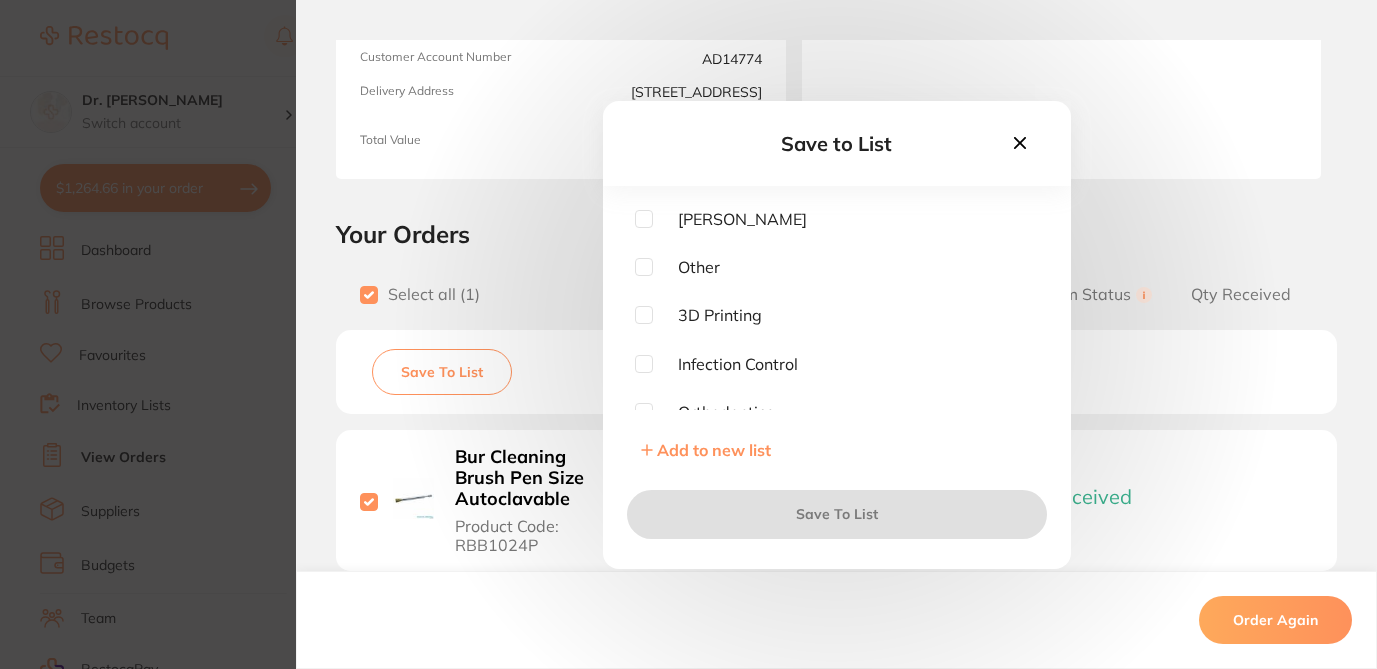 click at bounding box center [644, 219] 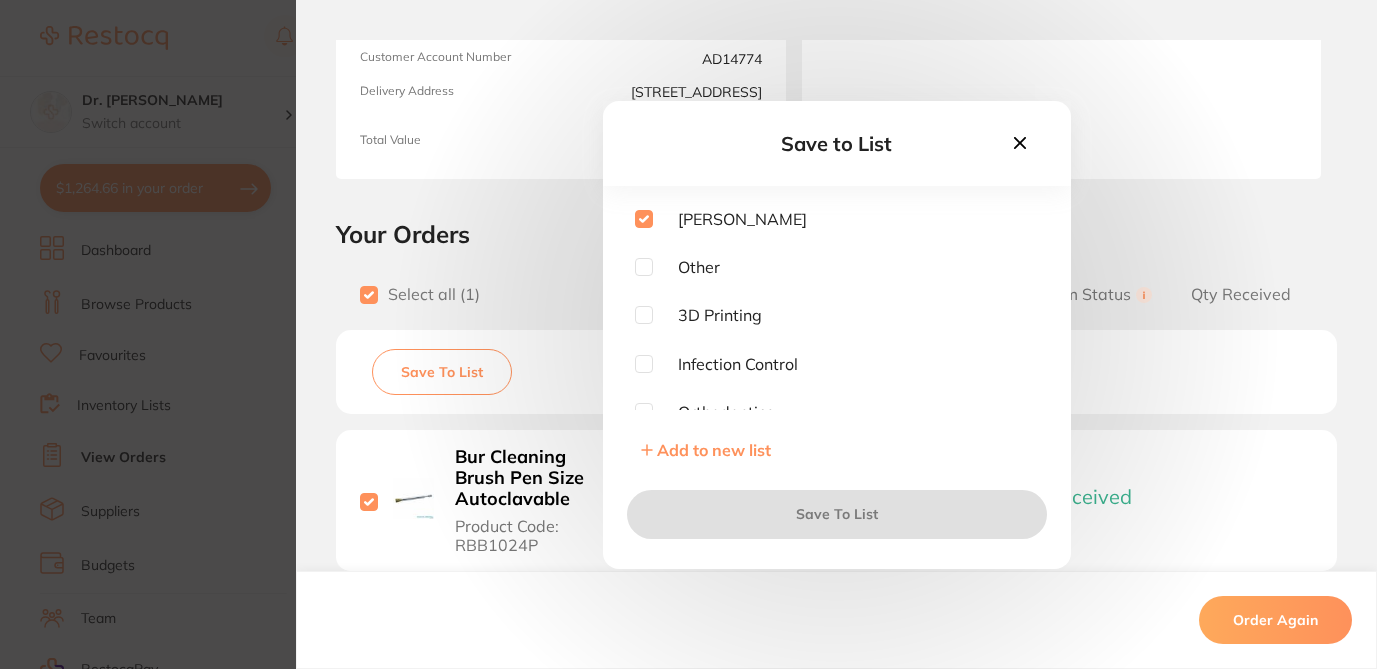 checkbox on "true" 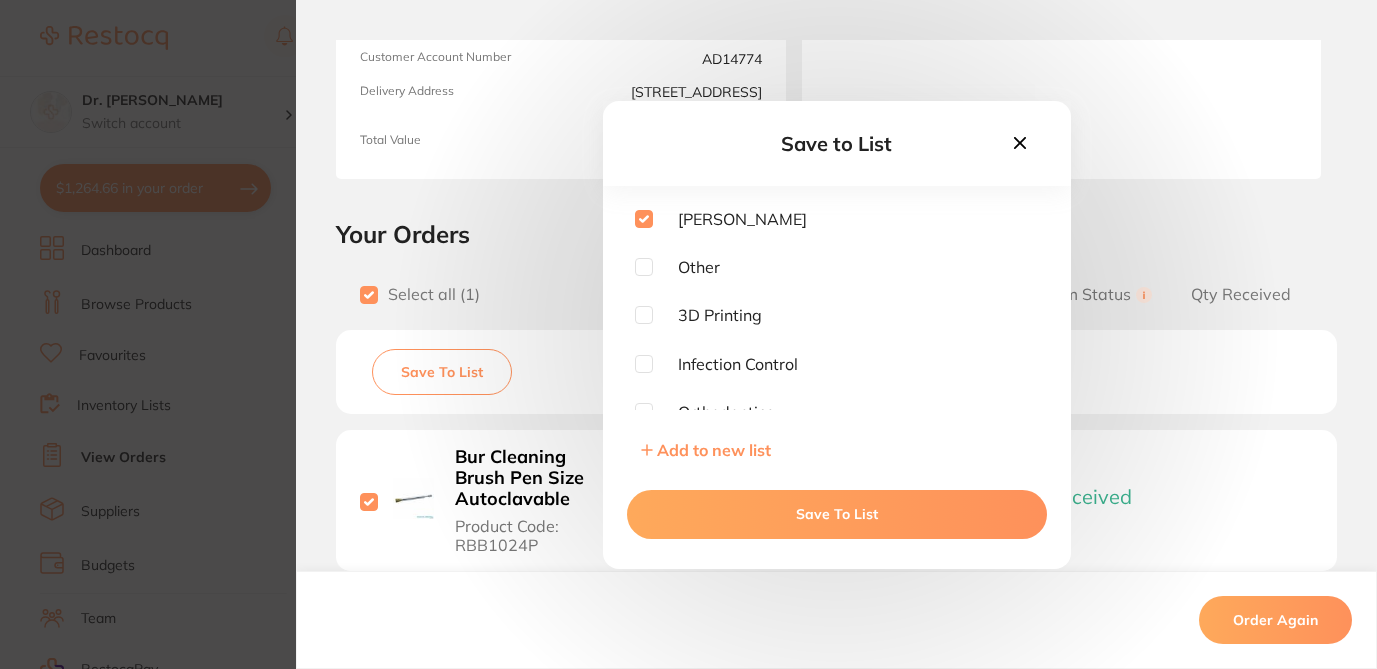 click on "Save To List" at bounding box center (837, 514) 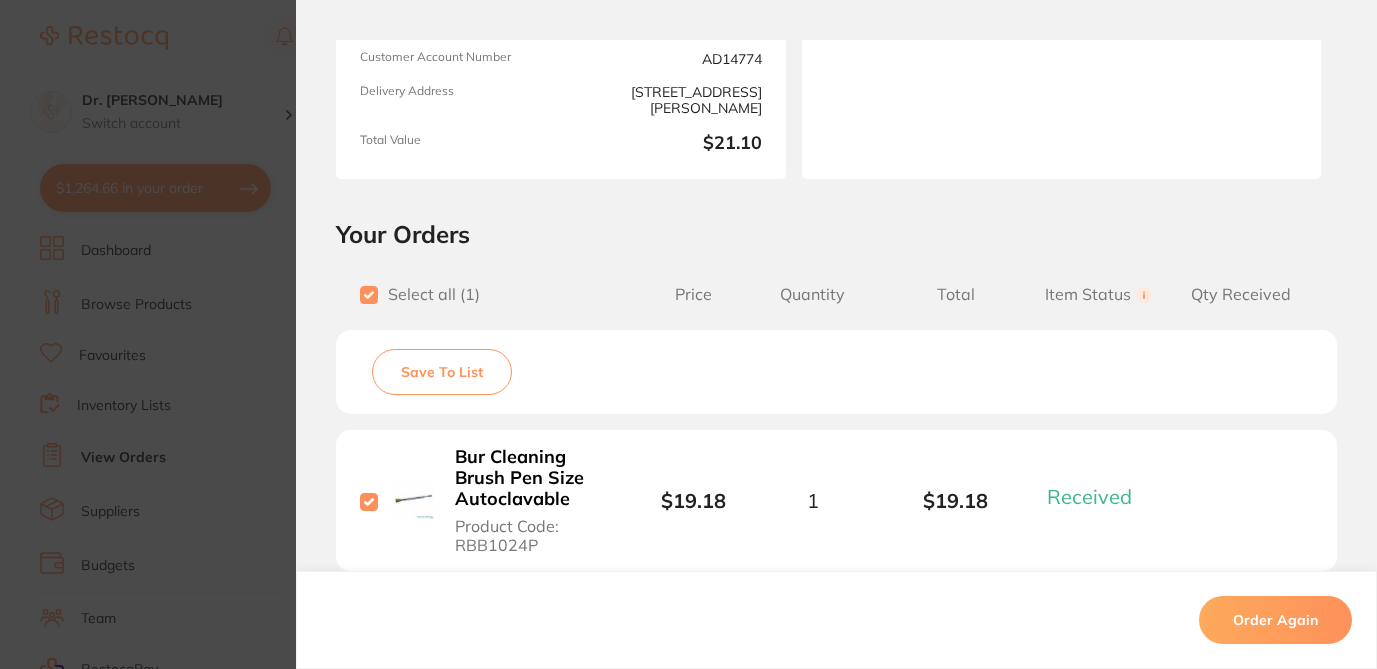 click on "Order ID: Restocq- 63797   Order Information   1  Received Completed  Order Order Date [DATE] 14:05 Supplier [PERSON_NAME] Dental   Customer Account Number AD14774 Delivery Address [STREET_ADDRESS][PERSON_NAME] Total Value $21.10 Order Notes Upload attachments There are currently no notes to display. Your Orders   Select all ( 1 ) Price Quantity Total Item Status   You can use this feature to track items that you have received and those that are on backorder Qty Received Save To List Bur Cleaning Brush Pen Size Autoclavable   Product    Code:  RBB1024P     $19.18 1 $19.18 Received Received Back Order Bur Cleaning Brush Pen Size Autoclavable Product    Code:  RBB1024P $19.18 Quantity:  1 Status:   Received Received Back Order Quantity Received:  Recipient: Default ( [EMAIL_ADDRESS][DOMAIN_NAME] ) Message:   10.0 % GST Incl. $1.92 Sub Total  Incl. GST  ( 1   Items) $21.10 Order Again ✕ ✕" at bounding box center [688, 334] 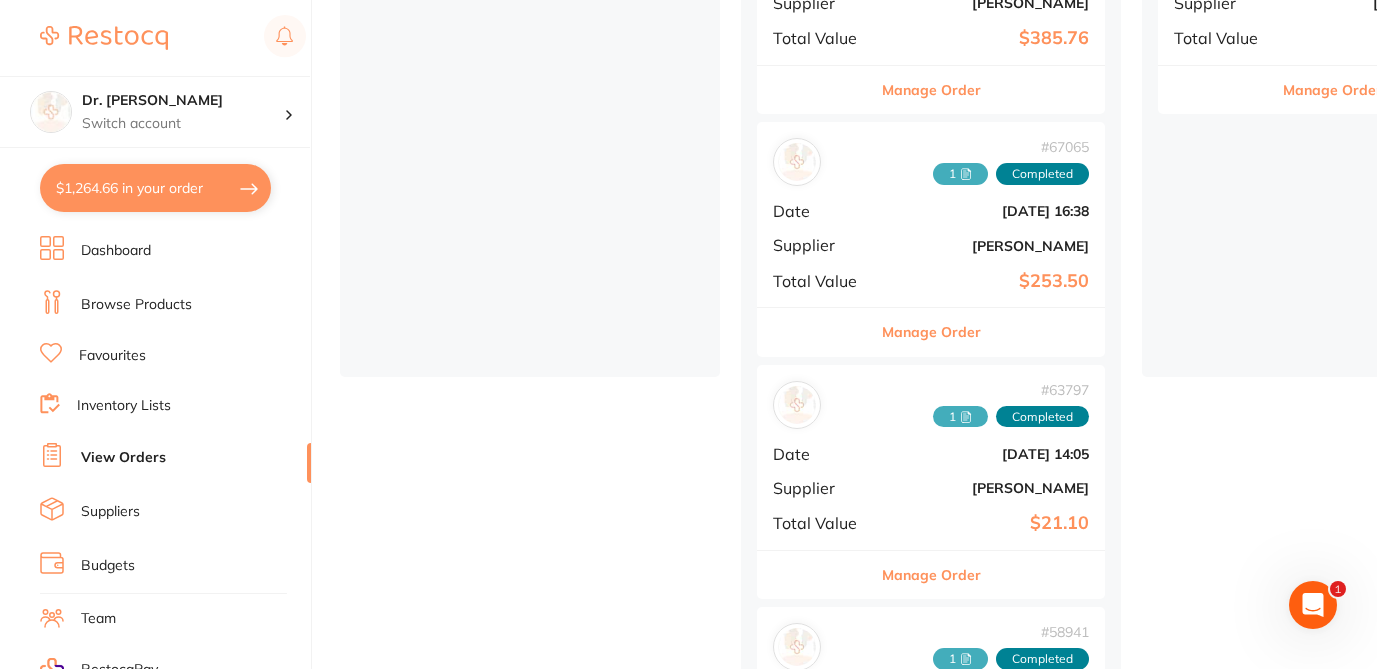 click on "Manage Order" at bounding box center (931, 575) 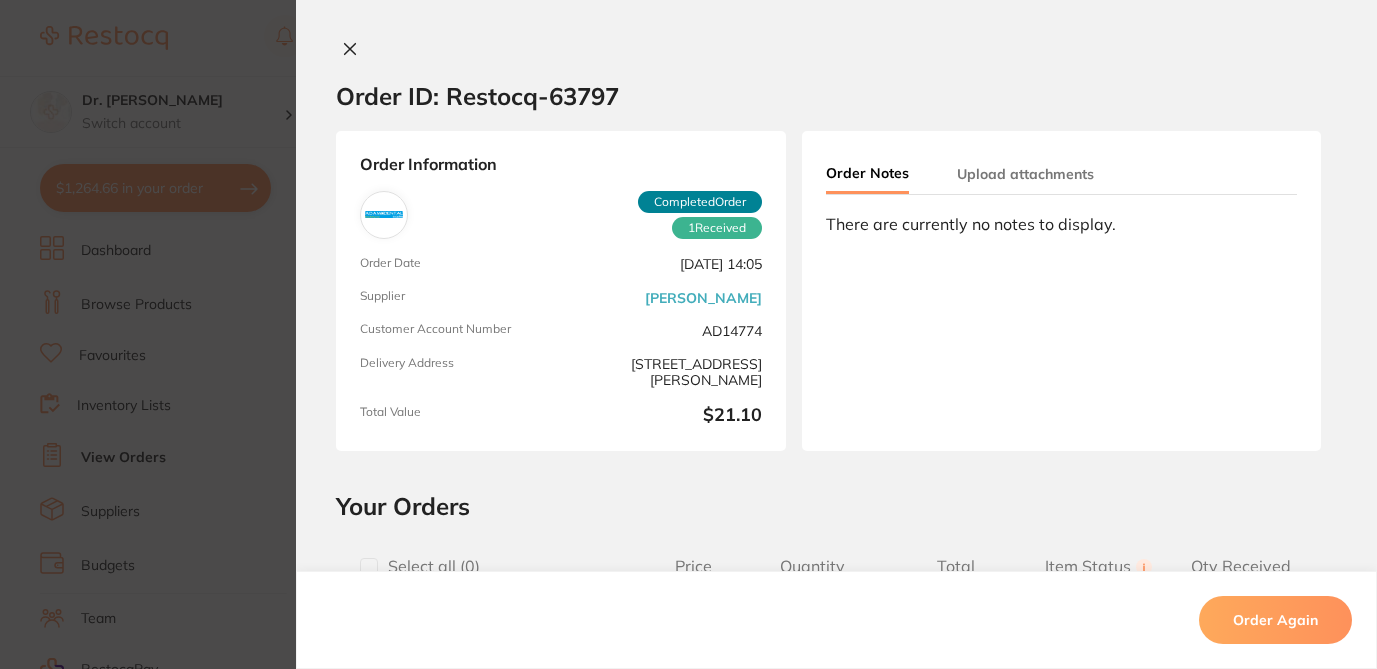 scroll, scrollTop: 0, scrollLeft: 0, axis: both 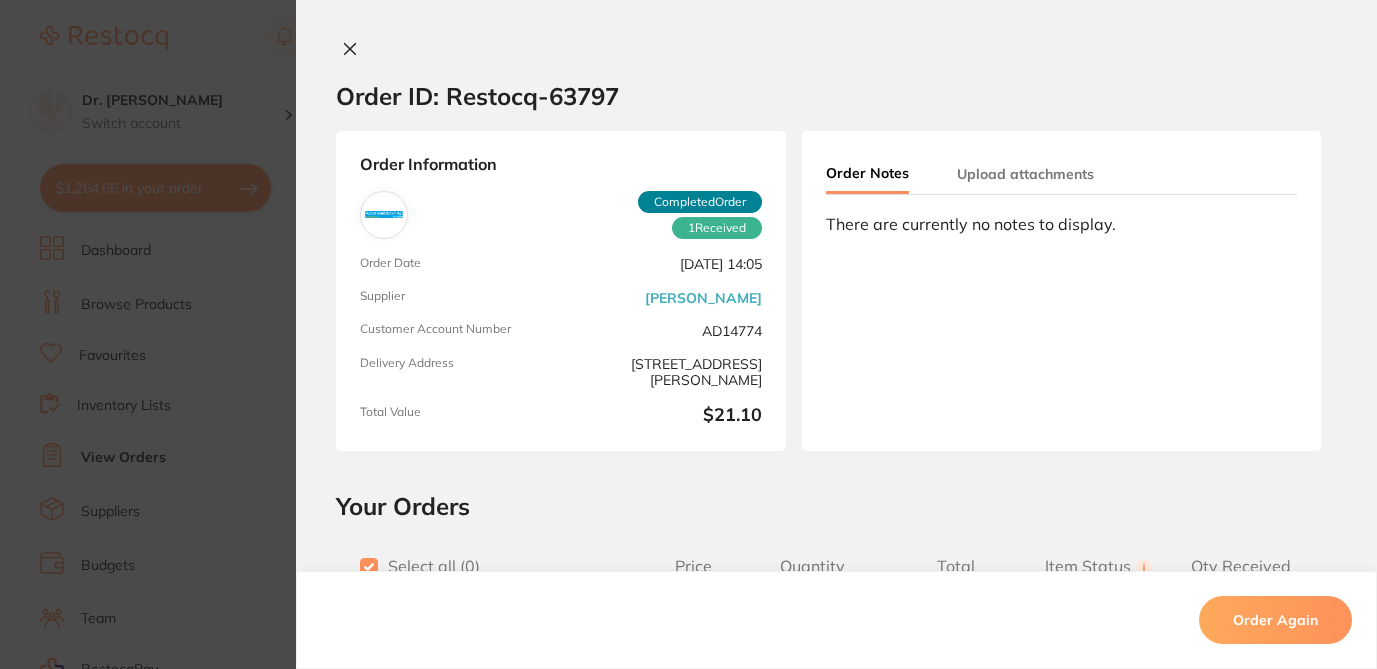 checkbox on "true" 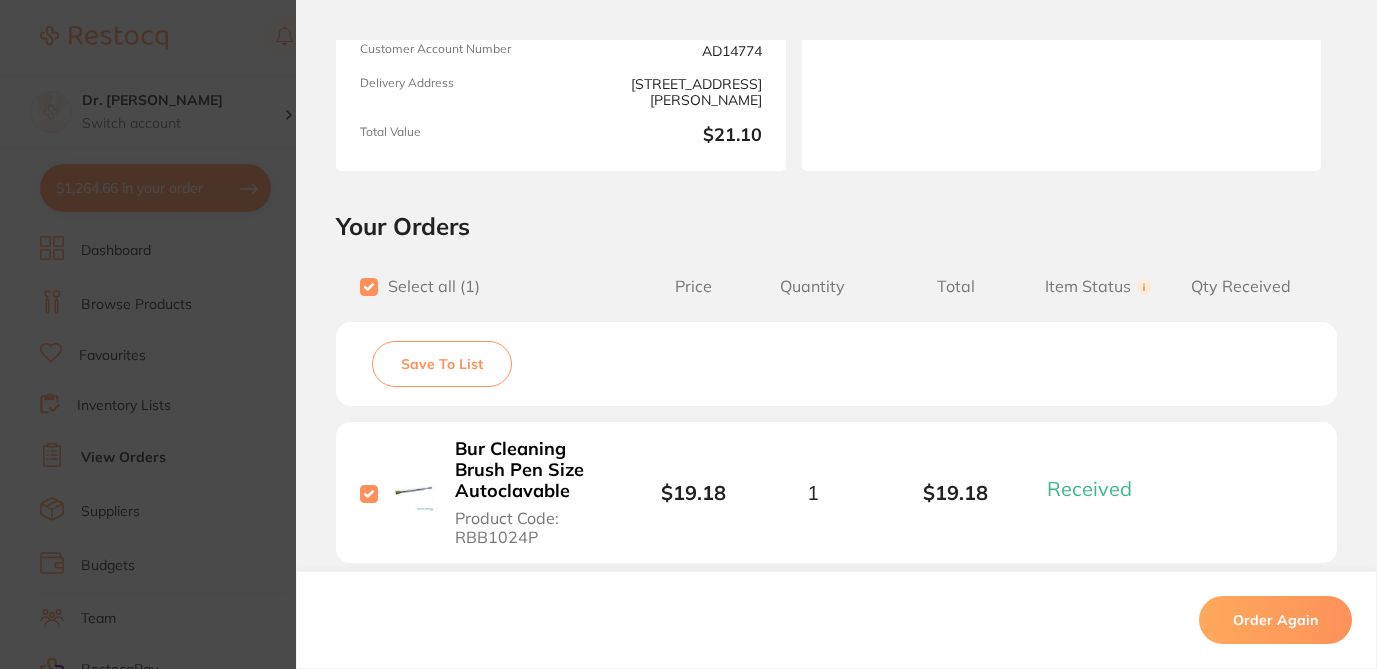 scroll, scrollTop: 291, scrollLeft: 0, axis: vertical 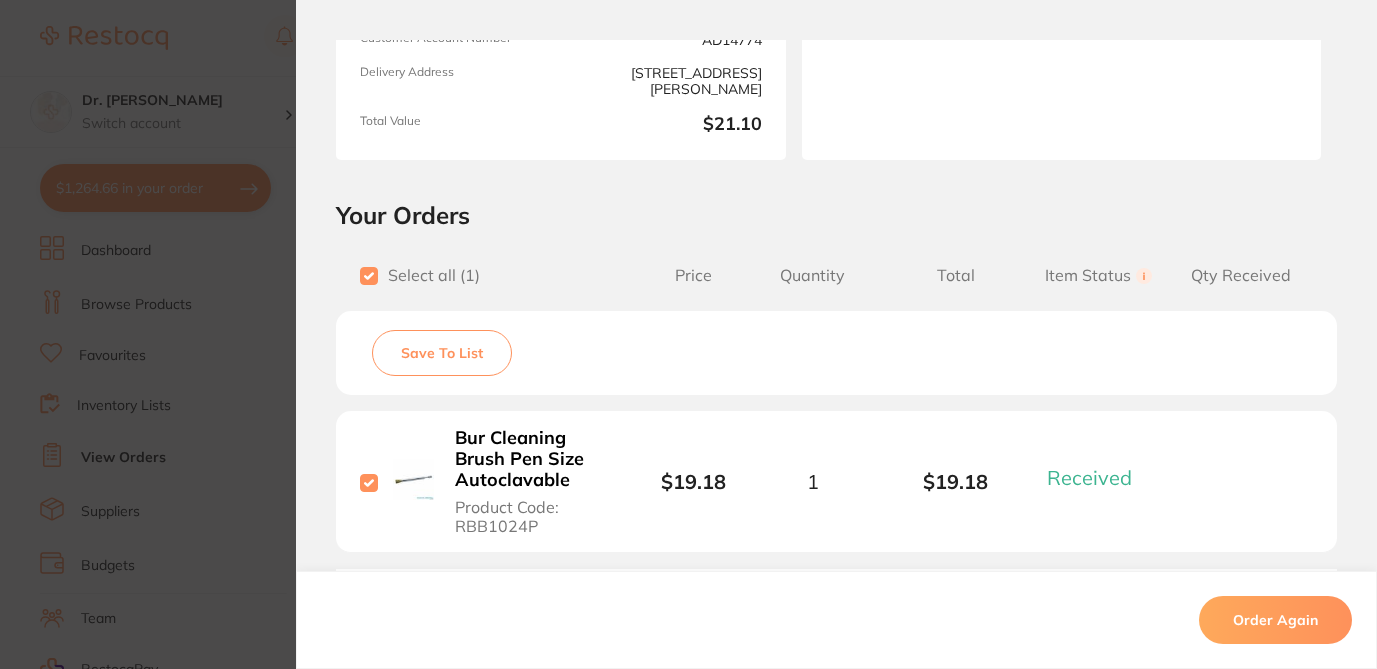 click on "Save To List" at bounding box center (442, 353) 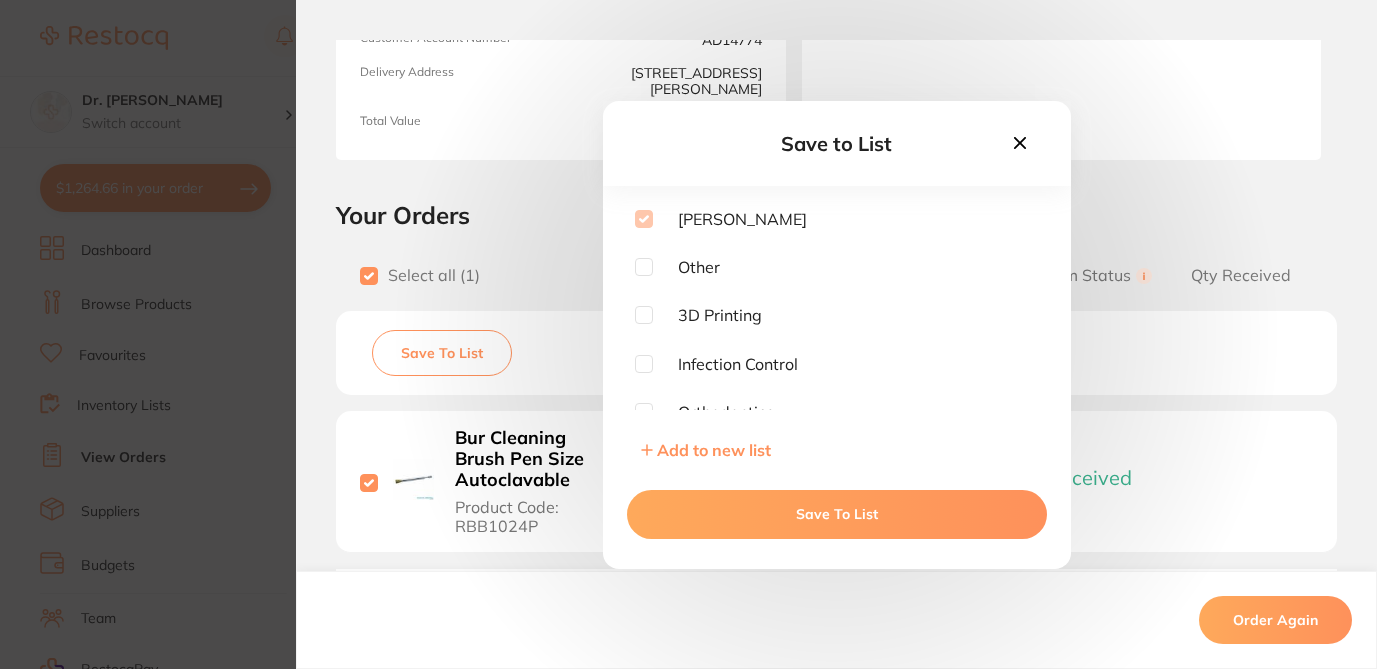 click on "Save To List" at bounding box center (837, 514) 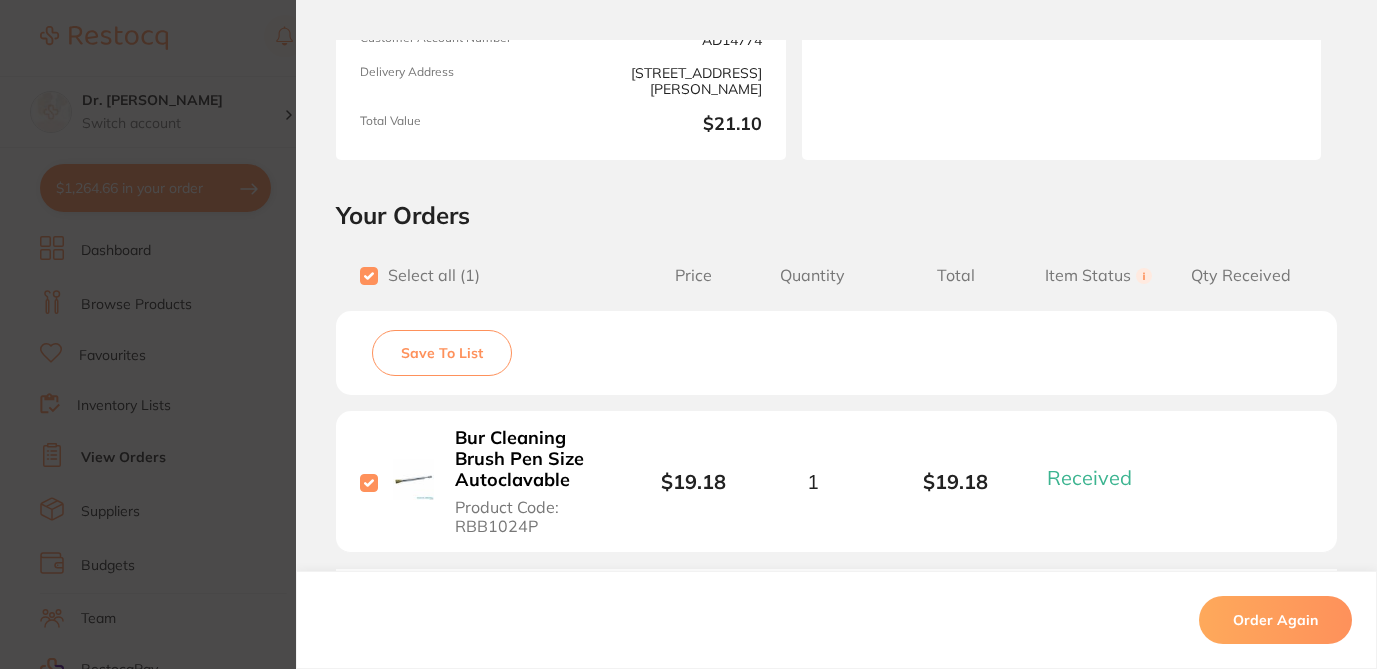 click on "Order ID: Restocq- 63797   Order Information   1  Received Completed  Order Order Date [DATE] 14:05 Supplier [PERSON_NAME] Dental   Customer Account Number AD14774 Delivery Address [STREET_ADDRESS][PERSON_NAME] Total Value $21.10 Order Notes Upload attachments There are currently no notes to display. Your Orders   Select all ( 1 ) Price Quantity Total Item Status   You can use this feature to track items that you have received and those that are on backorder Qty Received Save To List Bur Cleaning Brush Pen Size Autoclavable   Product    Code:  RBB1024P     $19.18 1 $19.18 Received Received Back Order Bur Cleaning Brush Pen Size Autoclavable Product    Code:  RBB1024P $19.18 Quantity:  1 Status:   Received Received Back Order Quantity Received:  Recipient: Default ( [EMAIL_ADDRESS][DOMAIN_NAME] ) Message:   10.0 % GST Incl. $1.92 Sub Total  Incl. GST  ( 1   Items) $21.10 Order Again ✕ ✕" at bounding box center (688, 334) 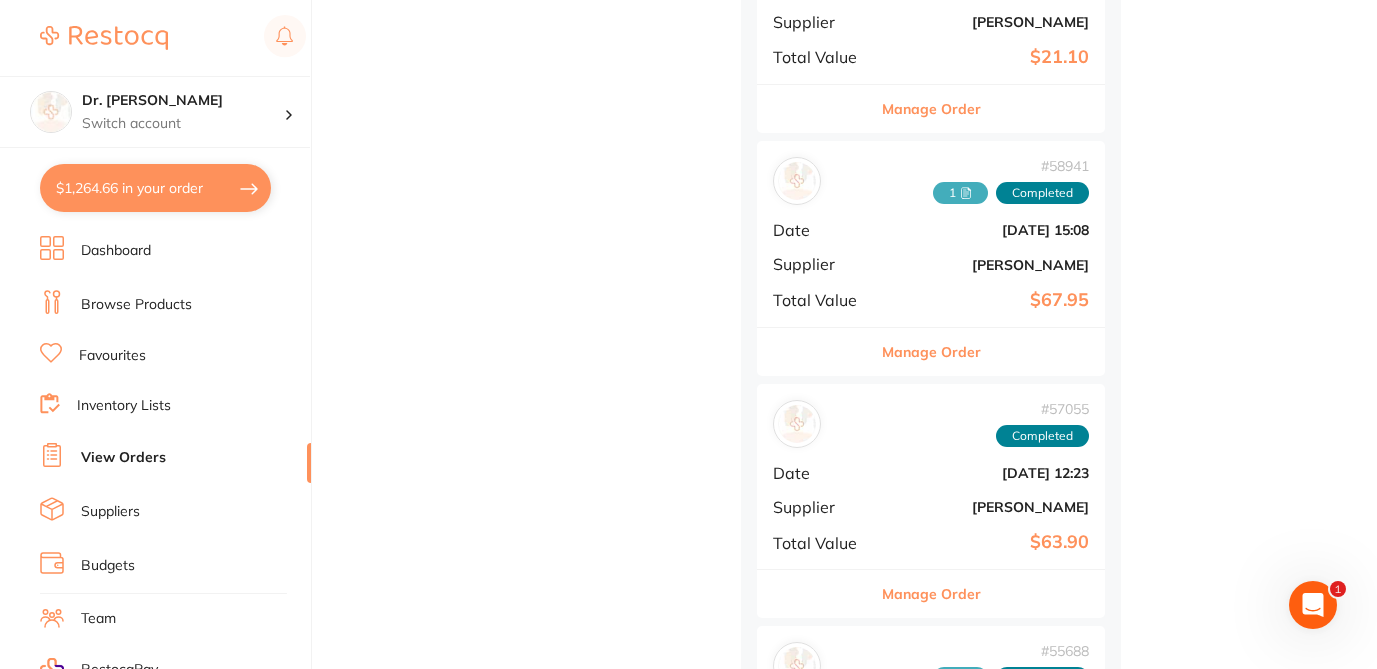 scroll, scrollTop: 888, scrollLeft: 0, axis: vertical 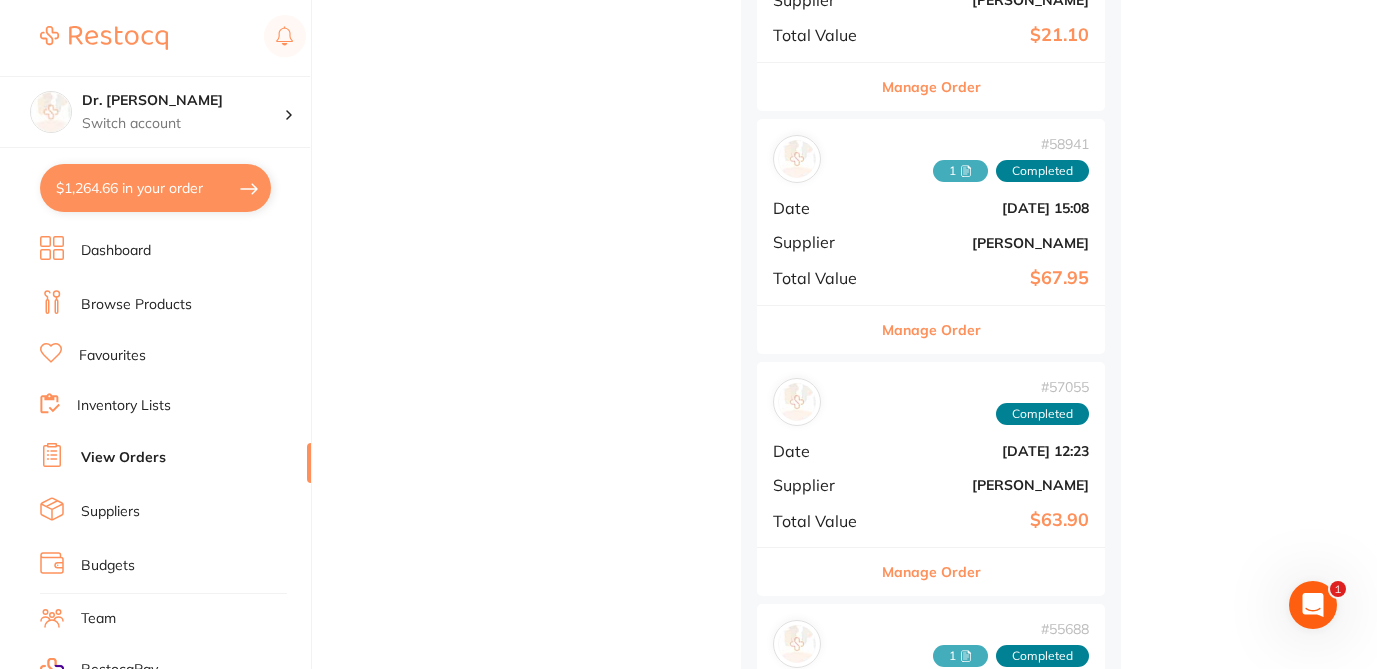 click on "Manage Order" at bounding box center (931, 330) 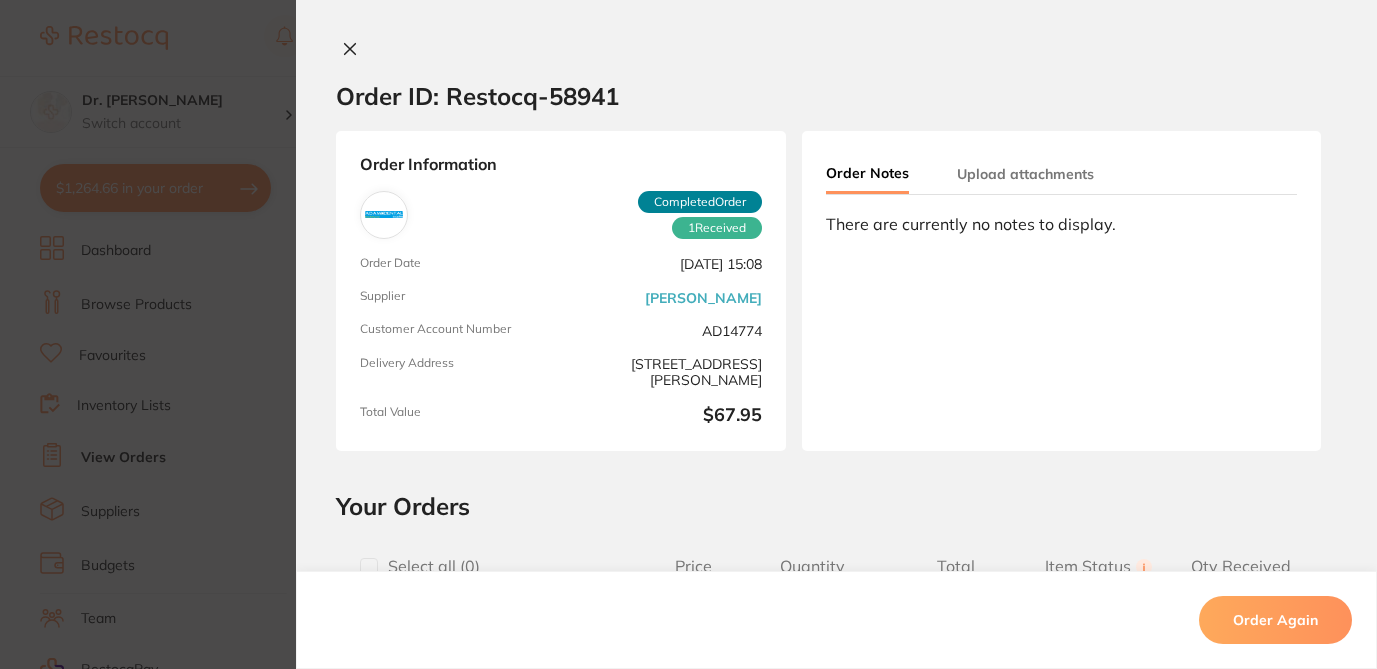 scroll, scrollTop: 0, scrollLeft: 0, axis: both 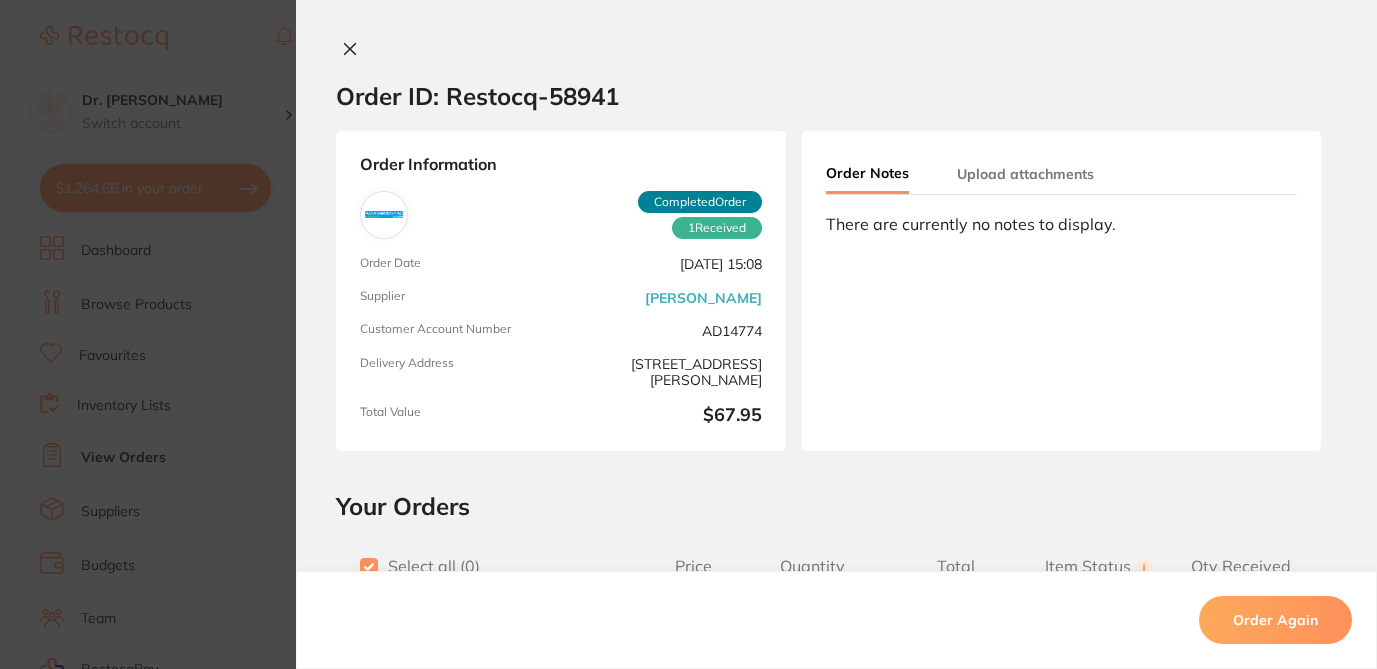 checkbox on "true" 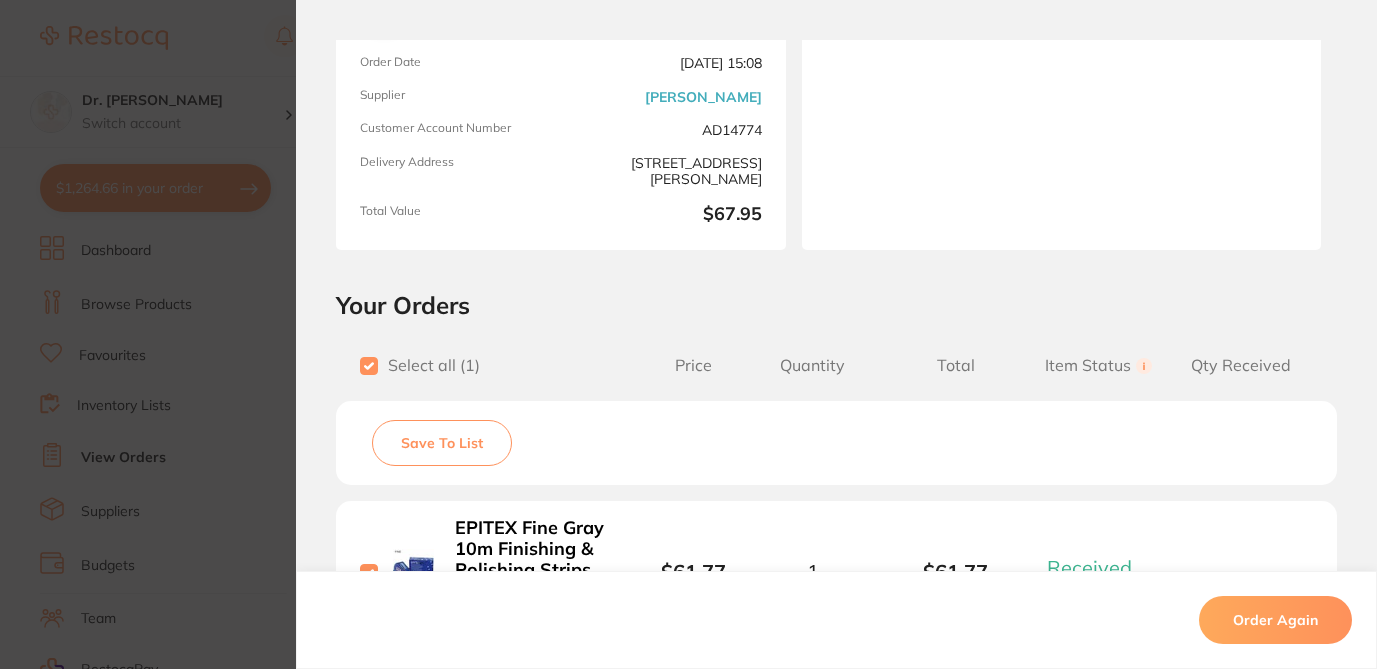scroll, scrollTop: 285, scrollLeft: 0, axis: vertical 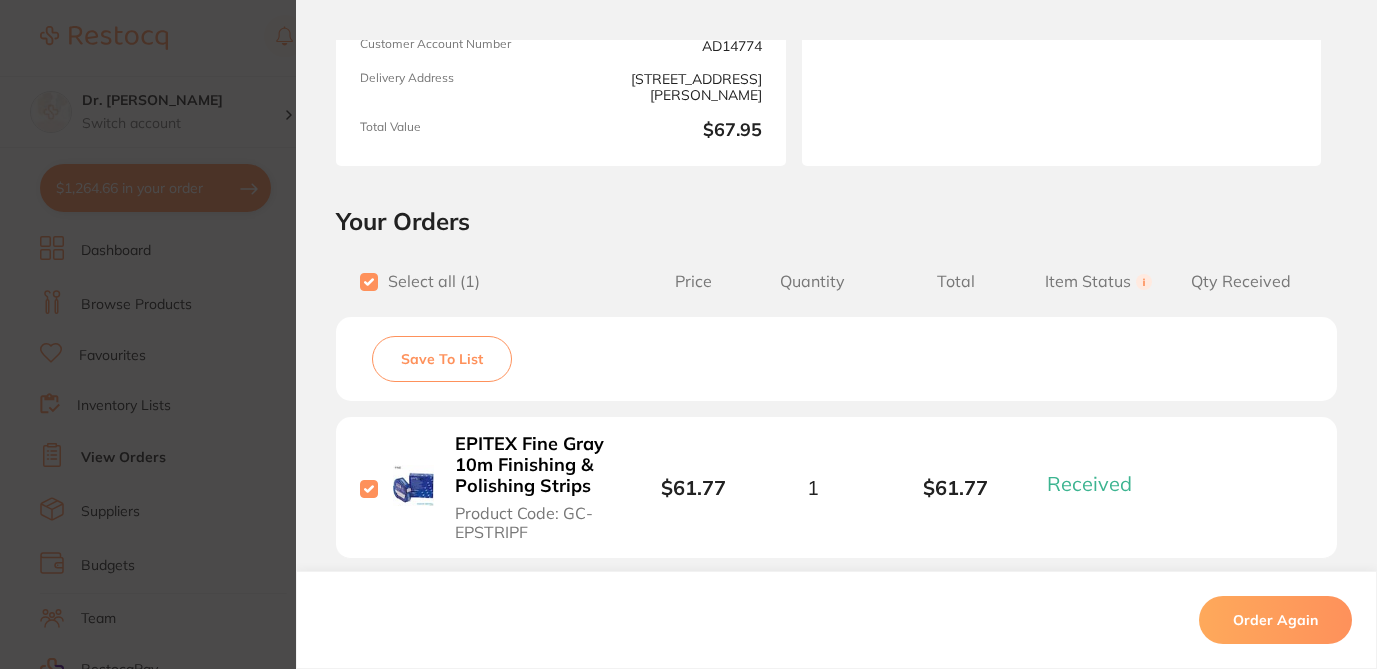click on "Save To List" at bounding box center (442, 359) 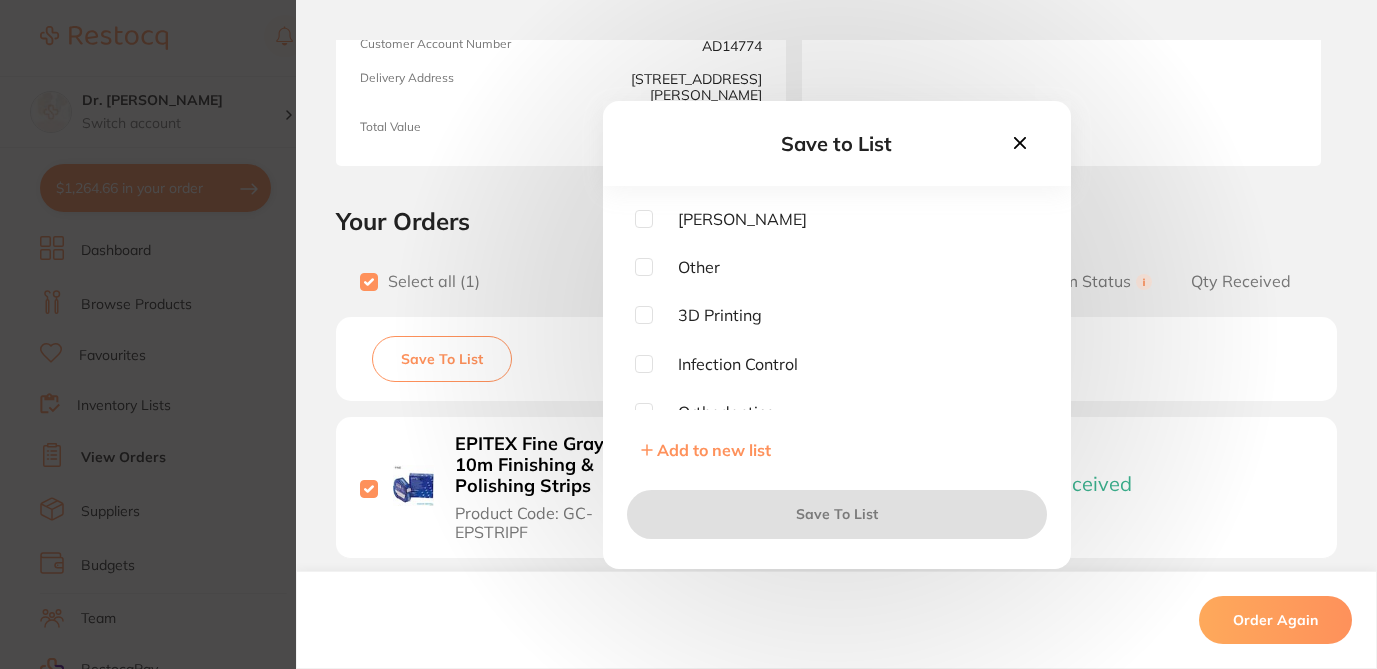 click at bounding box center (644, 219) 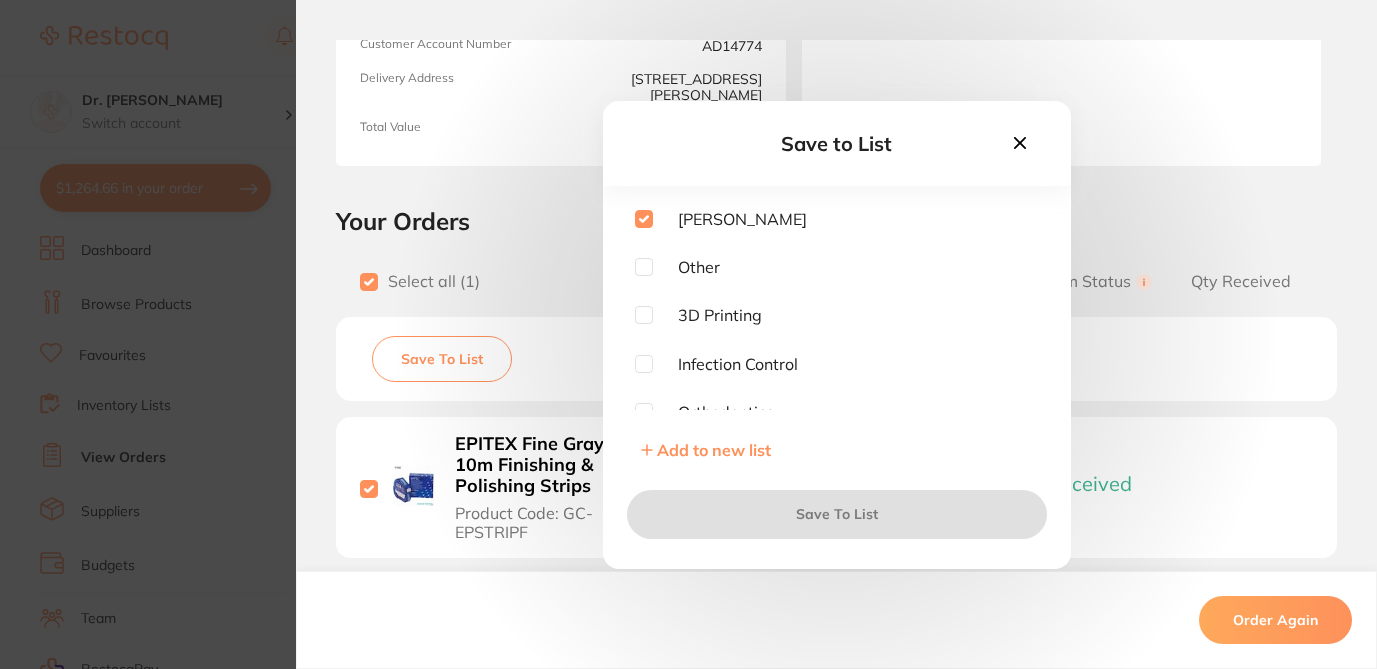 checkbox on "true" 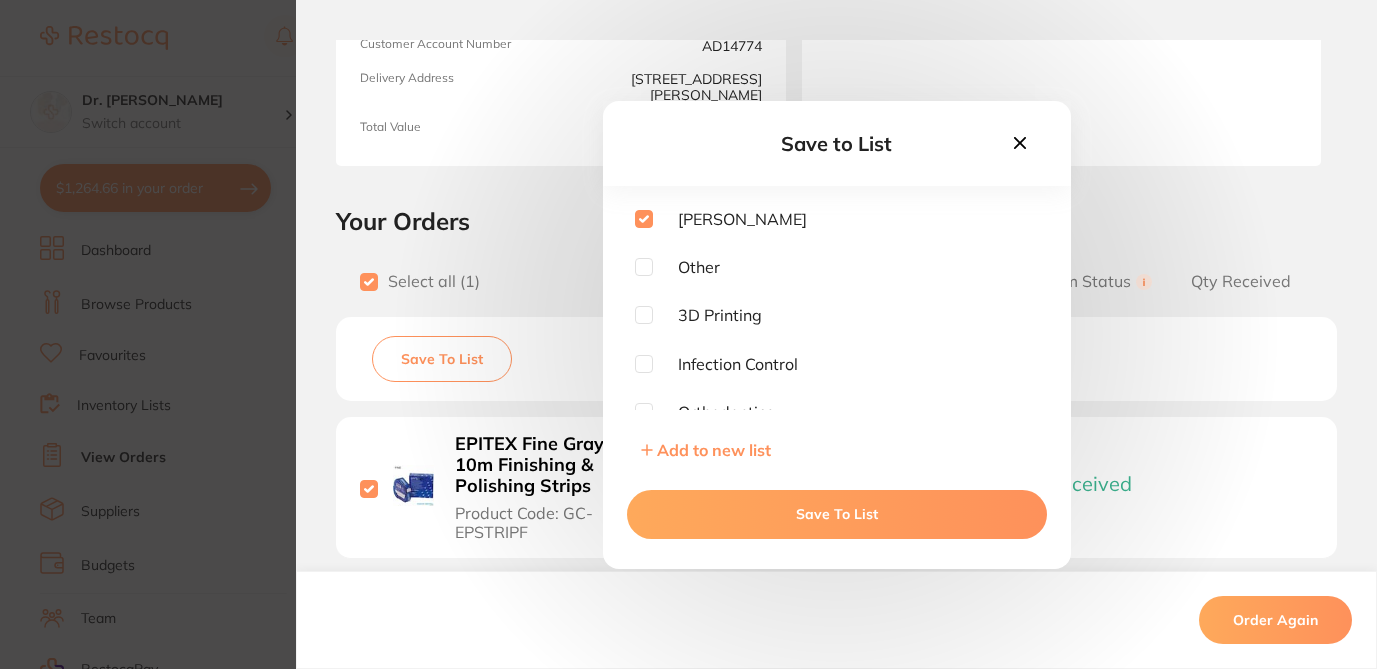 click on "Save To List" at bounding box center (837, 514) 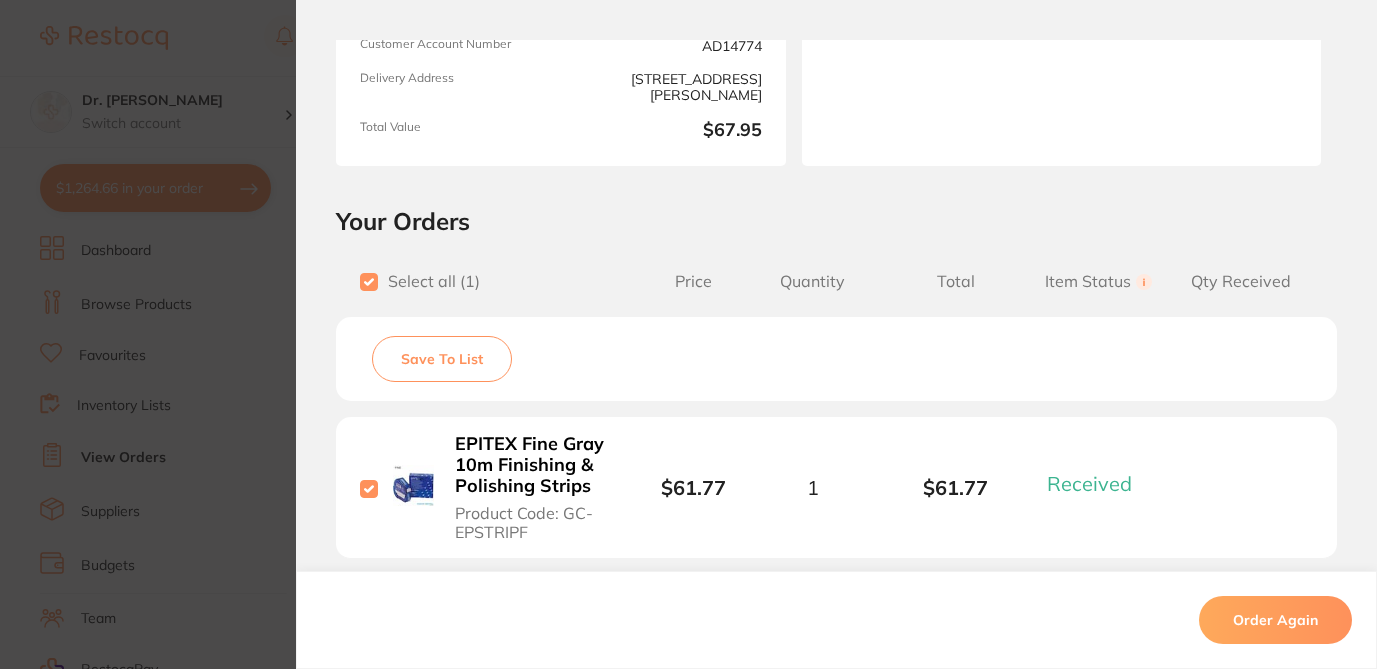 click on "Order ID: Restocq- 58941   Order Information   1  Received Completed  Order Order Date [DATE] 15:08 Supplier [PERSON_NAME] Dental   Customer Account Number AD14774 Delivery Address [STREET_ADDRESS][PERSON_NAME] Total Value $67.95 Order Notes Upload attachments There are currently no notes to display. Your Orders   Select all ( 1 ) Price Quantity Total Item Status   You can use this feature to track items that you have received and those that are on backorder Qty Received Save To List EPITEX Fine Gray 10m Finishing & Polishing Strips   Product    Code:  GC-EPSTRIPF     $61.77 1 $61.77 Received Received Back Order EPITEX Fine Gray 10m Finishing & Polishing Strips Product    Code:  GC-EPSTRIPF $61.77 Quantity:  1 Status:   Received Received Back Order Quantity Received:  Recipient: Default ( [EMAIL_ADDRESS][DOMAIN_NAME] ) Message:   10.0 % GST Incl. $6.18 Sub Total  Incl. GST  ( 1   Items) $67.95 Order Again ✕ ✕" at bounding box center (688, 334) 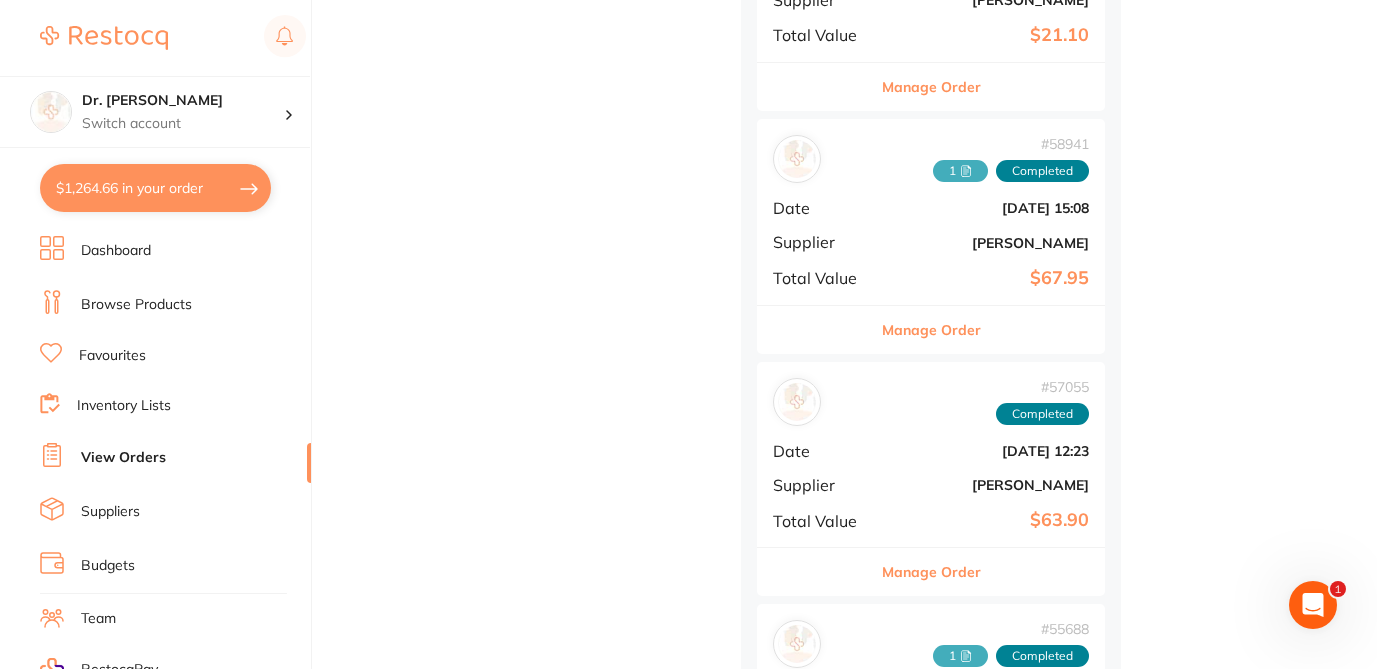 click on "Manage Order" at bounding box center [931, 572] 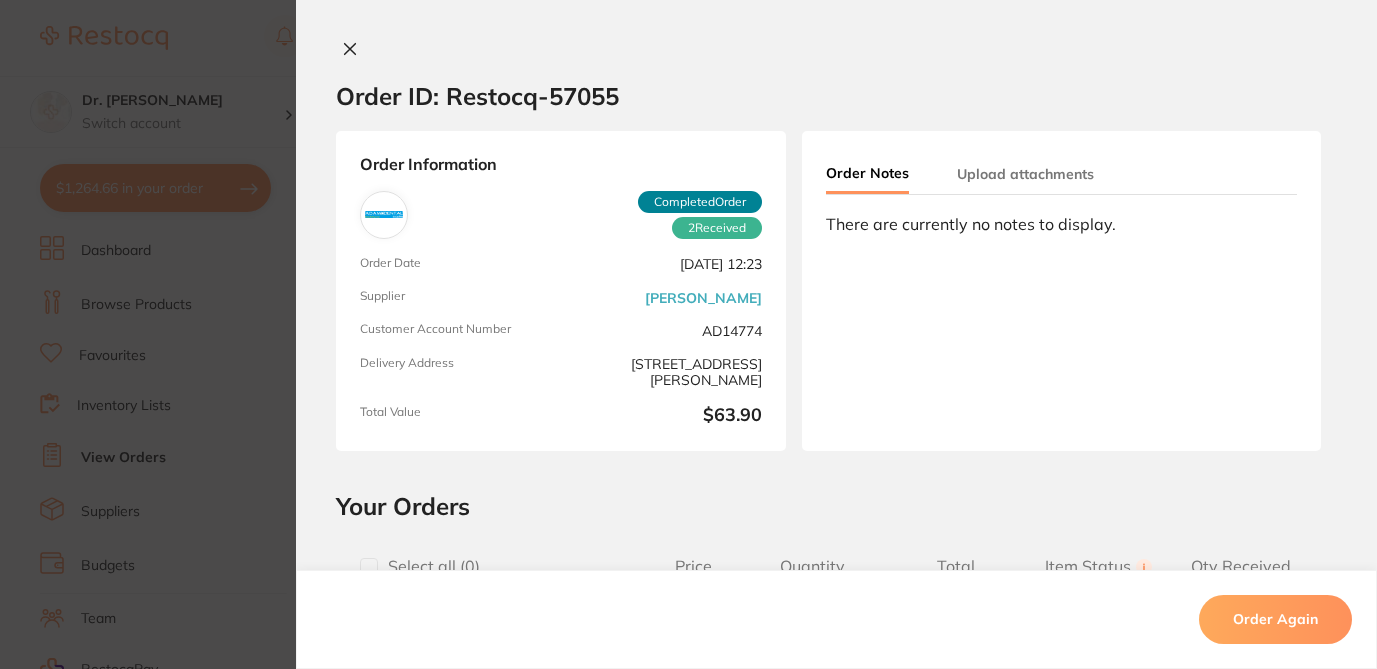 scroll, scrollTop: 0, scrollLeft: 0, axis: both 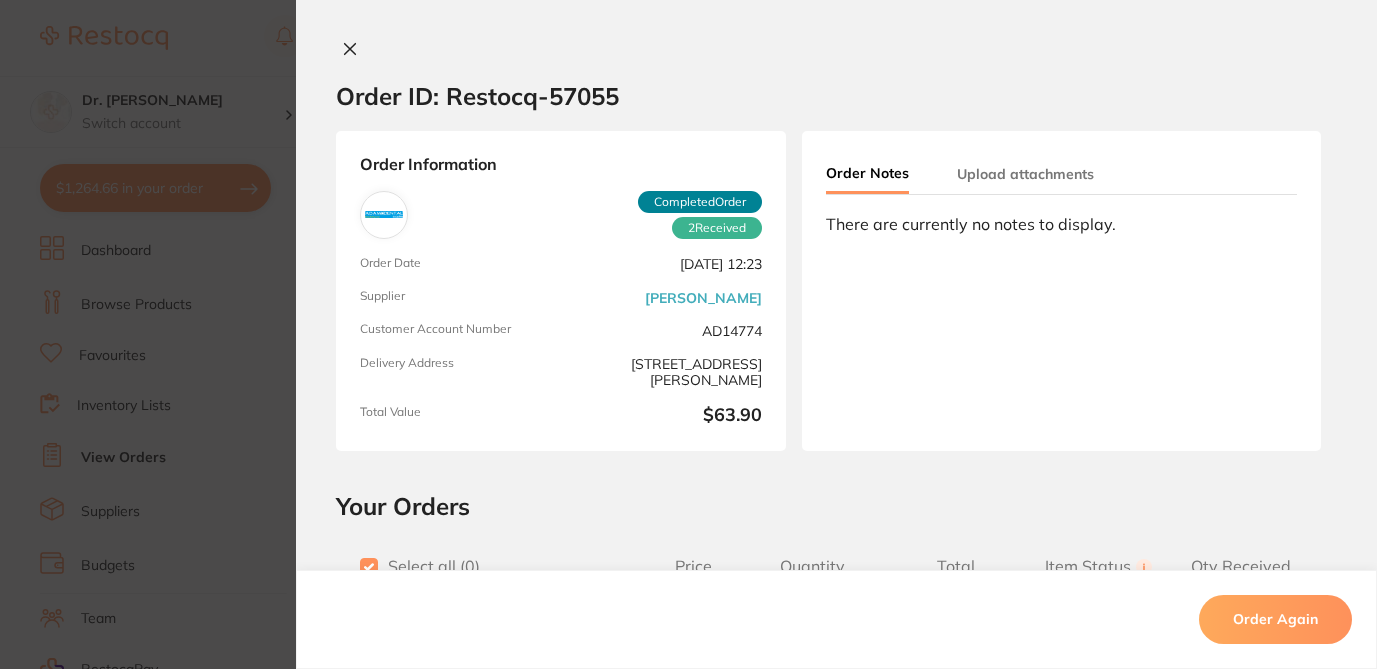 checkbox on "true" 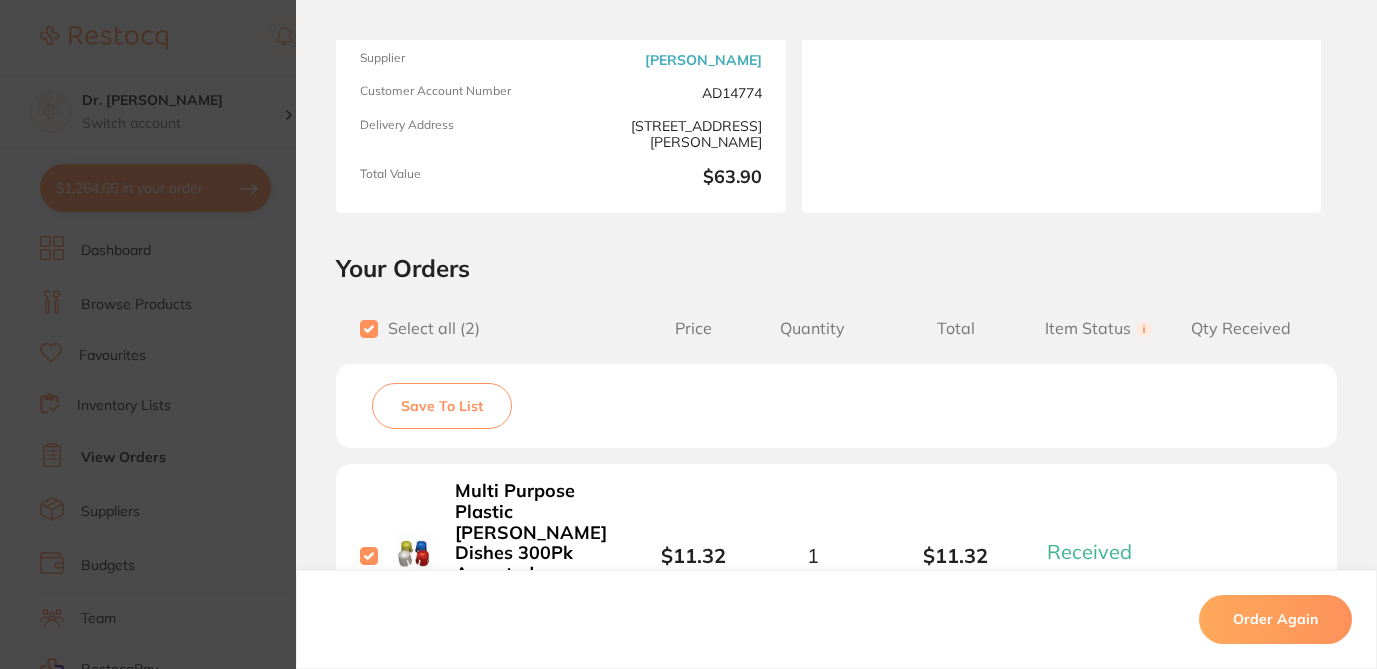 scroll, scrollTop: 243, scrollLeft: 0, axis: vertical 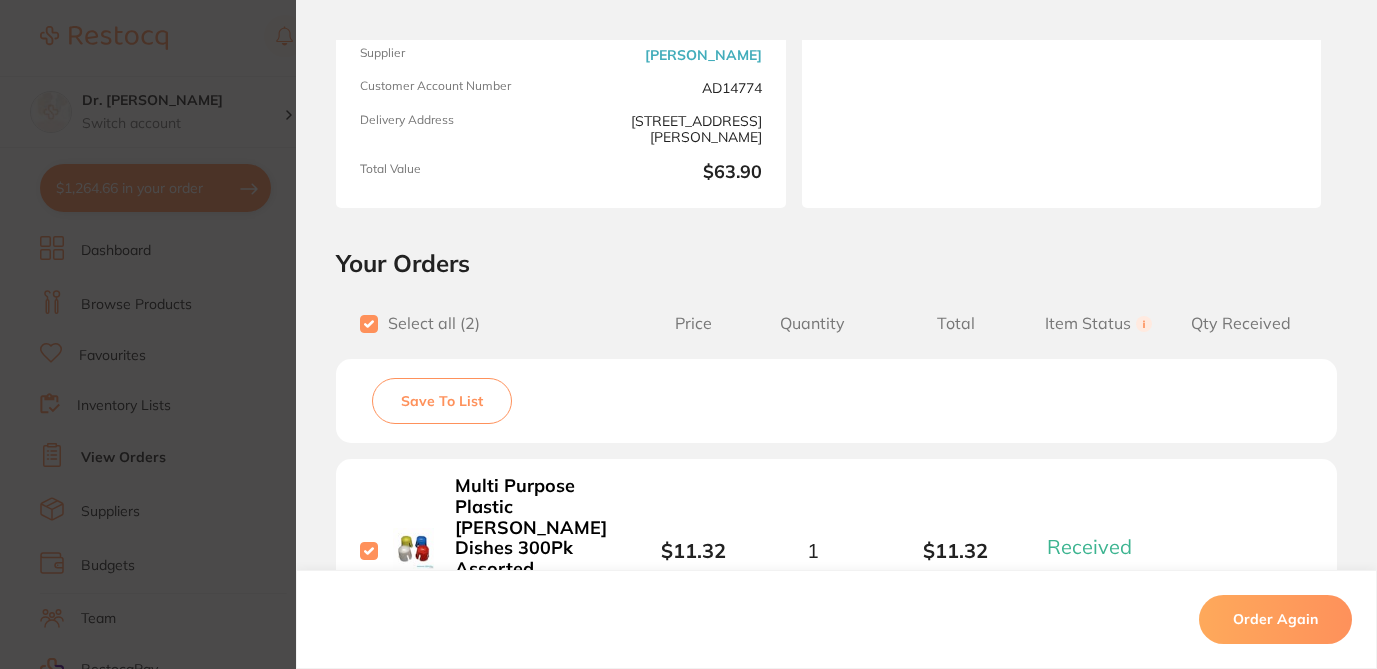 click on "Save To List" at bounding box center [442, 401] 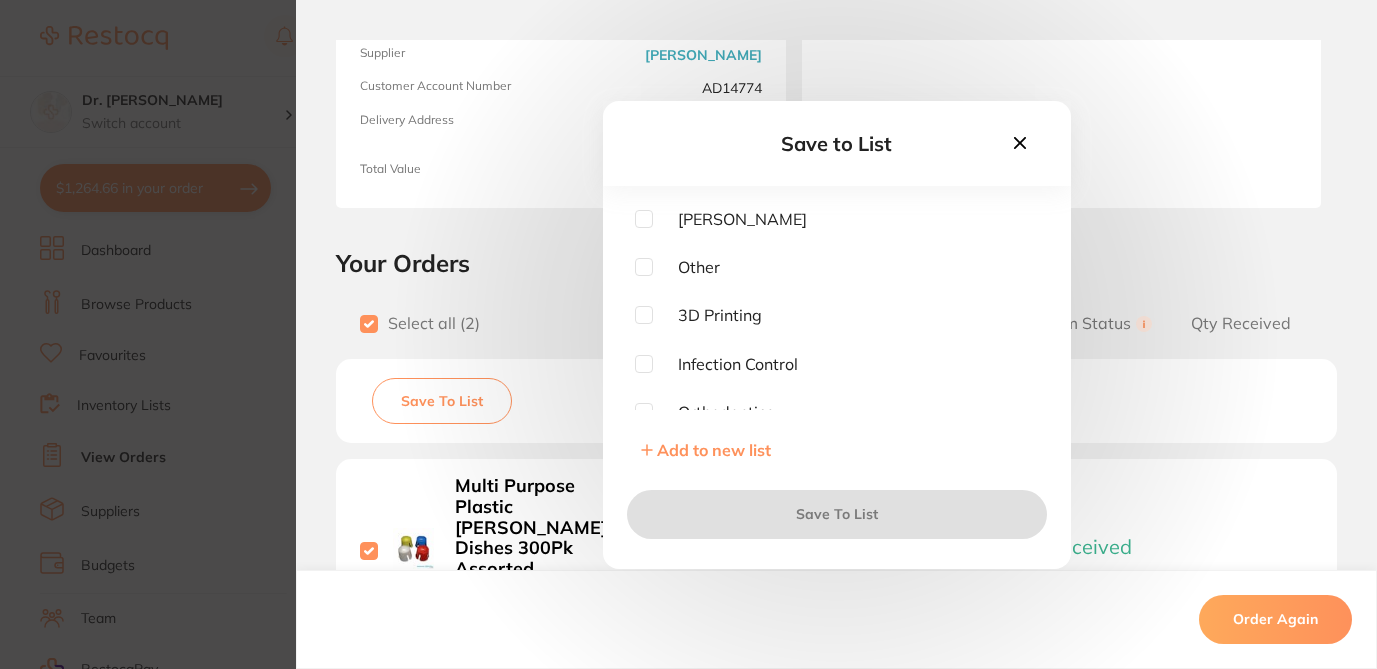 click at bounding box center [644, 219] 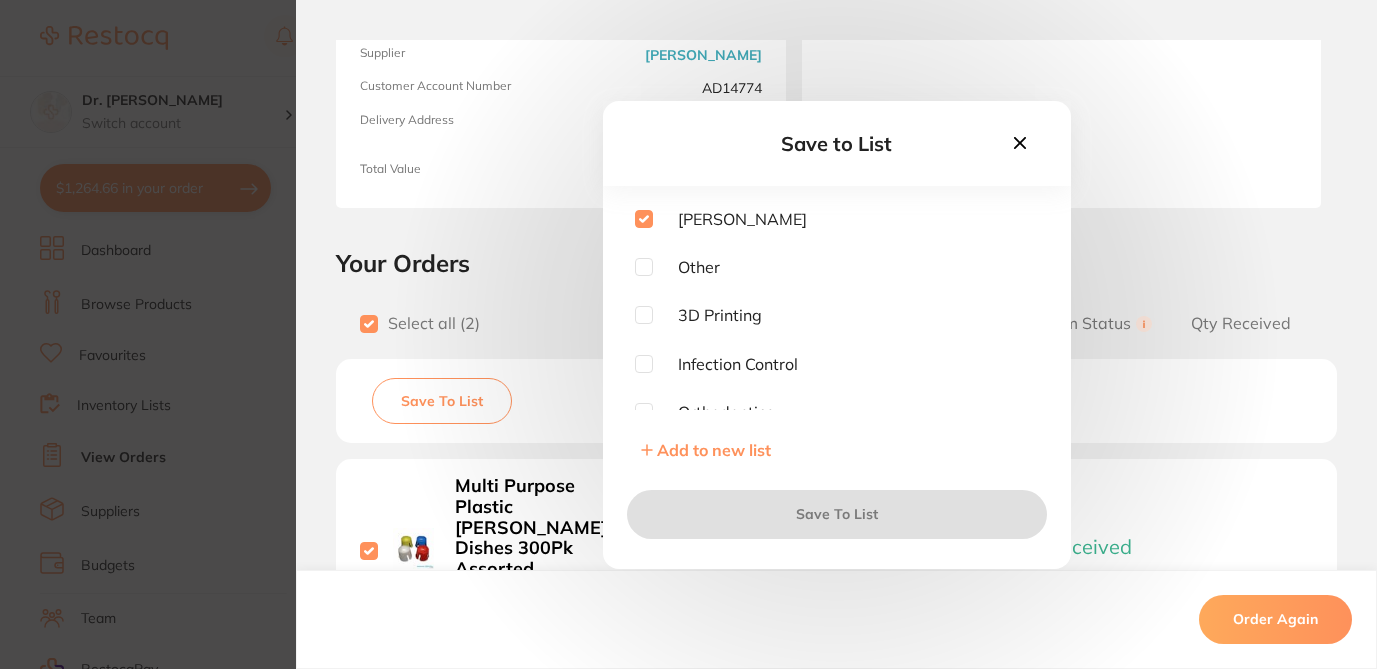 checkbox on "true" 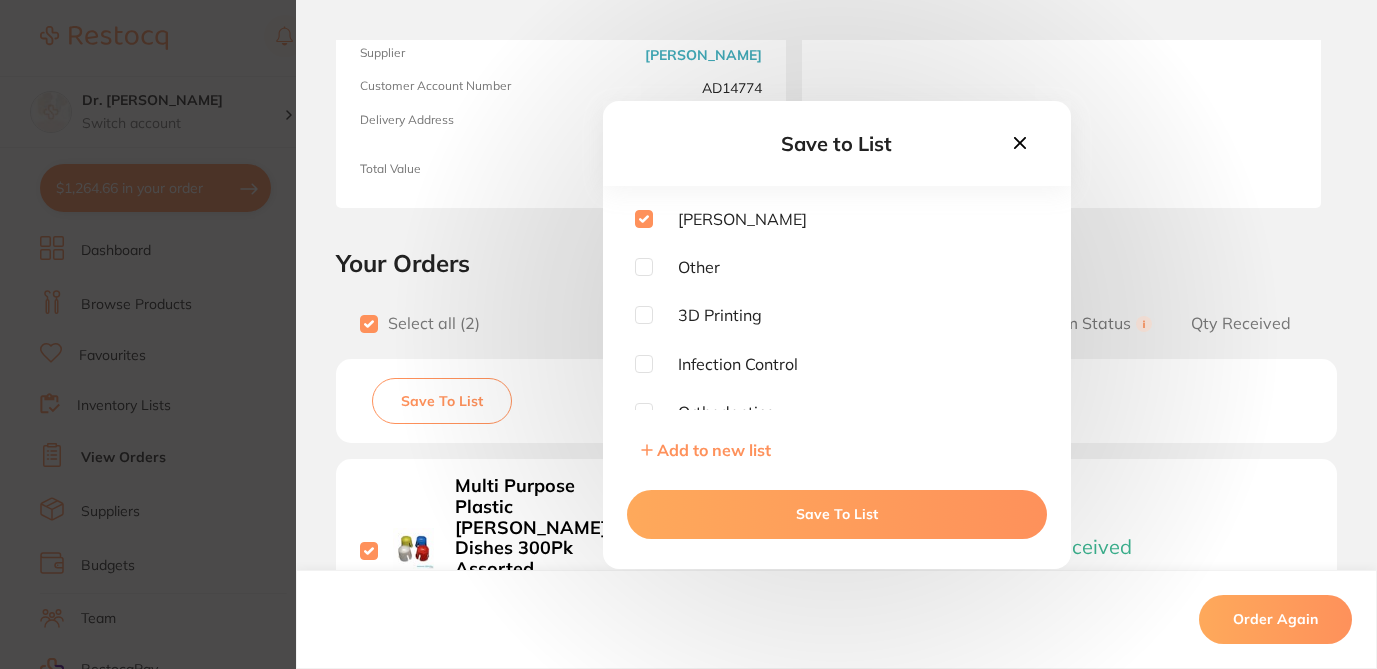 click on "Save To List" at bounding box center (837, 514) 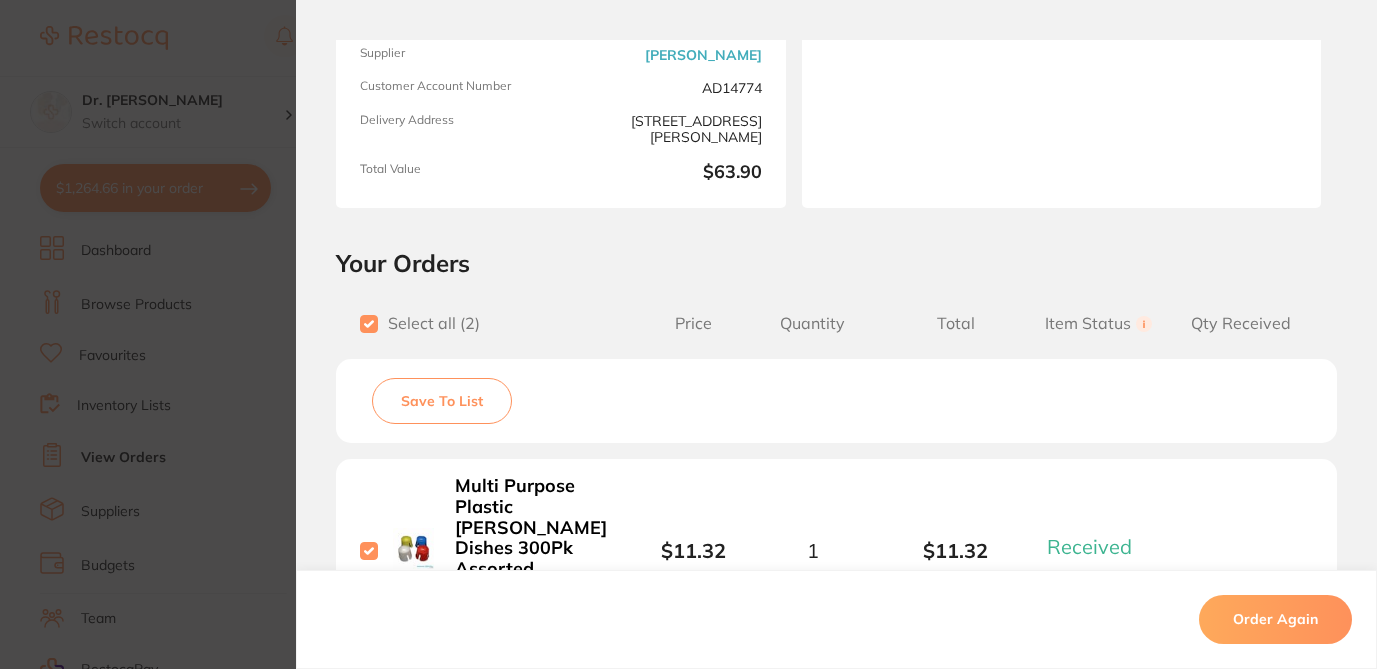 click on "Order ID: Restocq- 57055   Order Information   2  Received Completed  Order Order Date [DATE] 12:23 Supplier [PERSON_NAME] Dental   Customer Account Number AD14774 Delivery Address [STREET_ADDRESS][PERSON_NAME] Total Value $63.90 Order Notes Upload attachments There are currently no notes to display. Your Orders   Select all ( 2 ) Price Quantity Total Item Status   You can use this feature to track items that you have received and those that are on backorder Qty Received Save To List Multi Purpose Plastic [PERSON_NAME] Dishes 300Pk Assorted   Product    Code:  DD250     $11.32 1 $11.32 Received Received Back Order Oral B Pro 500 3D White Electric Toothbrush   Product    Code:  80286851     $46.77 1 $46.77 Received Received Back Order Multi Purpose Plastic [PERSON_NAME] Dishes 300Pk Assorted Product    Code:  DD250 $11.32 Quantity:  1 Status:   Received Received Back Order Quantity Received:  Oral B Pro 500 3D White Electric Toothbrush Product    Code:  80286851 $46.77 Quantity:  1 Status:   Received Received )" at bounding box center (688, 334) 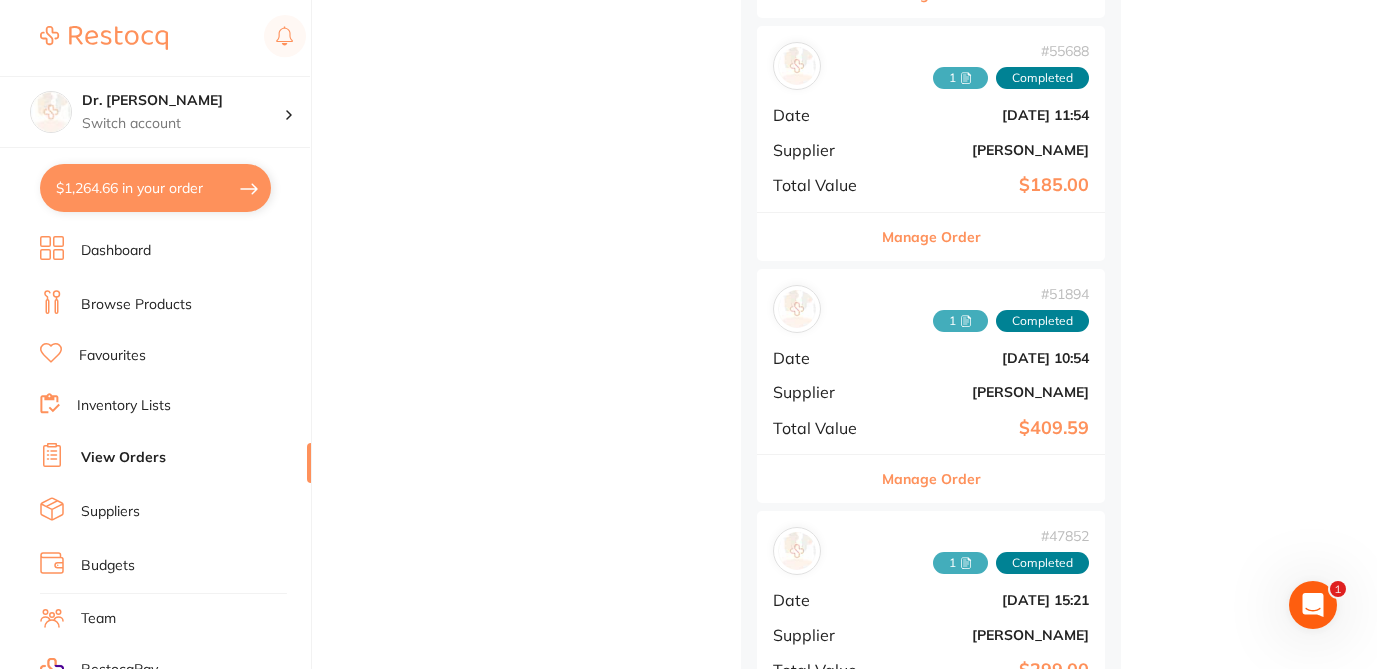 scroll, scrollTop: 1474, scrollLeft: 0, axis: vertical 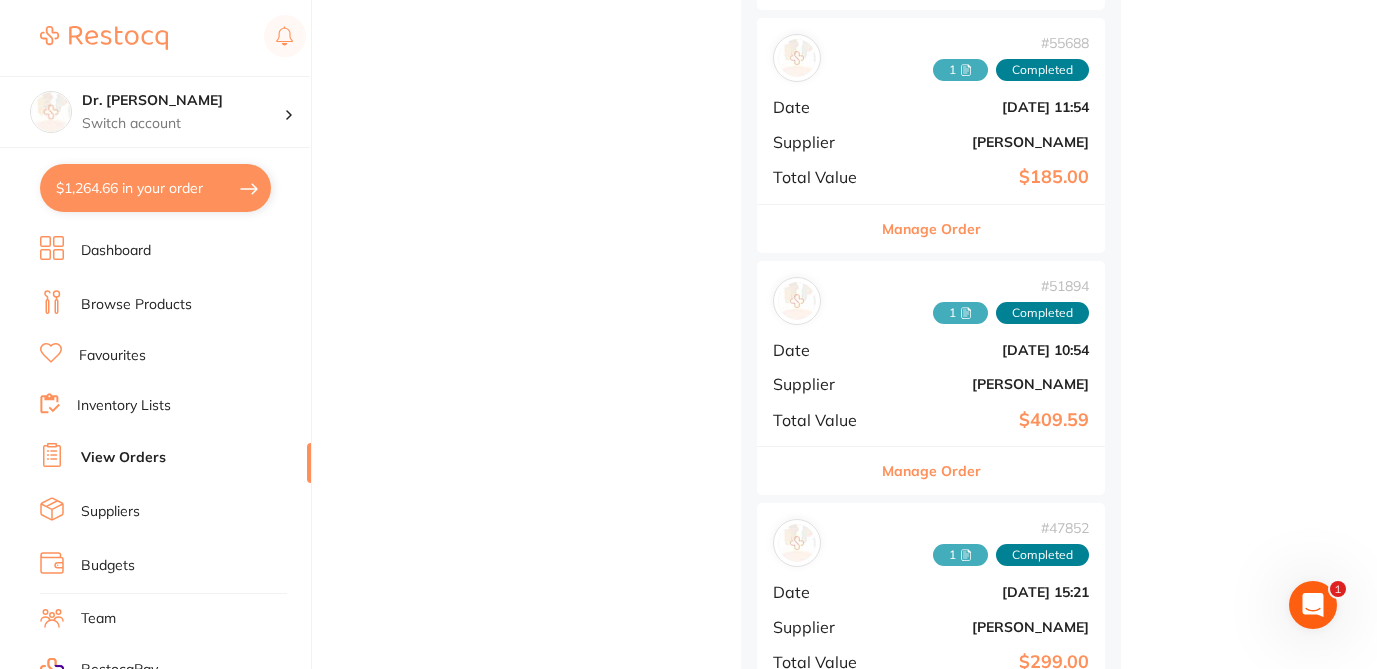 click on "Manage Order" at bounding box center [931, 229] 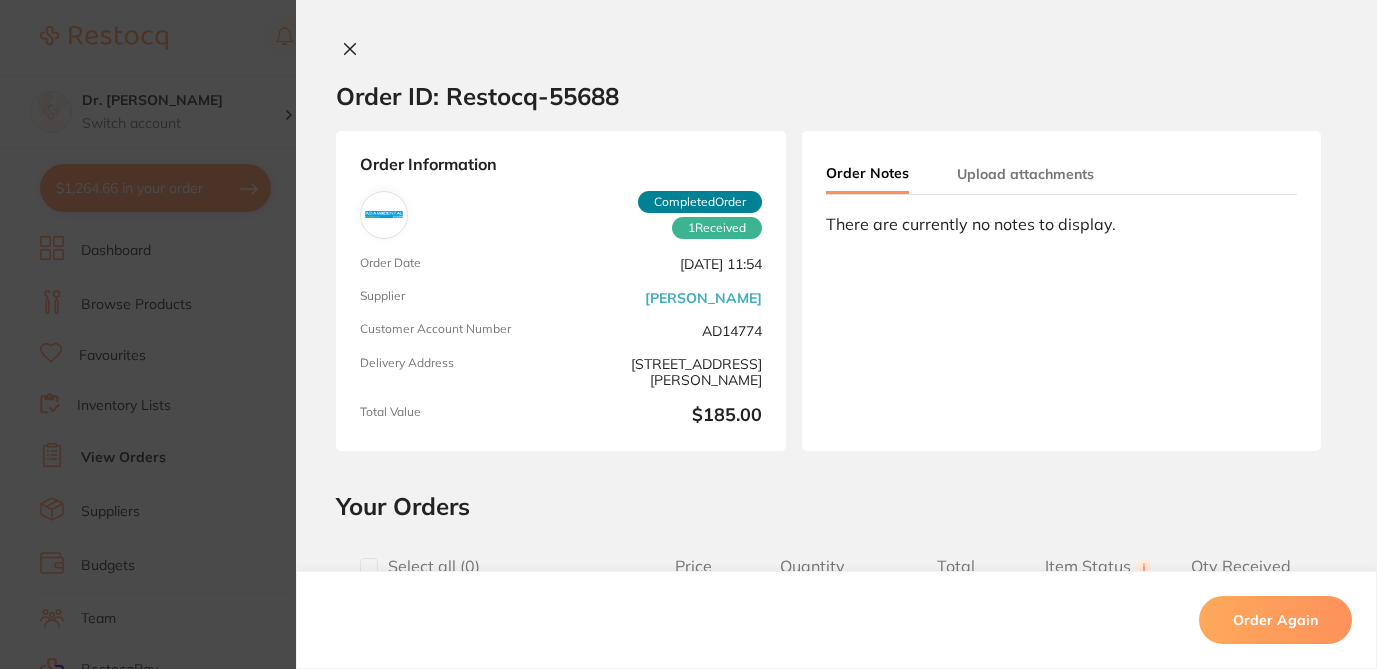 scroll, scrollTop: 0, scrollLeft: 0, axis: both 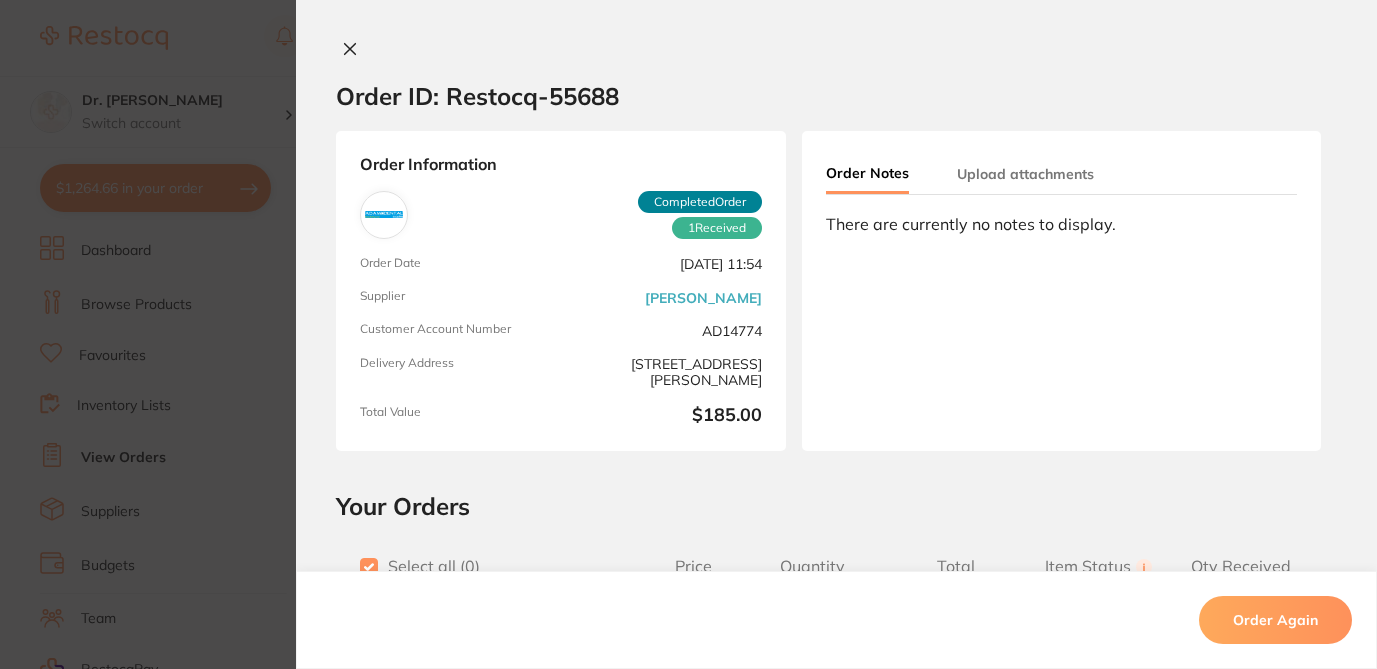 checkbox on "true" 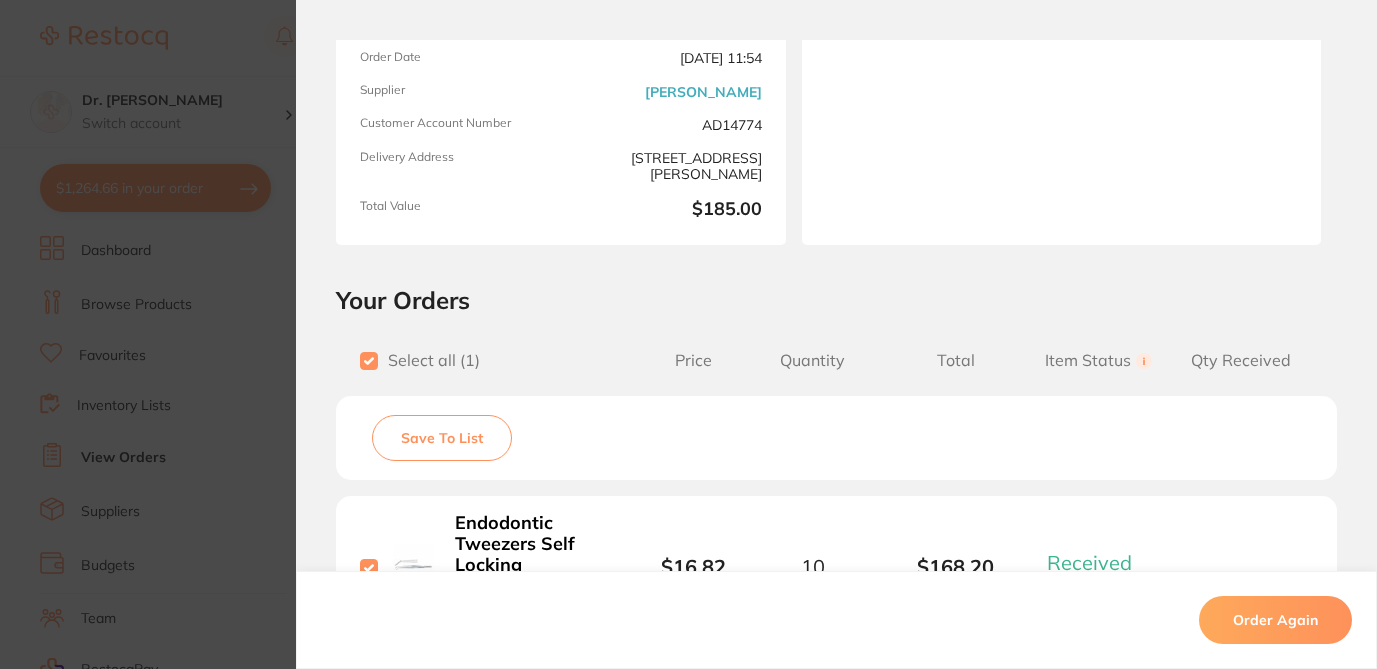 scroll, scrollTop: 208, scrollLeft: 0, axis: vertical 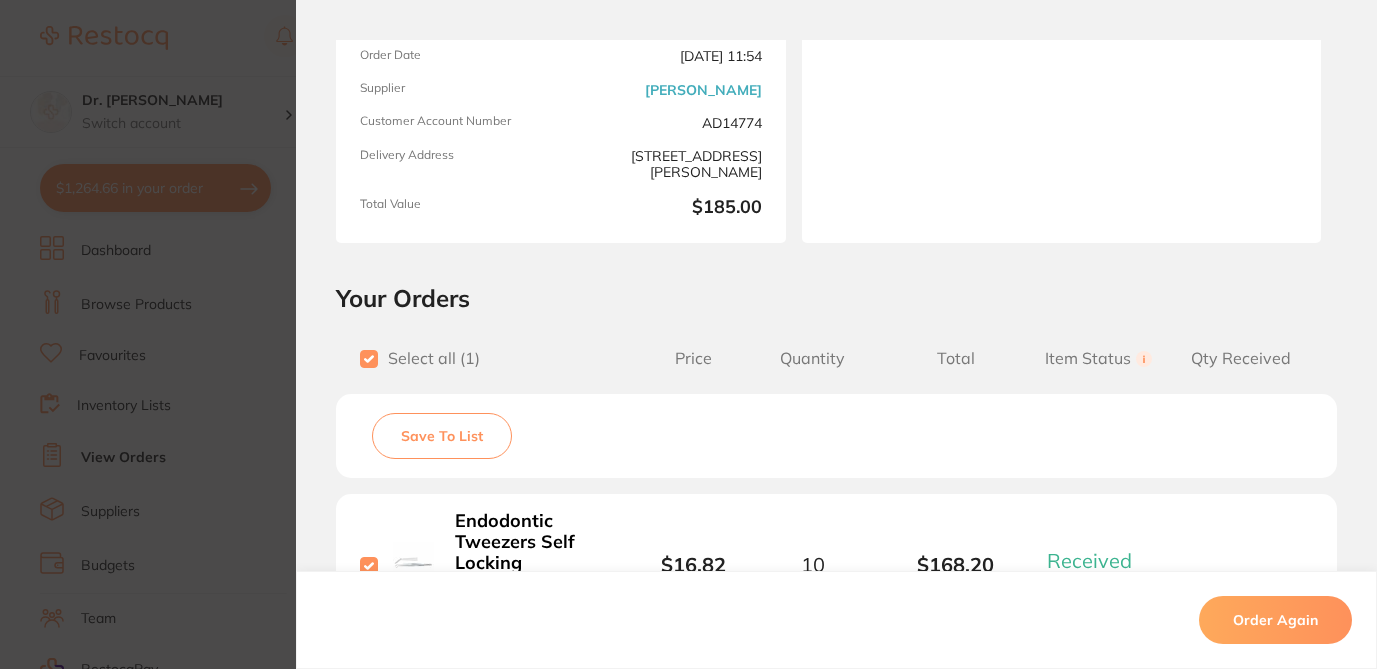 click on "Save To List" at bounding box center (442, 436) 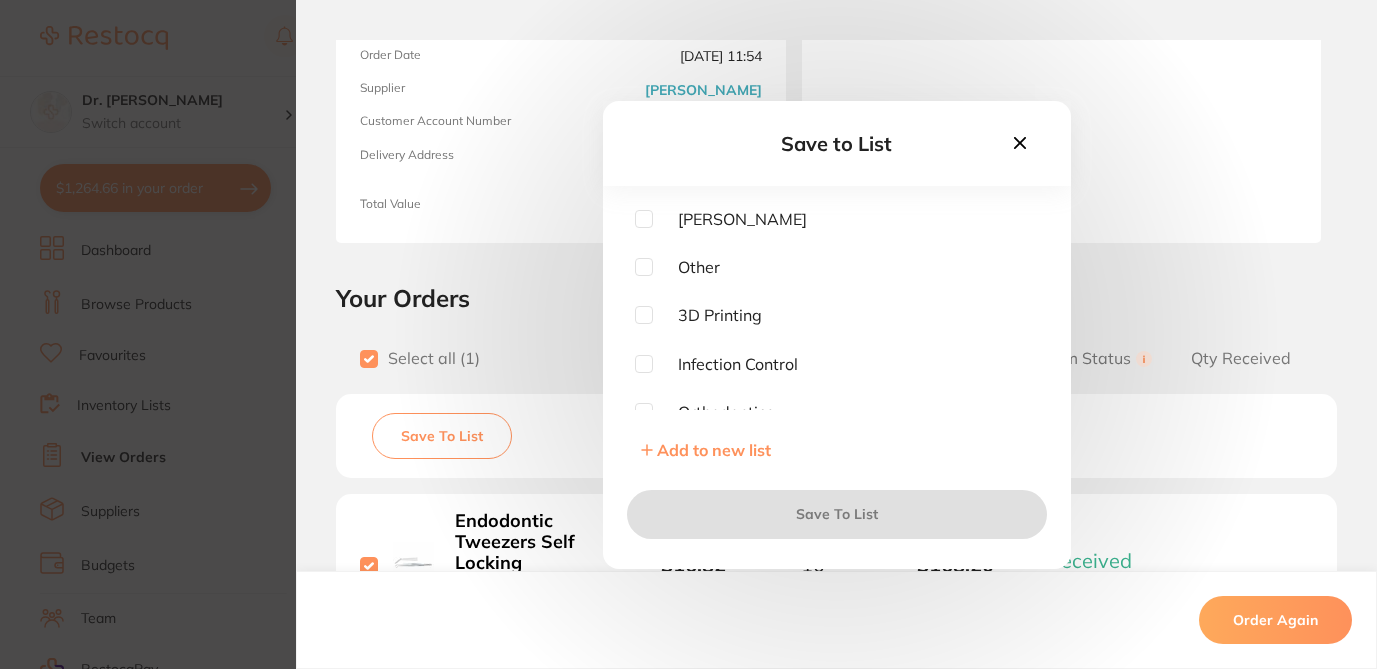 click at bounding box center (644, 219) 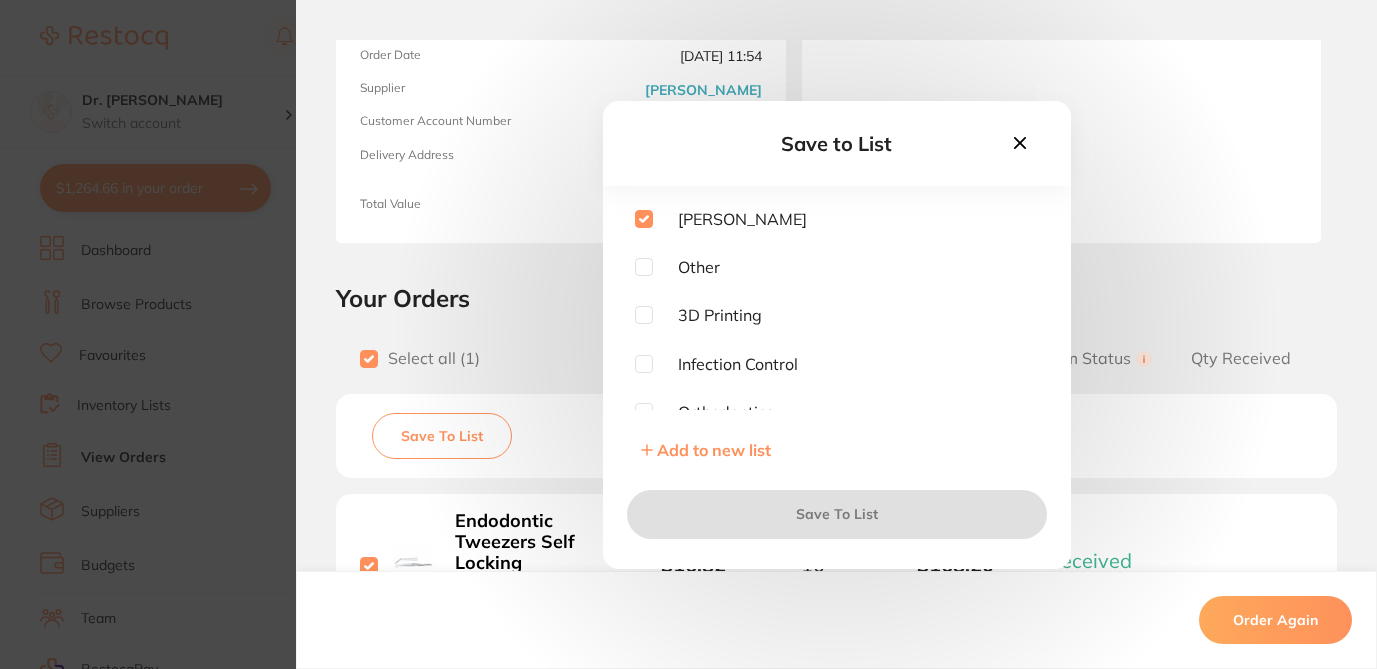 checkbox on "true" 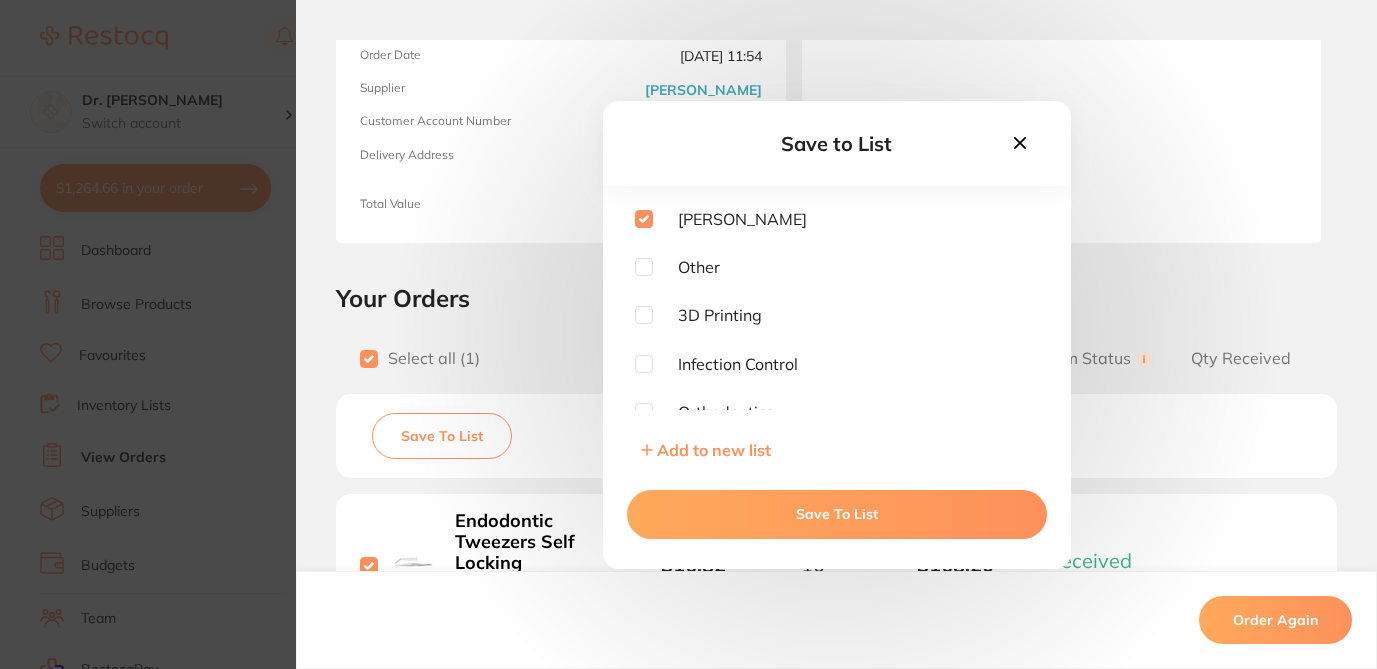 click on "Save To List" at bounding box center (837, 514) 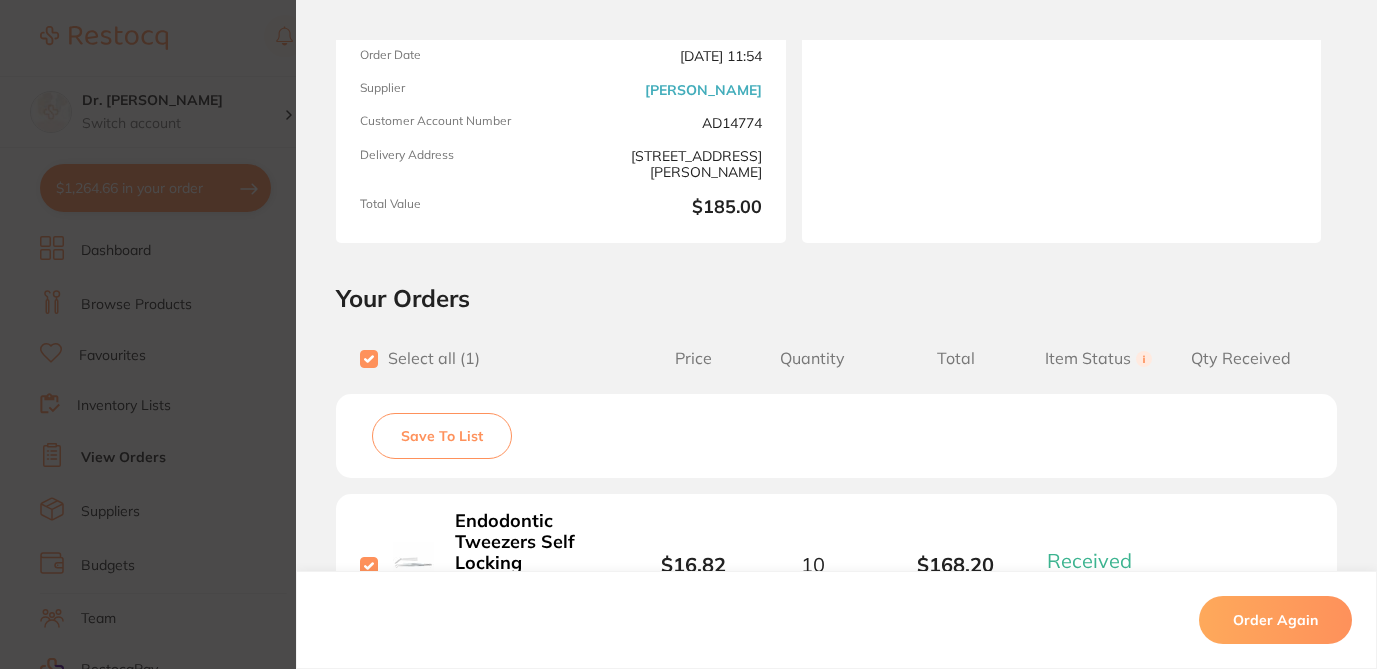 click on "Order ID: Restocq- 55688   Order Information   1  Received Completed  Order Order Date [DATE] 11:54 Supplier [PERSON_NAME] Dental   Customer Account Number AD14774 Delivery Address [STREET_ADDRESS][PERSON_NAME] Total Value $185.00 Order Notes Upload attachments There are currently no notes to display. Your Orders   Select all ( 1 ) Price Quantity Total Item Status   You can use this feature to track items that you have received and those that are on backorder Qty Received Save To List Endodontic Tweezers Self Locking   Product    Code:  FA-IETSL     $16.82 10 $168.20 Received Received Back Order Endodontic Tweezers Self Locking Product    Code:  FA-IETSL $16.82 Quantity:  10 Status:   Received Received Back Order Quantity Received:  Recipient: Default ( [EMAIL_ADDRESS][DOMAIN_NAME] ) Message:   10.0 % GST Incl. $16.82 Sub Total  Incl. GST  ( 1   Items) $185.00 Order Again ✕ ✕" at bounding box center [688, 334] 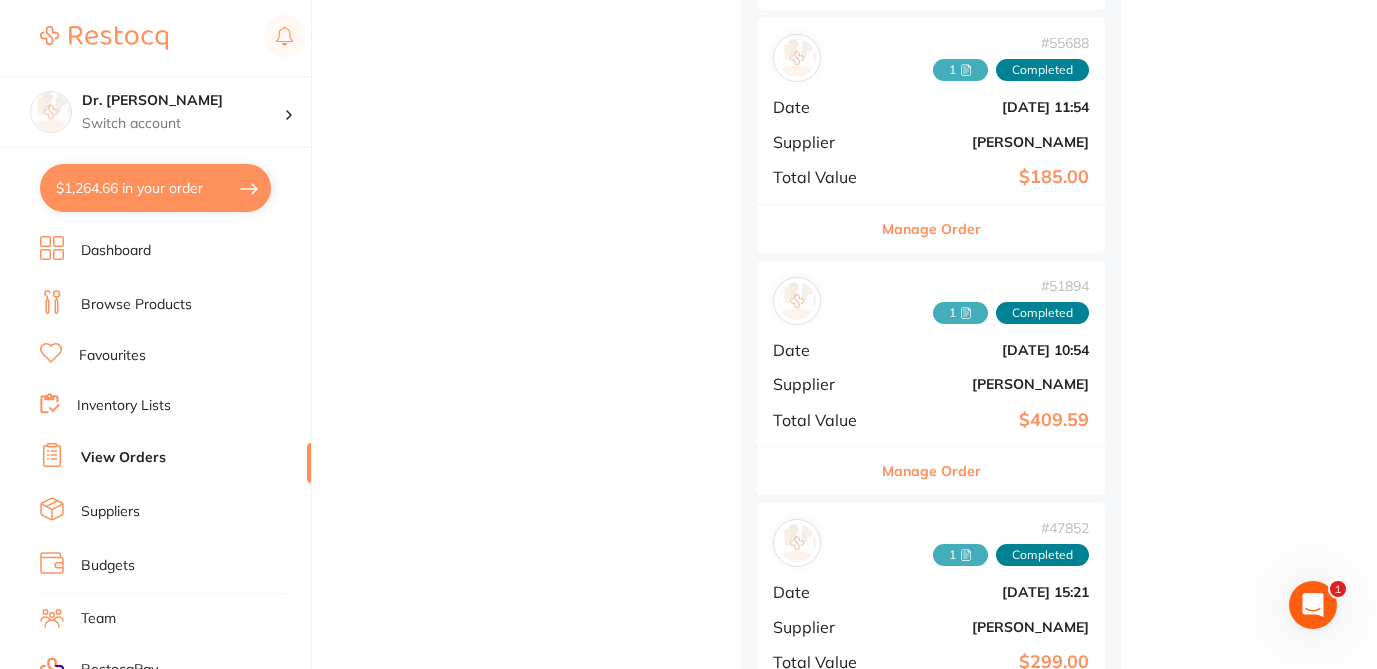 click on "Manage Order" at bounding box center [931, 471] 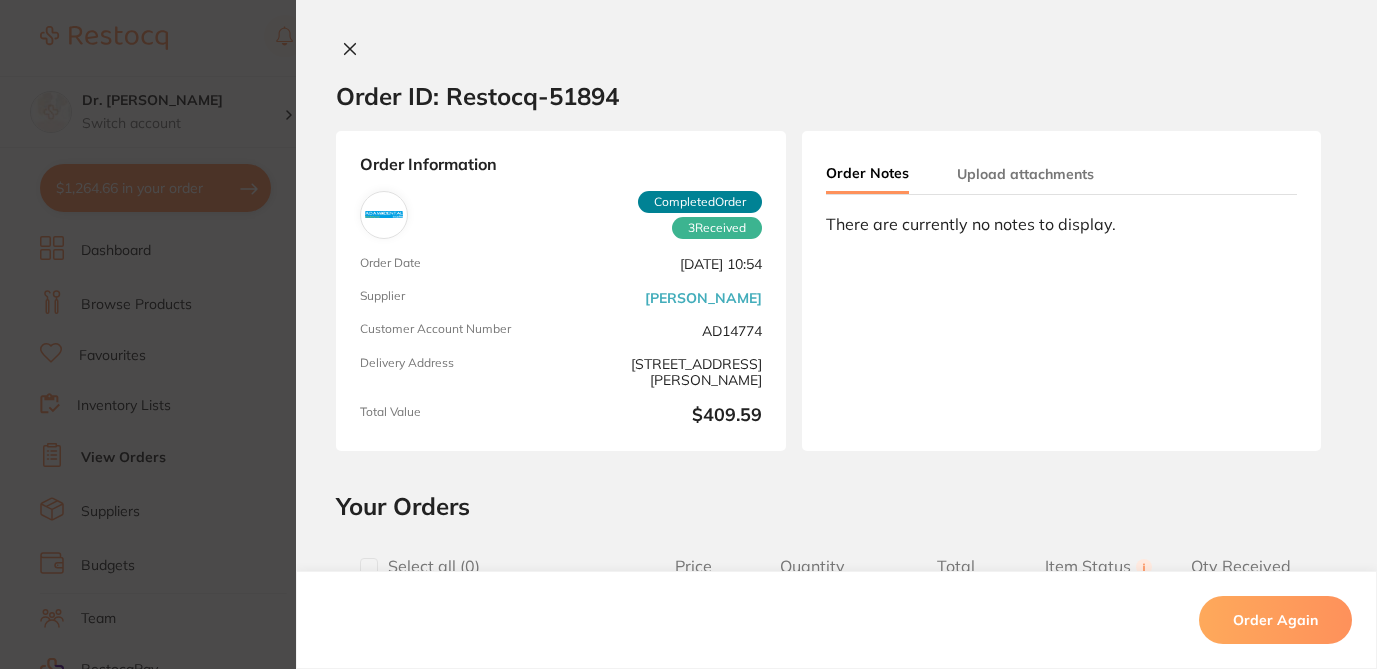 scroll, scrollTop: 0, scrollLeft: 0, axis: both 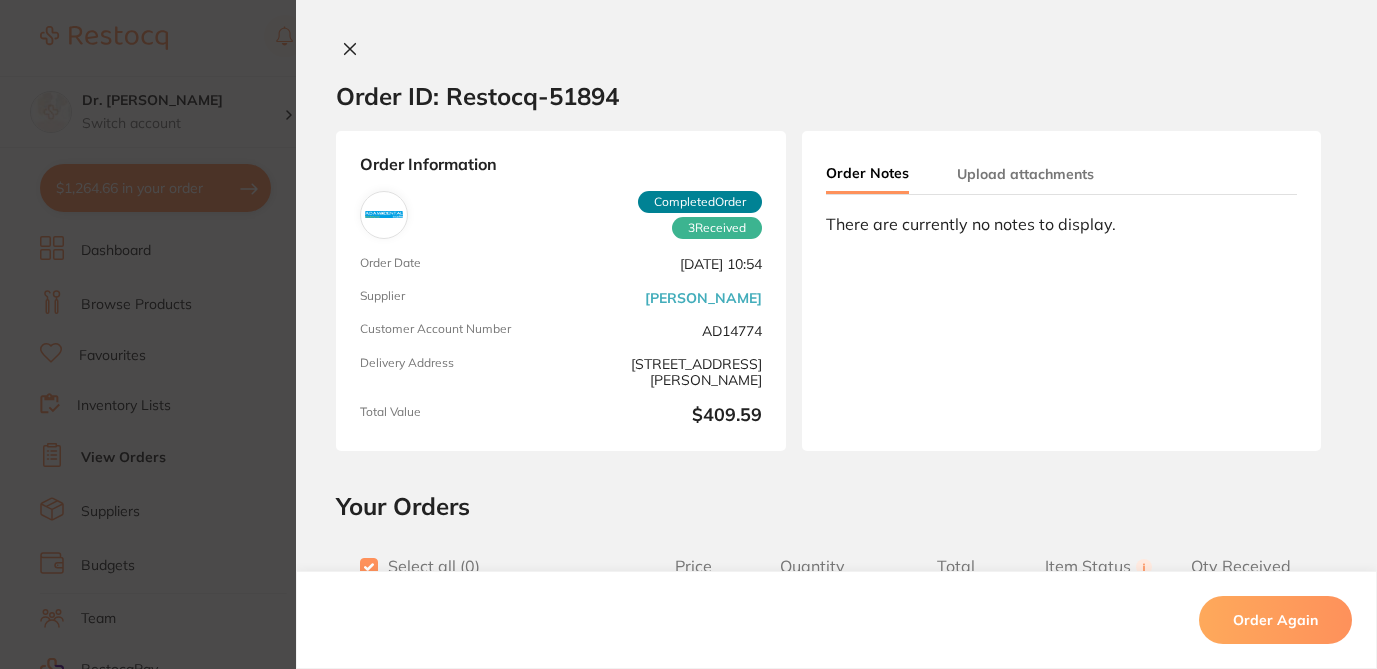 checkbox on "true" 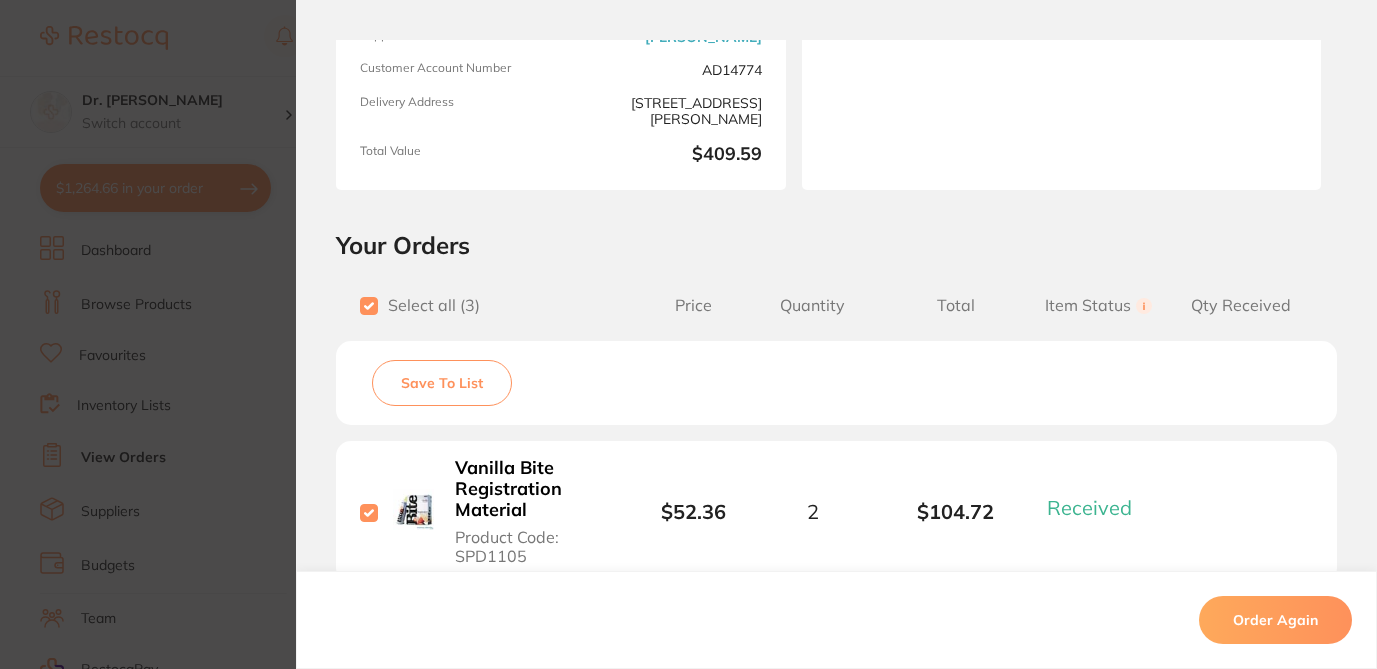 scroll, scrollTop: 271, scrollLeft: 0, axis: vertical 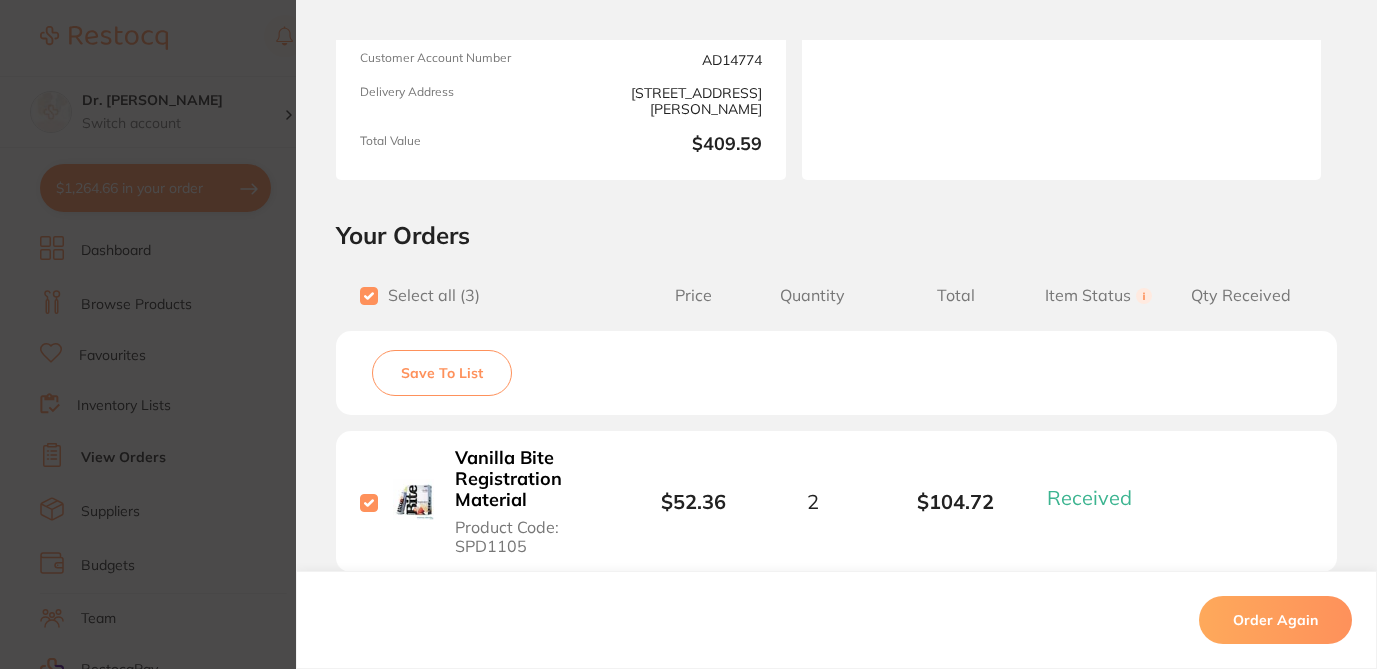 click on "Save To List" at bounding box center [442, 373] 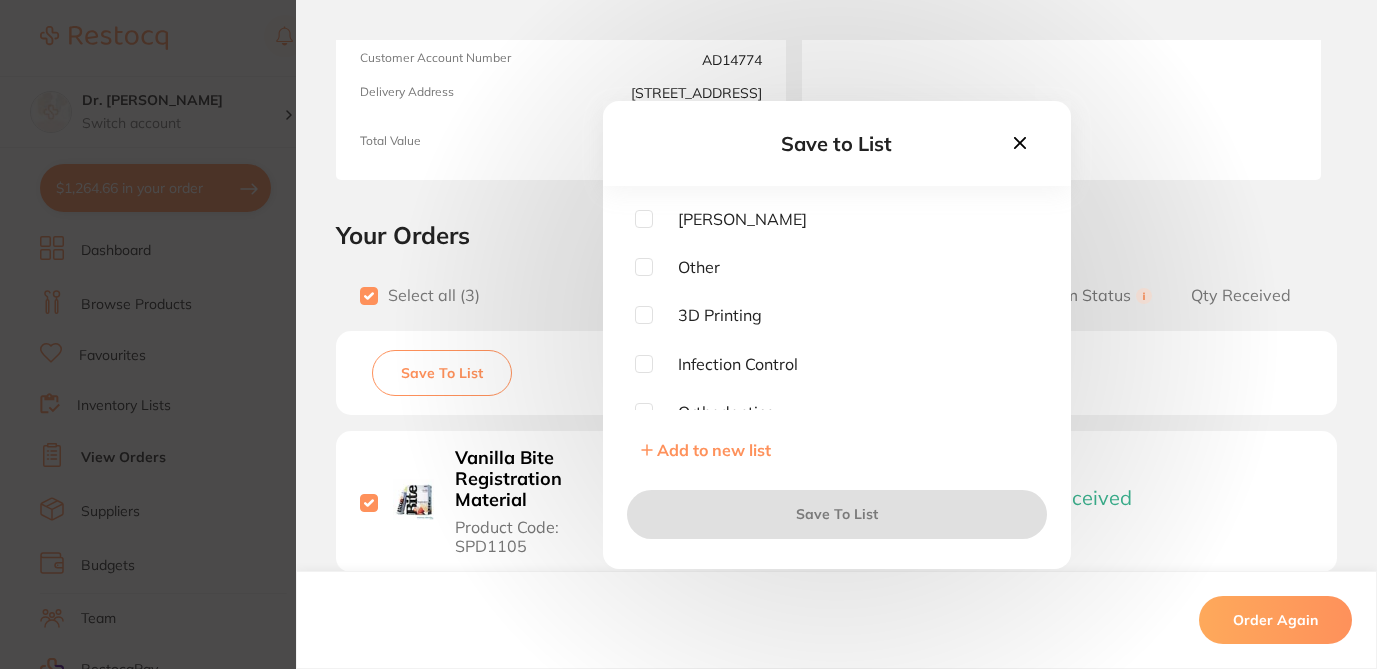 click at bounding box center [644, 219] 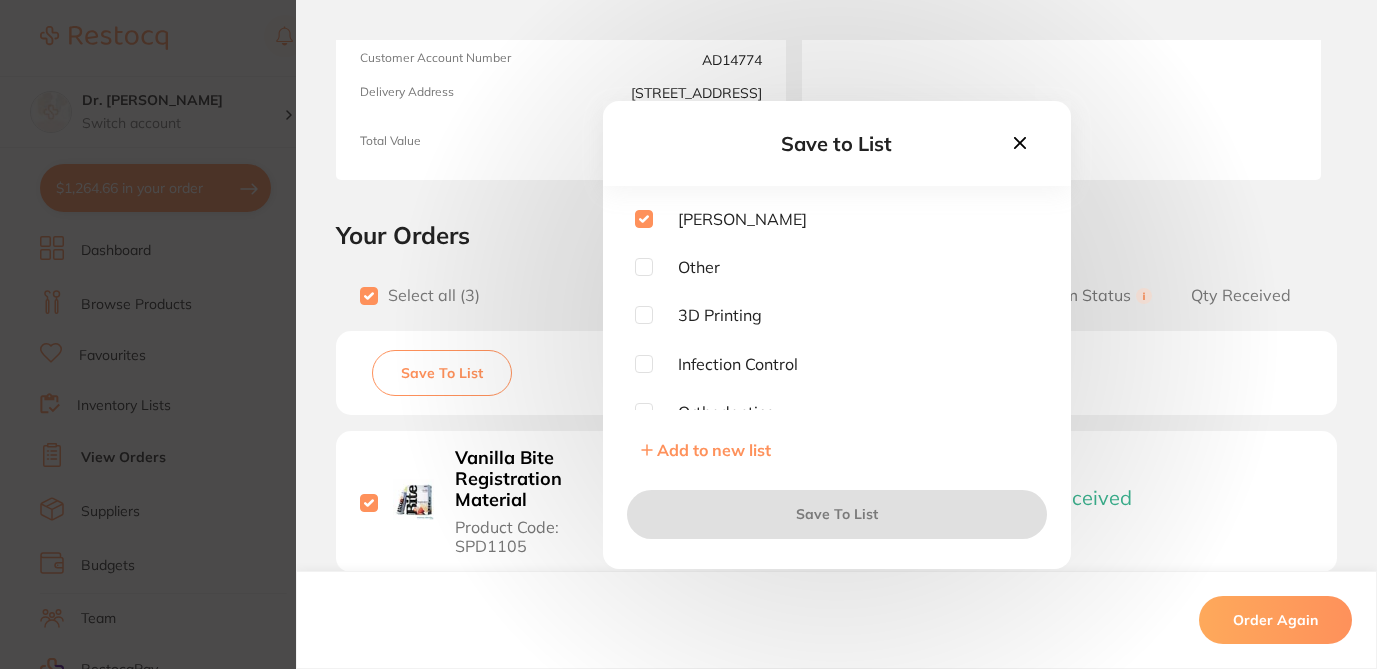 checkbox on "true" 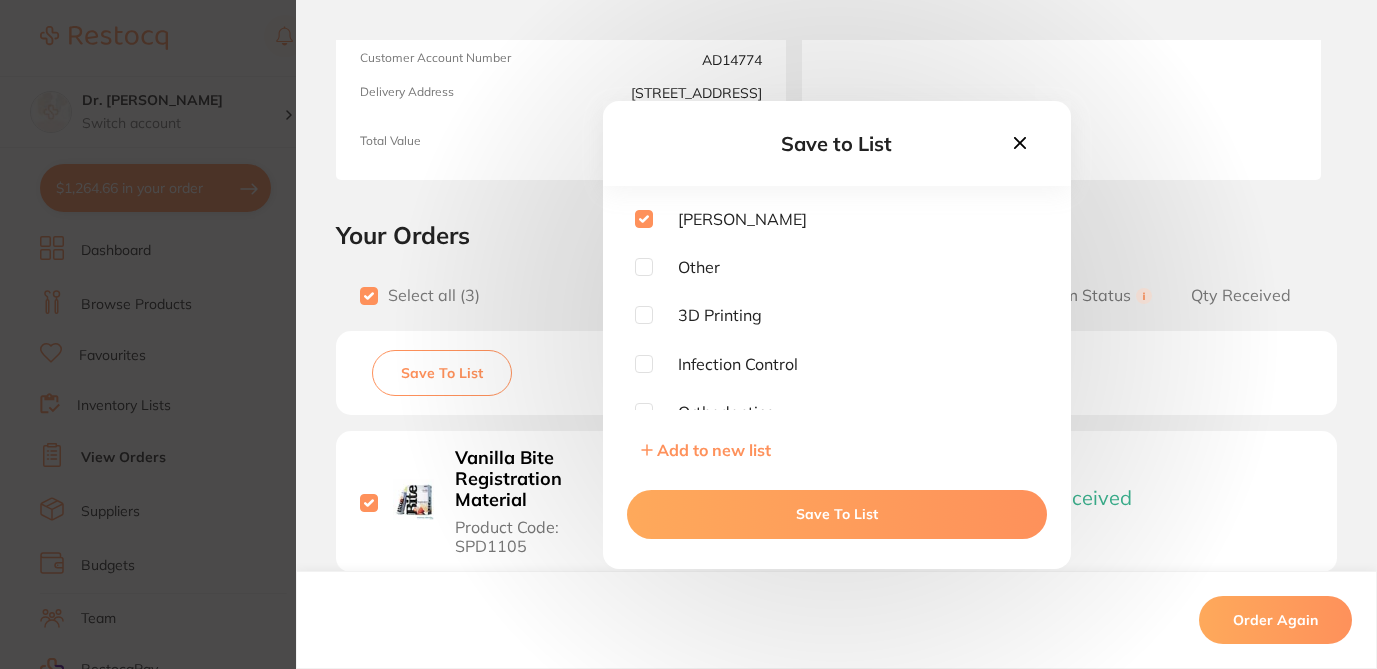 click on "Save To List" at bounding box center [837, 514] 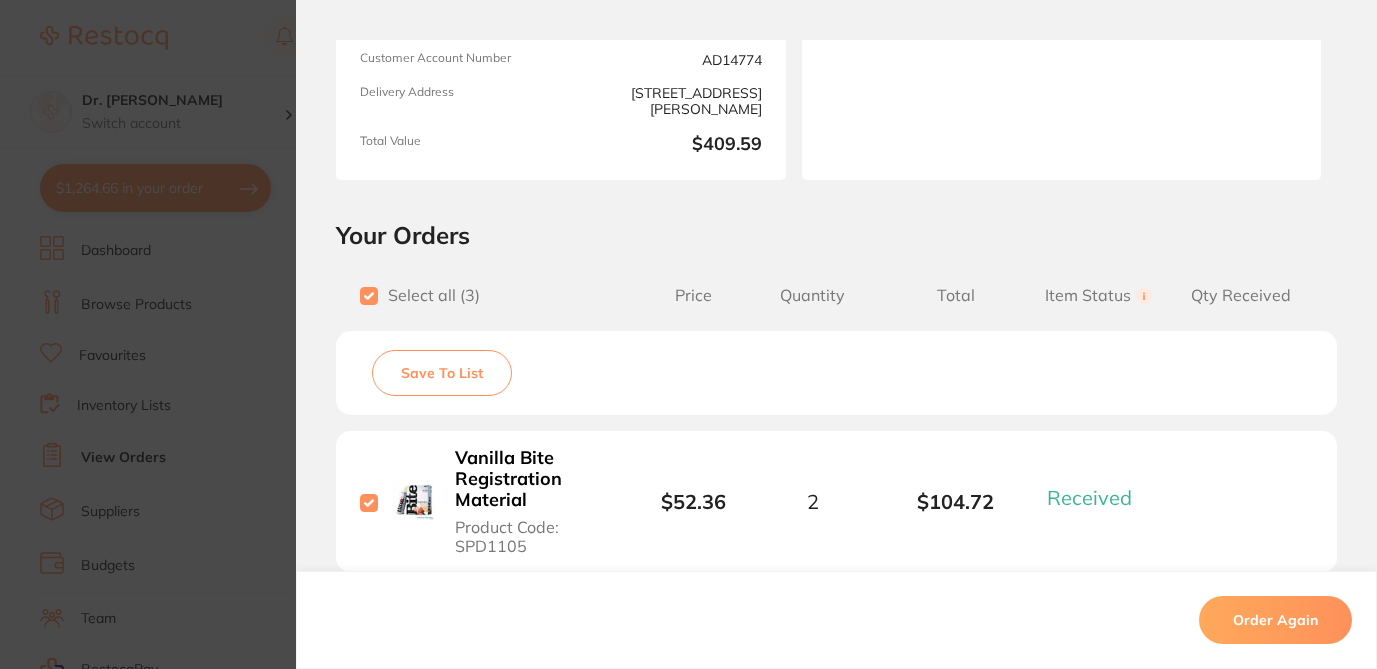 click on "Order ID: Restocq- 51894   Order Information   3  Received Completed  Order Order Date [DATE] 10:54 Supplier [PERSON_NAME] Dental   Customer Account Number AD14774 Delivery Address [STREET_ADDRESS][PERSON_NAME] Total Value $409.59 Order Notes Upload attachments There are currently no notes to display. Your Orders   Select all ( 3 ) Price Quantity Total Item Status   You can use this feature to track items that you have received and those that are on backorder Qty Received Save To List Vanilla Bite Registration Material   Product    Code:  SPD1105     $52.36 2 $104.72 Received Received Back Order FILTEK SUPREME FLOWABLE B1 Syringe 2 x 2g   Product    Code:  TM-6032B1     $103.98 1 $103.98 Received Received Back Order [PERSON_NAME] Temp-Bond Non [MEDICAL_DATA] Automix 5ml x 2 Syriges   Product    Code:  KE-33217     $163.64 1 $163.64 Received Received Back Order Vanilla Bite Registration Material Product    Code:  SPD1105 $52.36 Quantity:  2 Status:   Received Received Back Order Quantity Received:  Product   1" at bounding box center (688, 334) 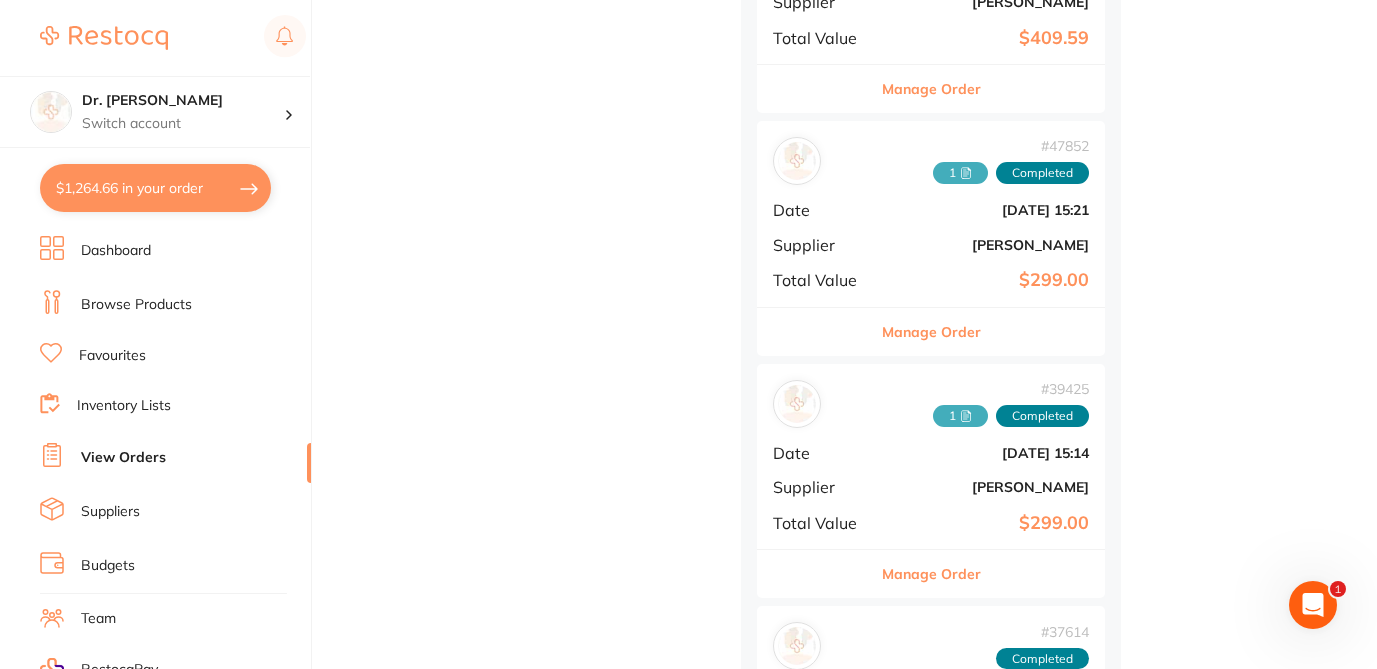 scroll, scrollTop: 1888, scrollLeft: 0, axis: vertical 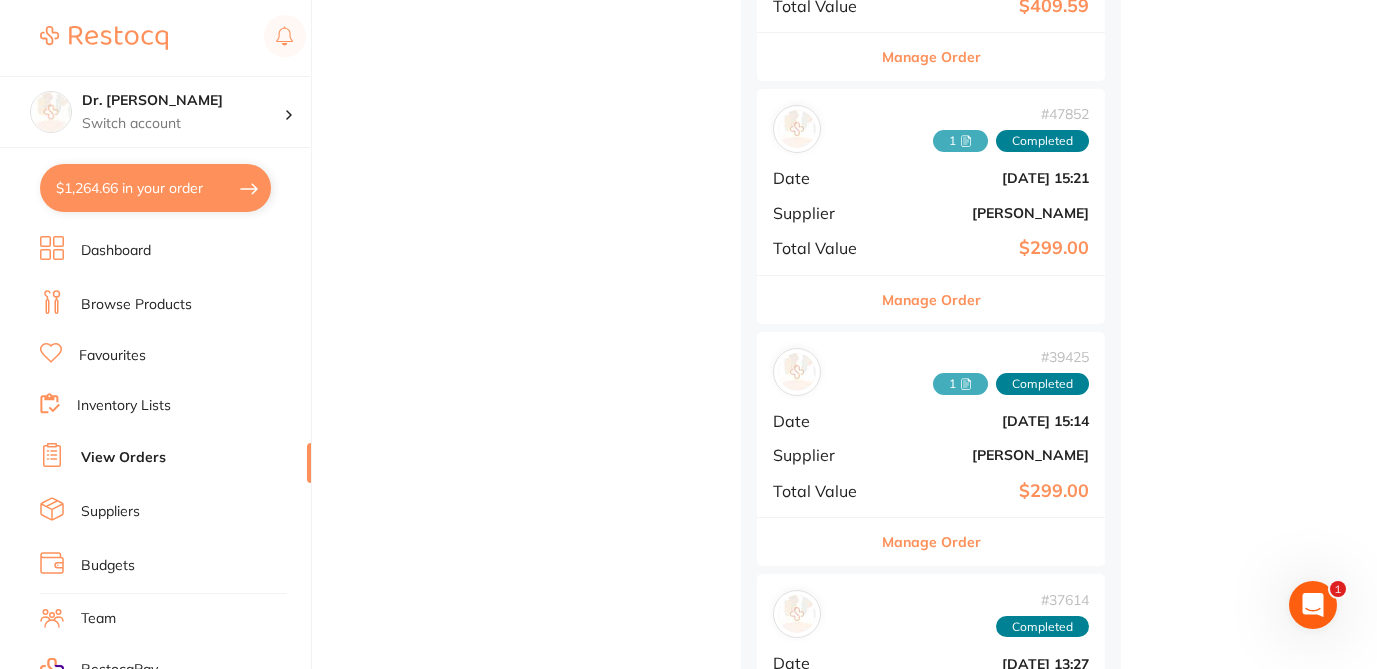 click on "Manage Order" at bounding box center (931, 300) 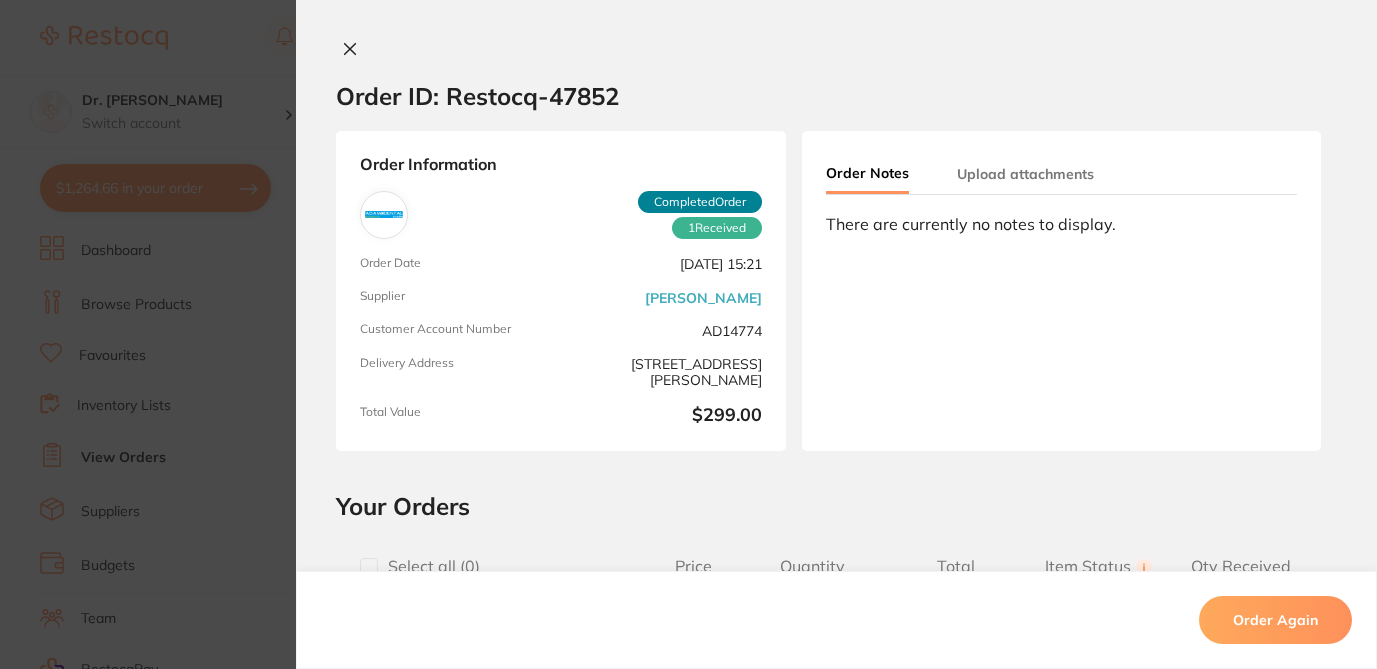 scroll, scrollTop: 0, scrollLeft: 0, axis: both 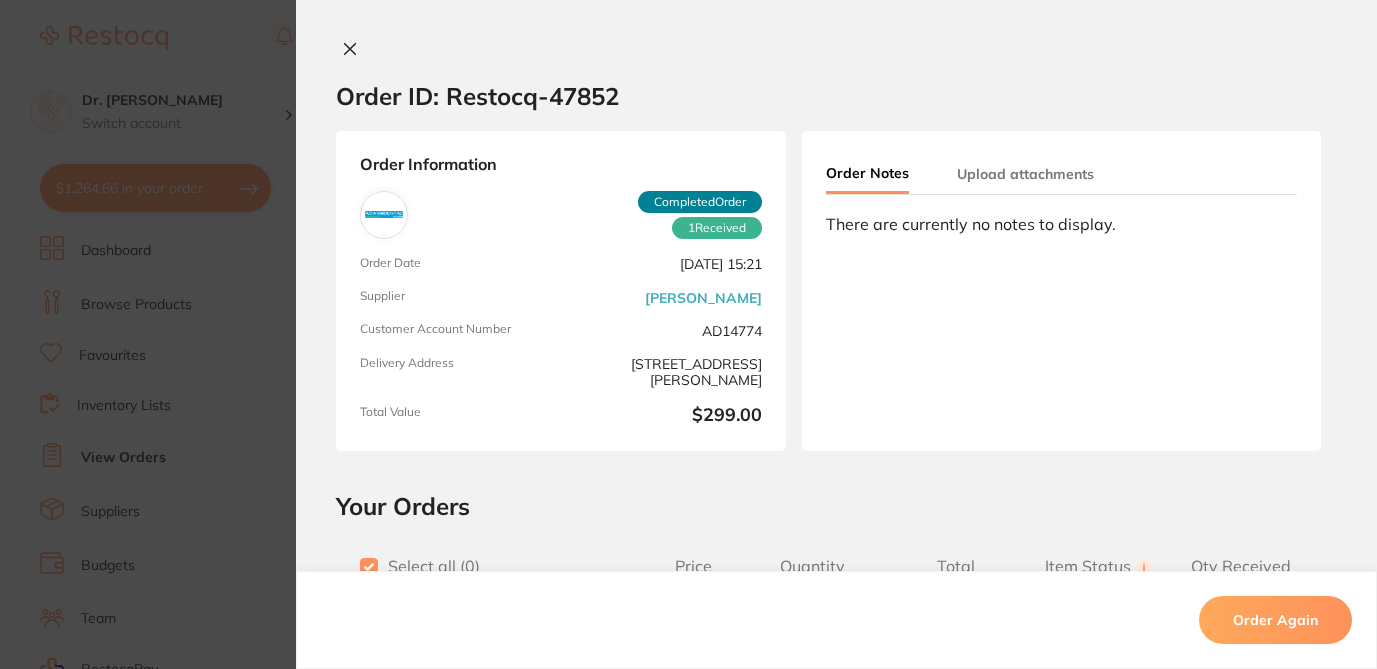 checkbox on "true" 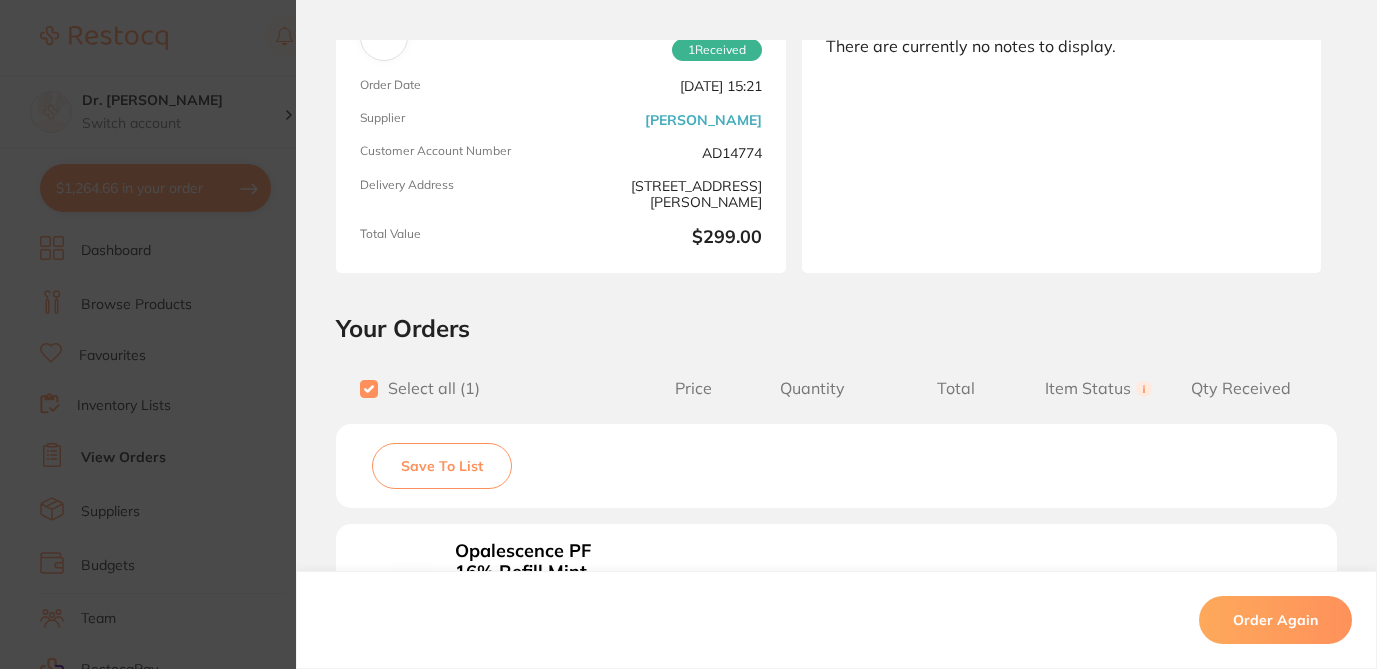 scroll, scrollTop: 186, scrollLeft: 0, axis: vertical 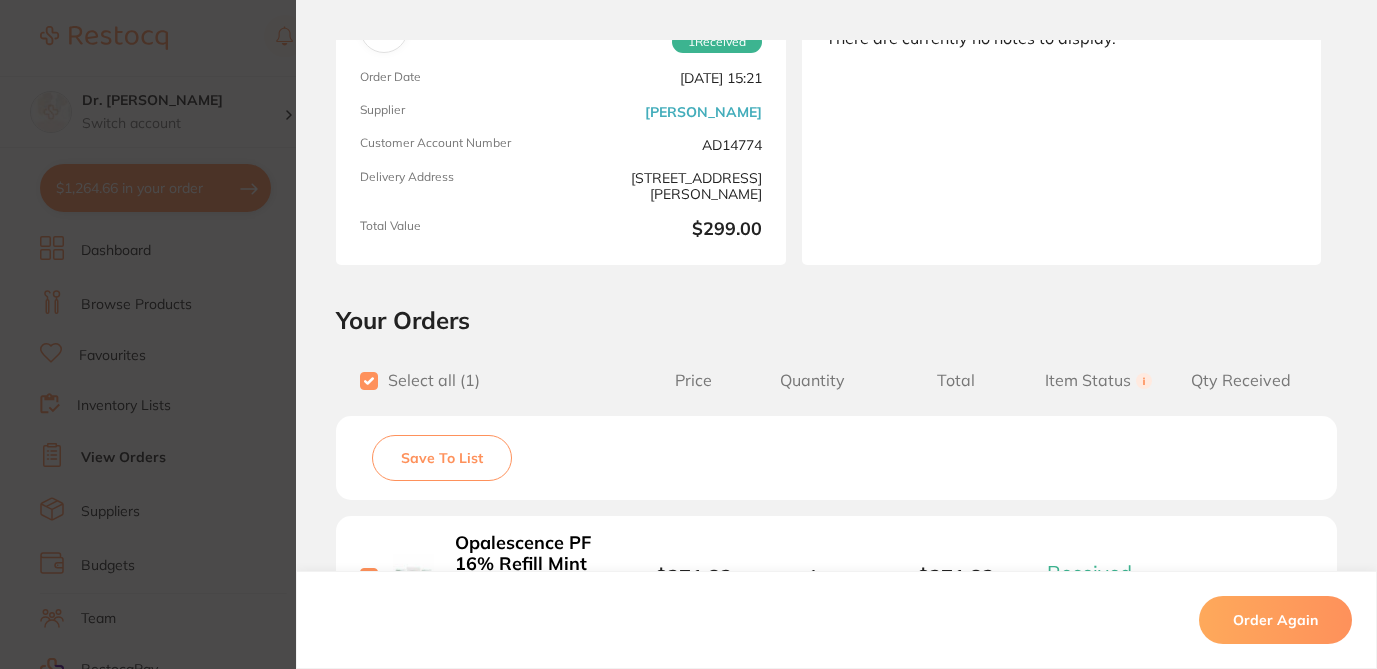 click on "Save To List" at bounding box center [442, 458] 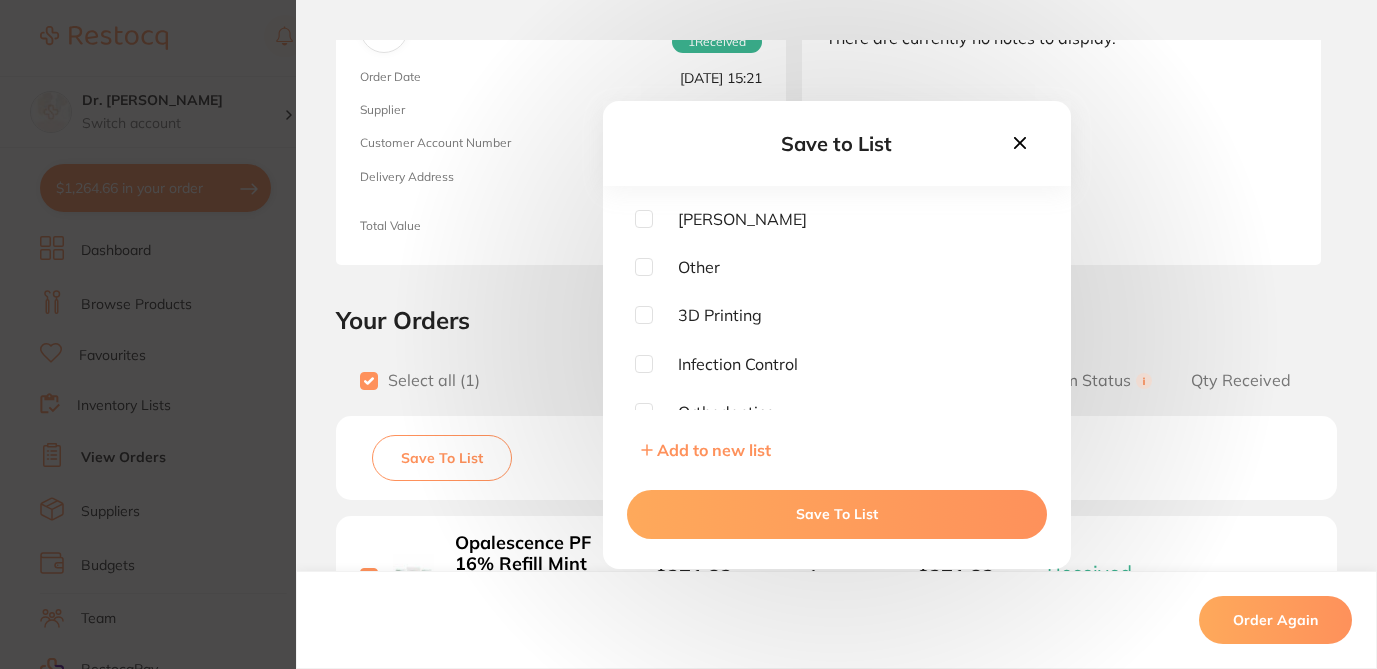 click at bounding box center (644, 219) 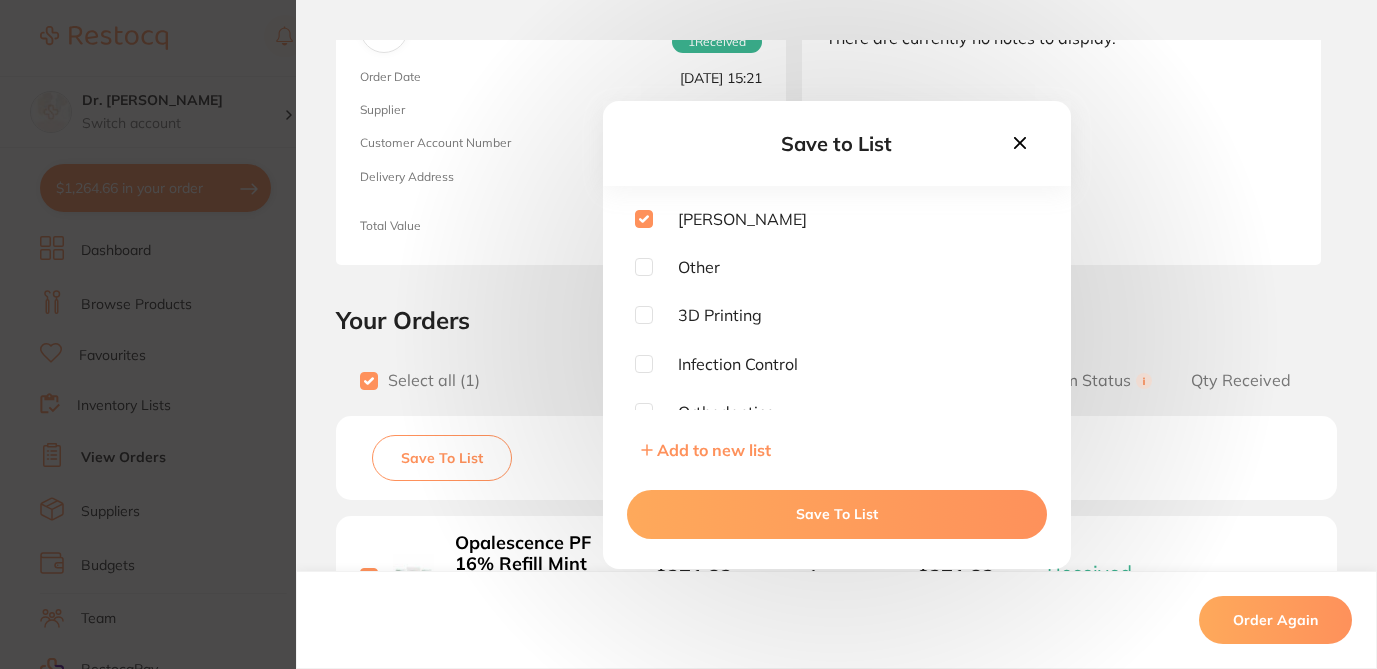 checkbox on "true" 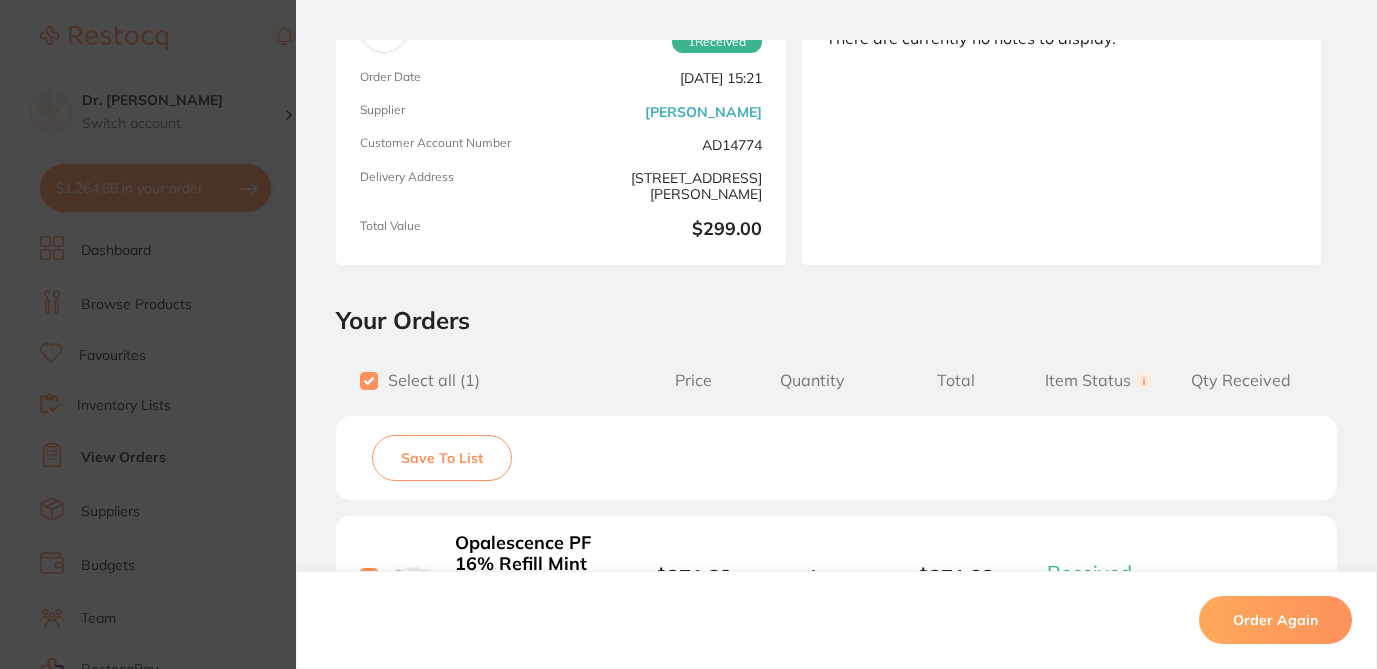 click on "Order ID: Restocq- 47852   Order Information   1  Received Completed  Order Order Date [DATE] 15:21 Supplier [PERSON_NAME] Dental   Customer Account Number AD14774 Delivery Address [STREET_ADDRESS][PERSON_NAME] Total Value $299.00 Order Notes Upload attachments There are currently no notes to display. Your Orders   Select all ( 1 ) Price Quantity Total Item Status   You can use this feature to track items that you have received and those that are on backorder Qty Received Save To List Opalescence PF 16% Refill Mint   Product    Code:  UDT4486     $271.82 1 $271.82 Received Received Back Order Opalescence PF 16% Refill Mint Product    Code:  UDT4486 $271.82 Quantity:  1 Status:   Received Received Back Order Quantity Received:  Recipient: Default ( [EMAIL_ADDRESS][DOMAIN_NAME] ) Message:   10.0 % GST Incl. $27.18 Sub Total  Incl. GST  ( 1   Items) $299.00 Order Again ✕ ✕" at bounding box center [688, 334] 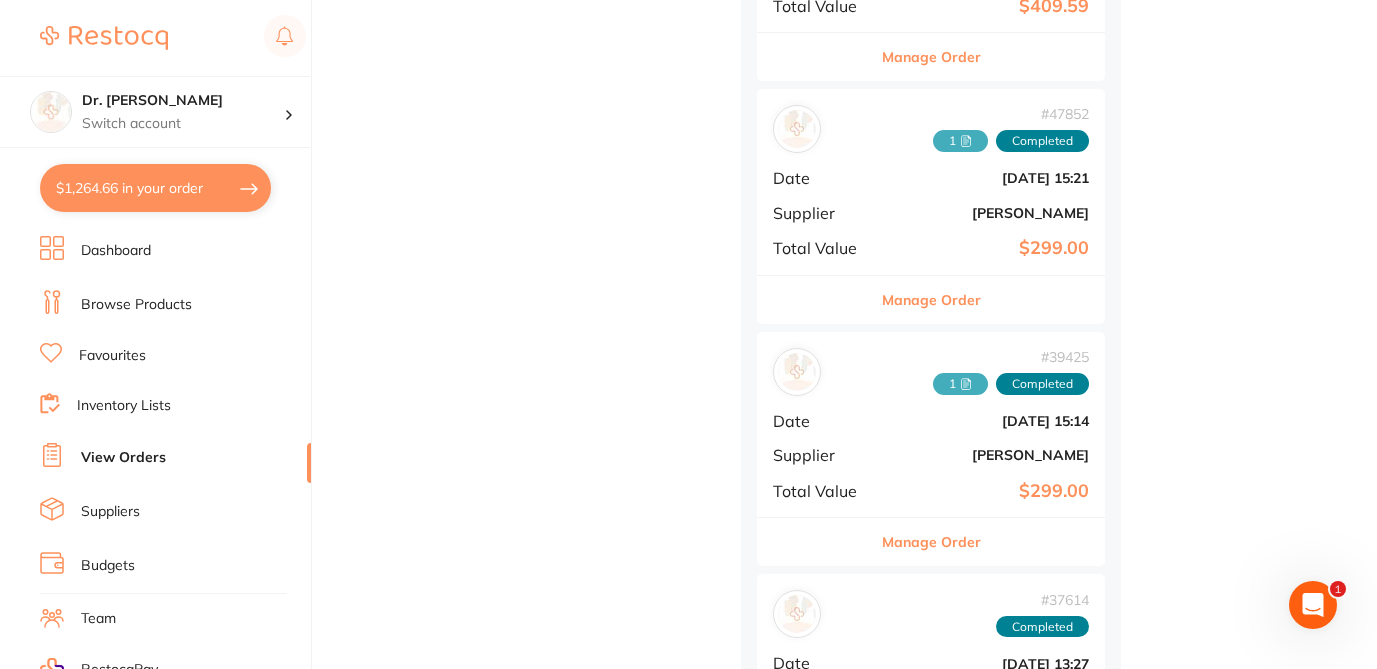 click on "Manage Order" at bounding box center [931, 542] 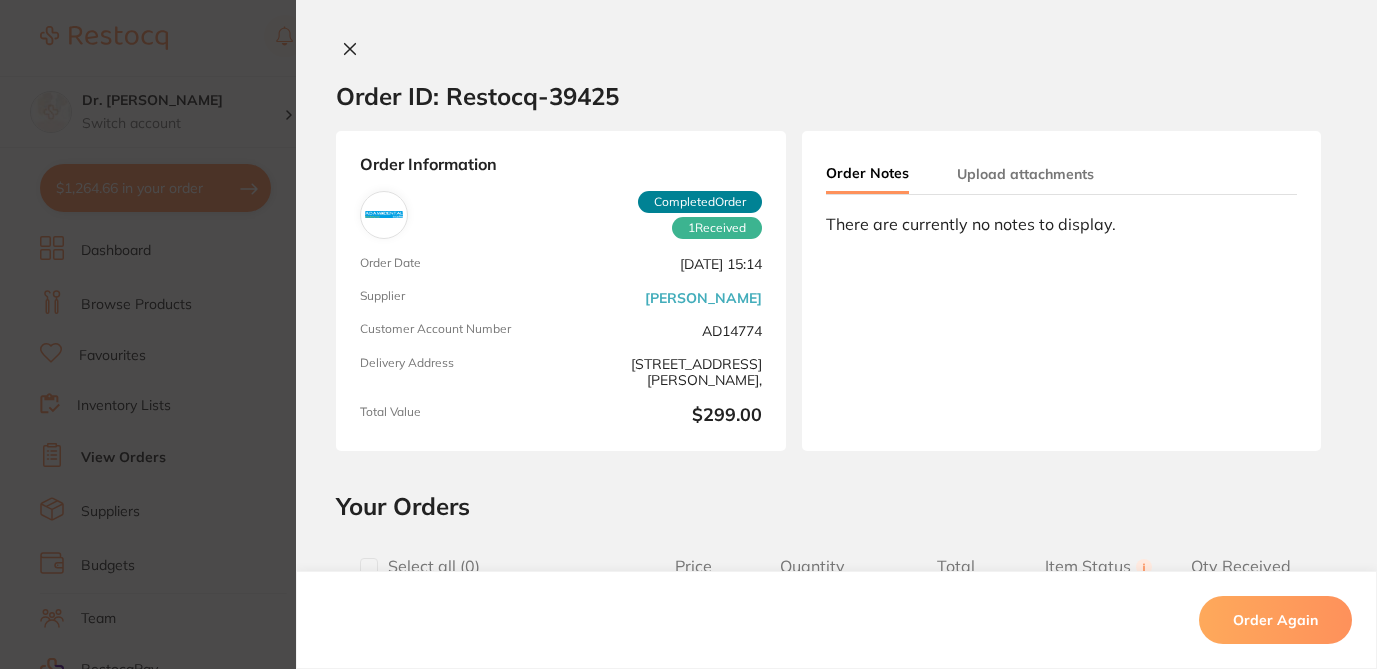 scroll, scrollTop: 0, scrollLeft: 0, axis: both 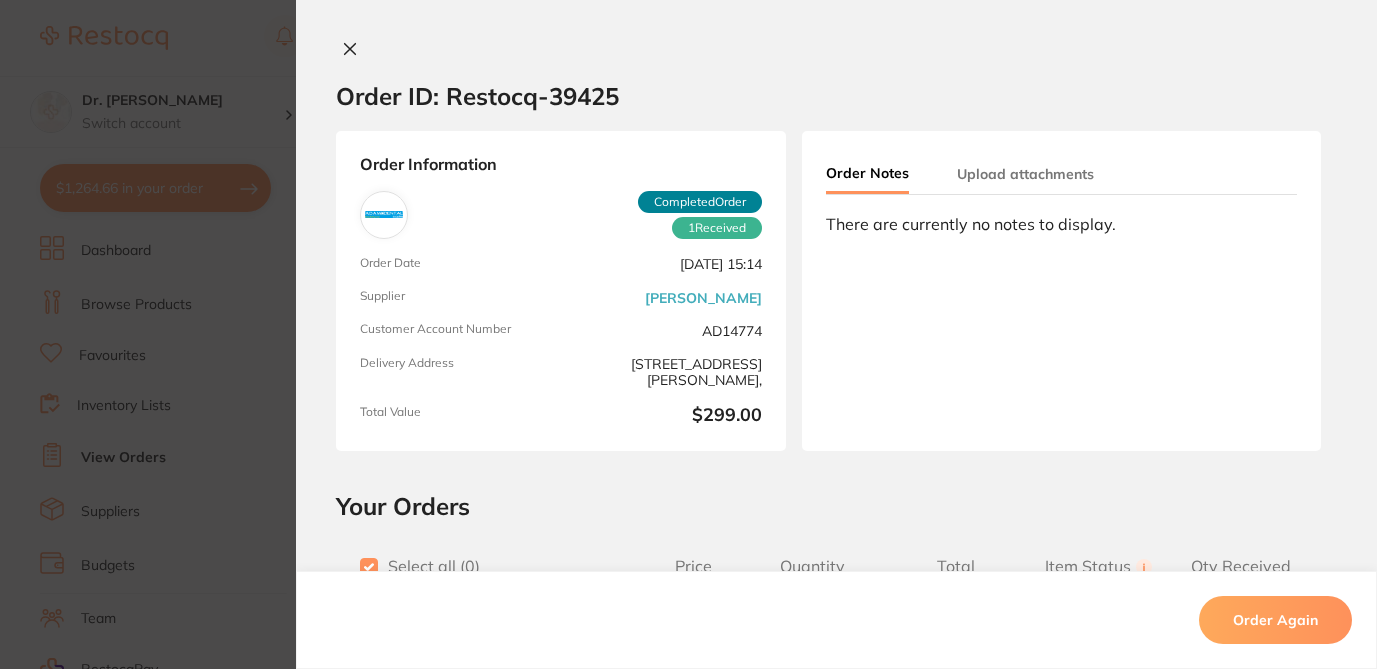 checkbox on "true" 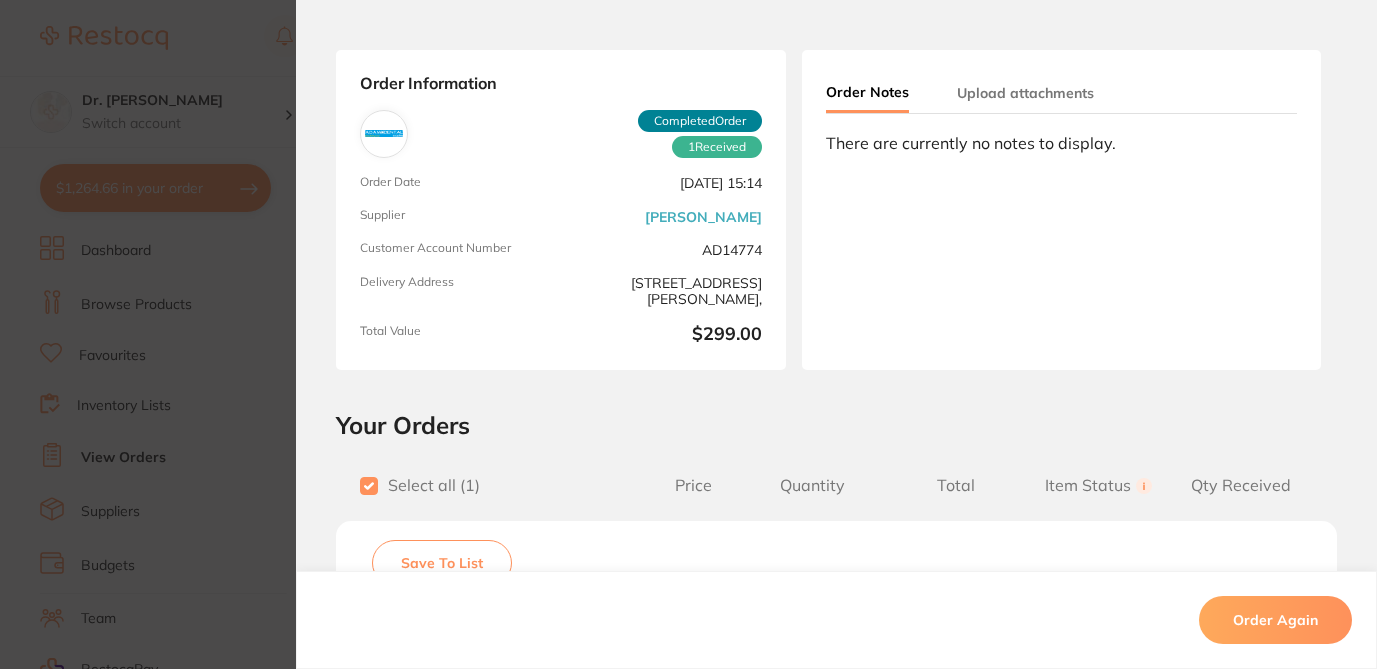 scroll, scrollTop: 131, scrollLeft: 0, axis: vertical 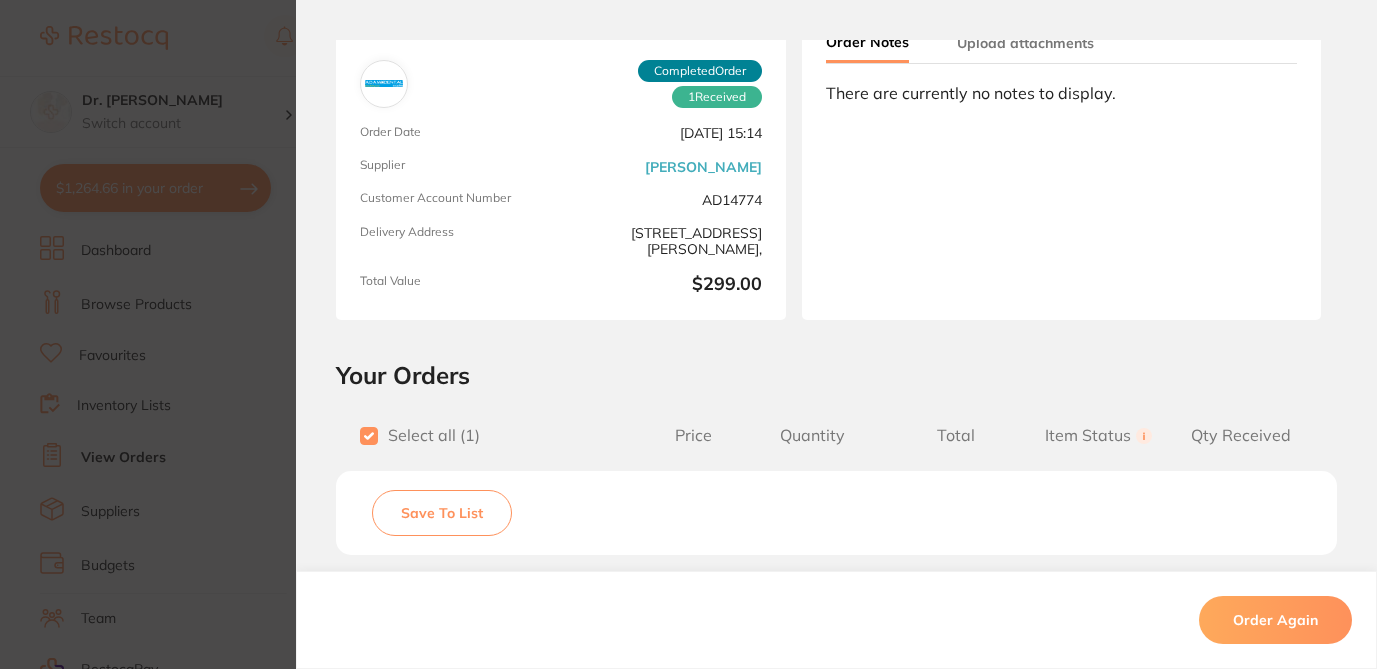 click on "Save To List" at bounding box center (442, 513) 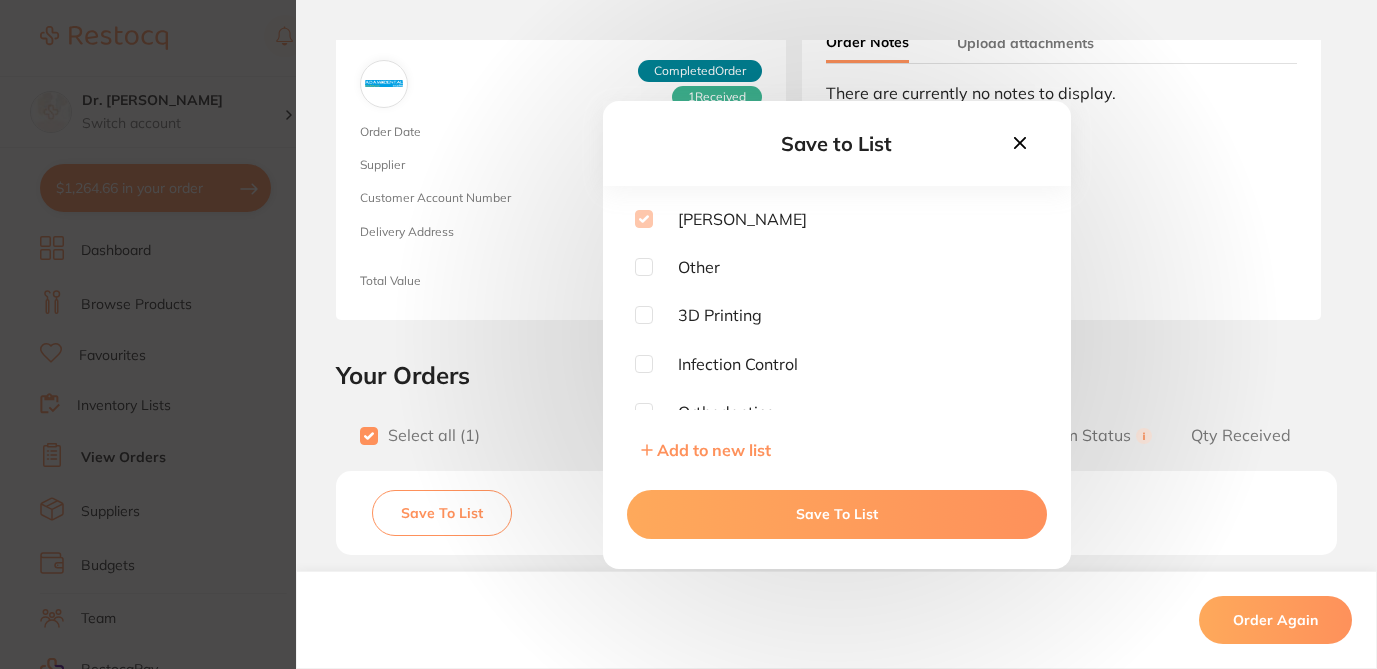 click on "Save To List" at bounding box center (837, 514) 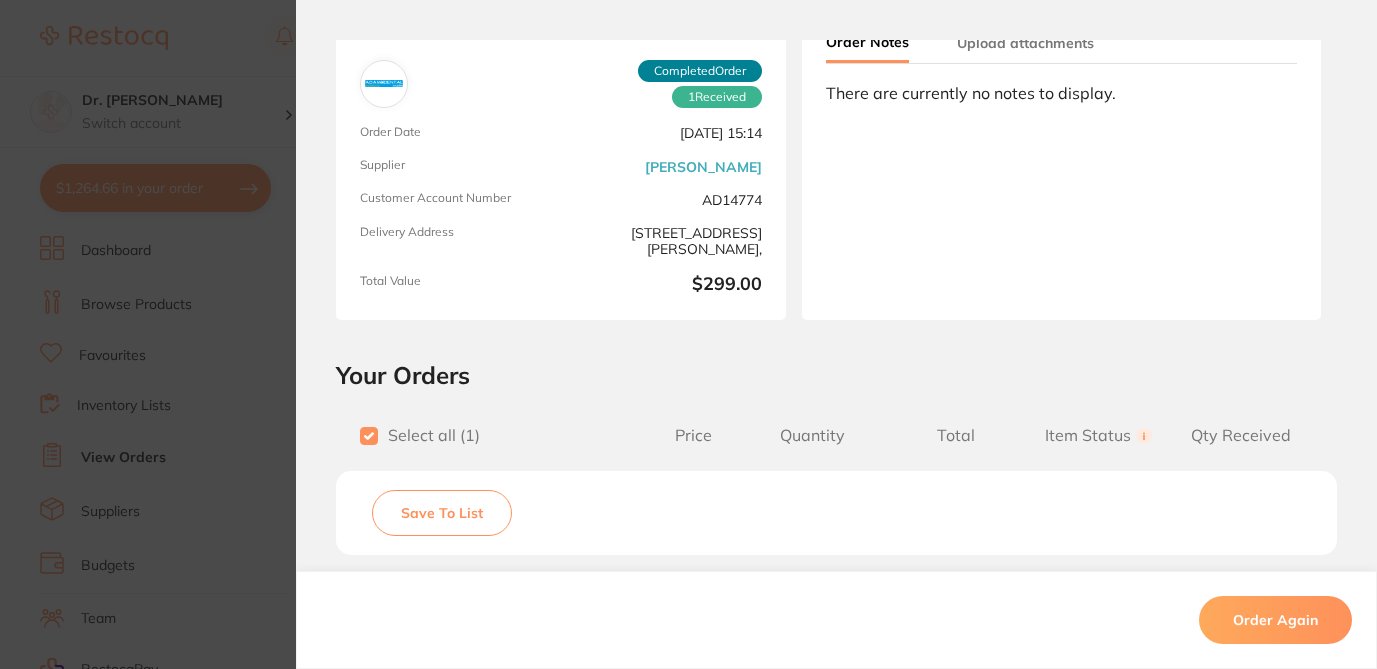 click on "Order ID: Restocq- 39425   Order Information   1  Received Completed  Order Order Date [DATE] 15:14 Supplier [PERSON_NAME]   Customer Account Number AD14774 Delivery Address [STREET_ADDRESS][PERSON_NAME],  Total Value $299.00 Order Notes Upload attachments There are currently no notes to display. Your Orders   Select all ( 1 ) Price Quantity Total Item Status   You can use this feature to track items that you have received and those that are on backorder Qty Received Save To List Opalescence PF 16% Refill Mint   Product    Code:  UDT4486     $271.82 1 $271.82 Received Received Back Order Opalescence PF 16% Refill Mint Product    Code:  UDT4486 $271.82 Quantity:  1 Status:   Received Received Back Order Quantity Received:  Recipient: Default ( [EMAIL_ADDRESS][DOMAIN_NAME] ) Message: Please send us the regular flavour - blue box   10.0 % GST Incl. $27.18 Sub Total  Incl. GST  ( 1   Items) $299.00 Order Again ✕ ✕" at bounding box center (688, 334) 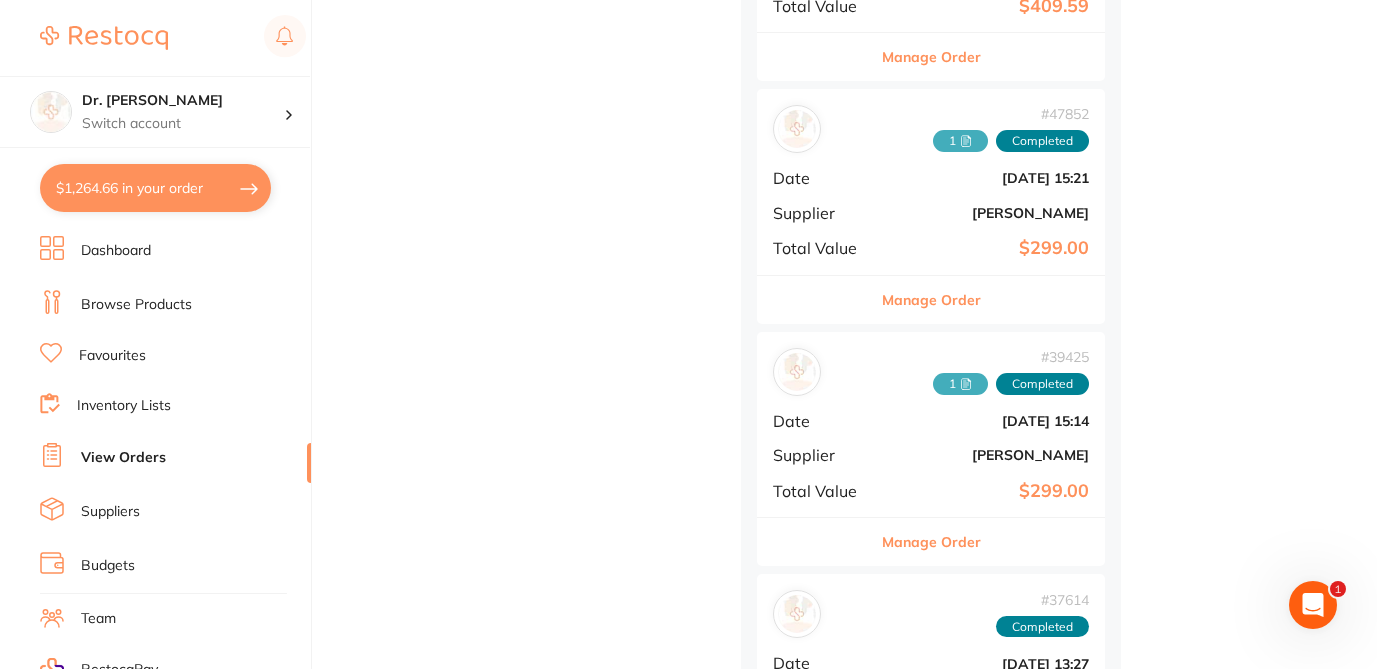 click on "Manage Order" at bounding box center (931, 300) 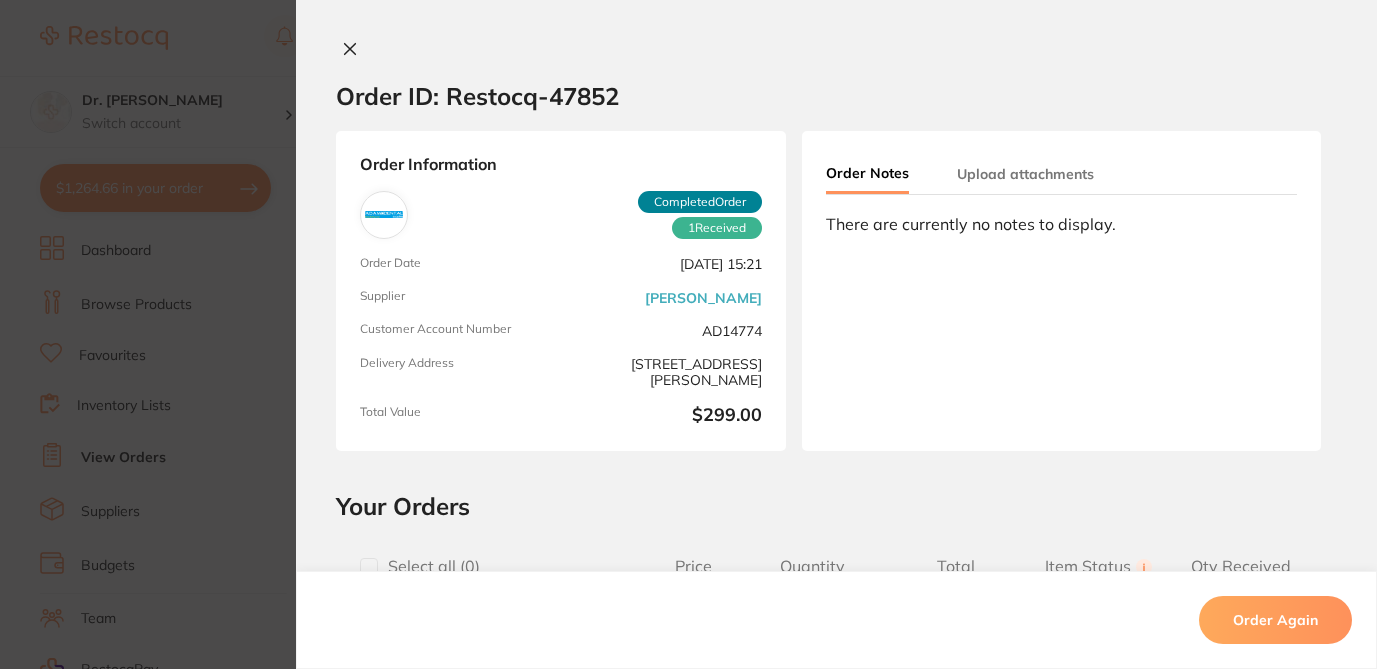 scroll, scrollTop: 0, scrollLeft: 0, axis: both 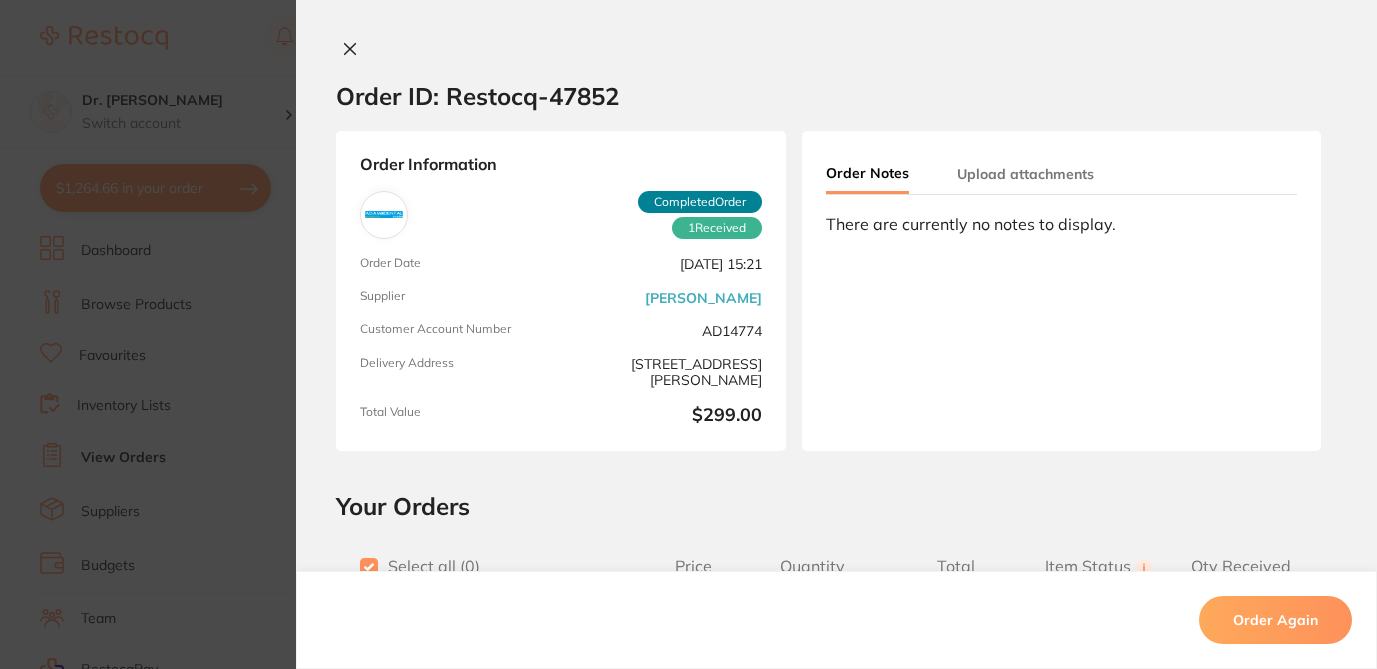 checkbox on "true" 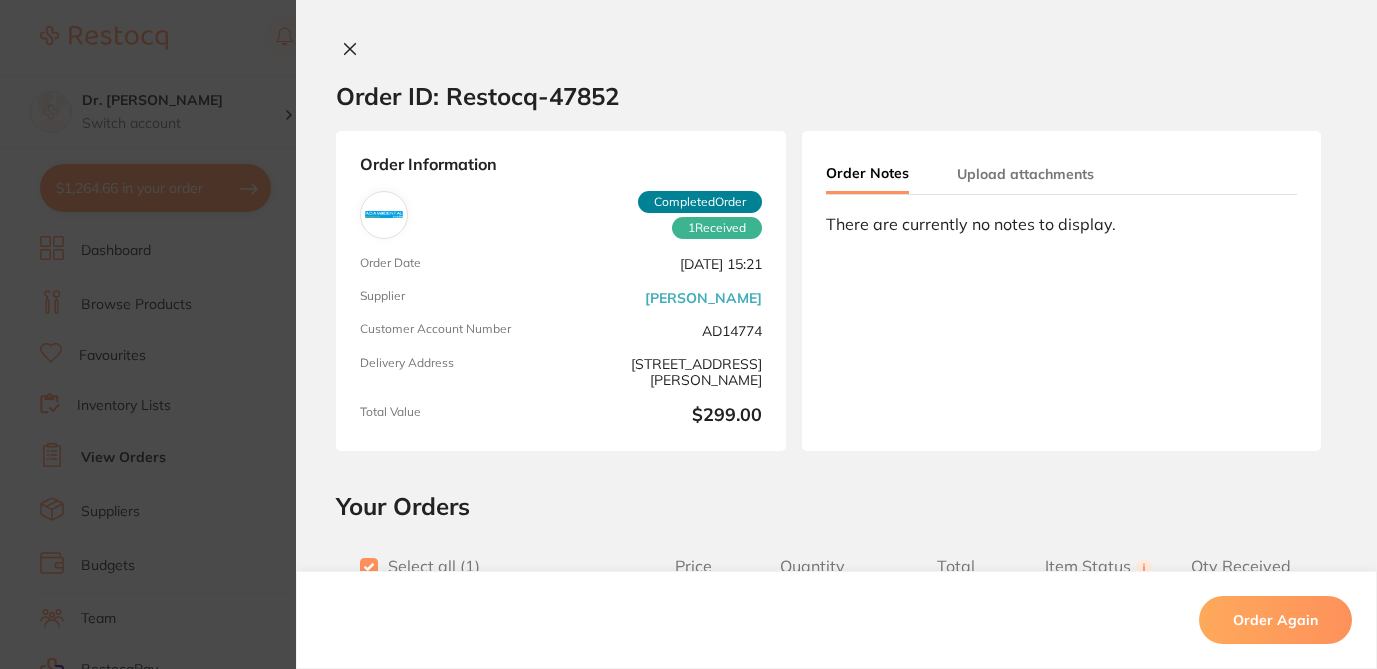 scroll, scrollTop: 1302, scrollLeft: 0, axis: vertical 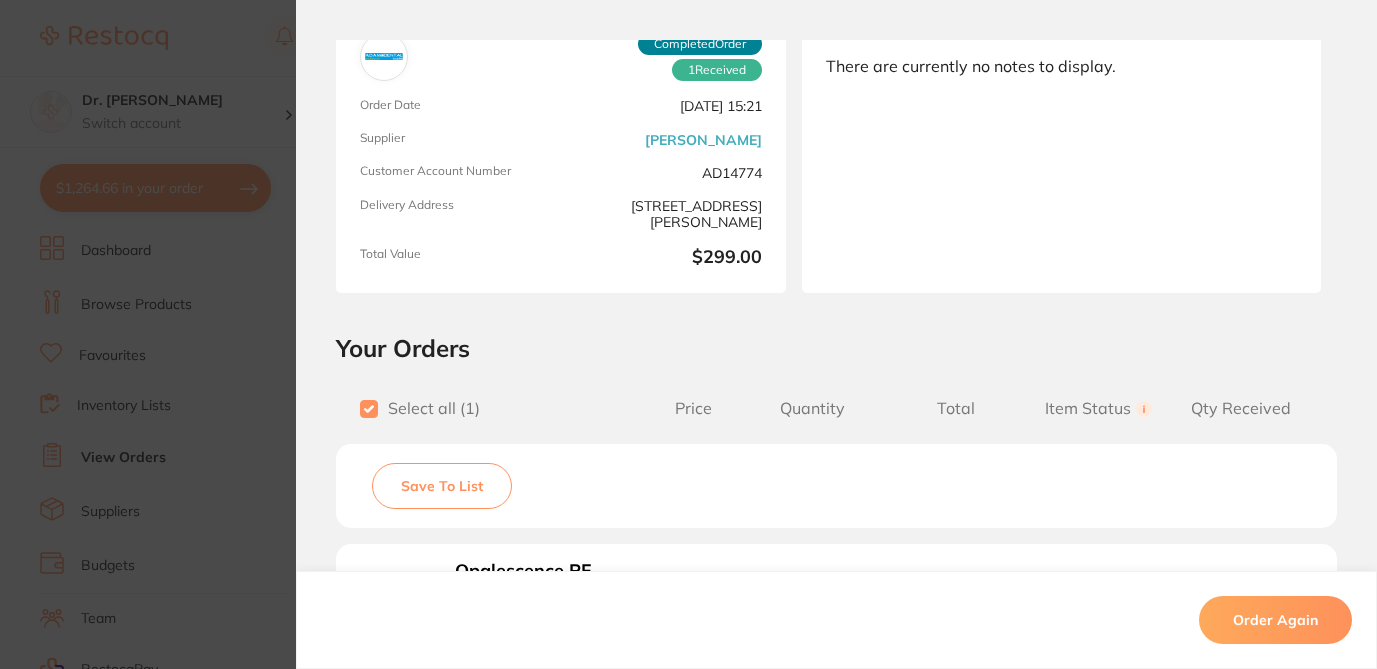 click on "Save To List" at bounding box center (442, 486) 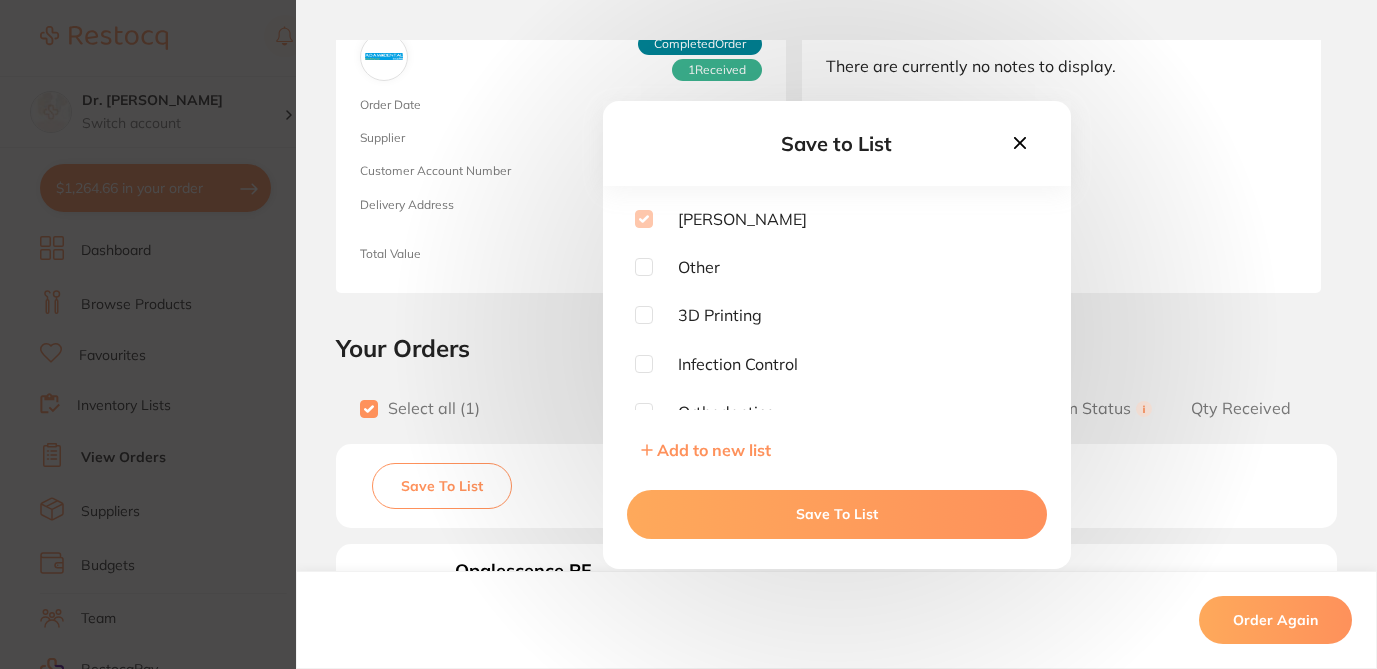 click on "Save To List" at bounding box center [837, 514] 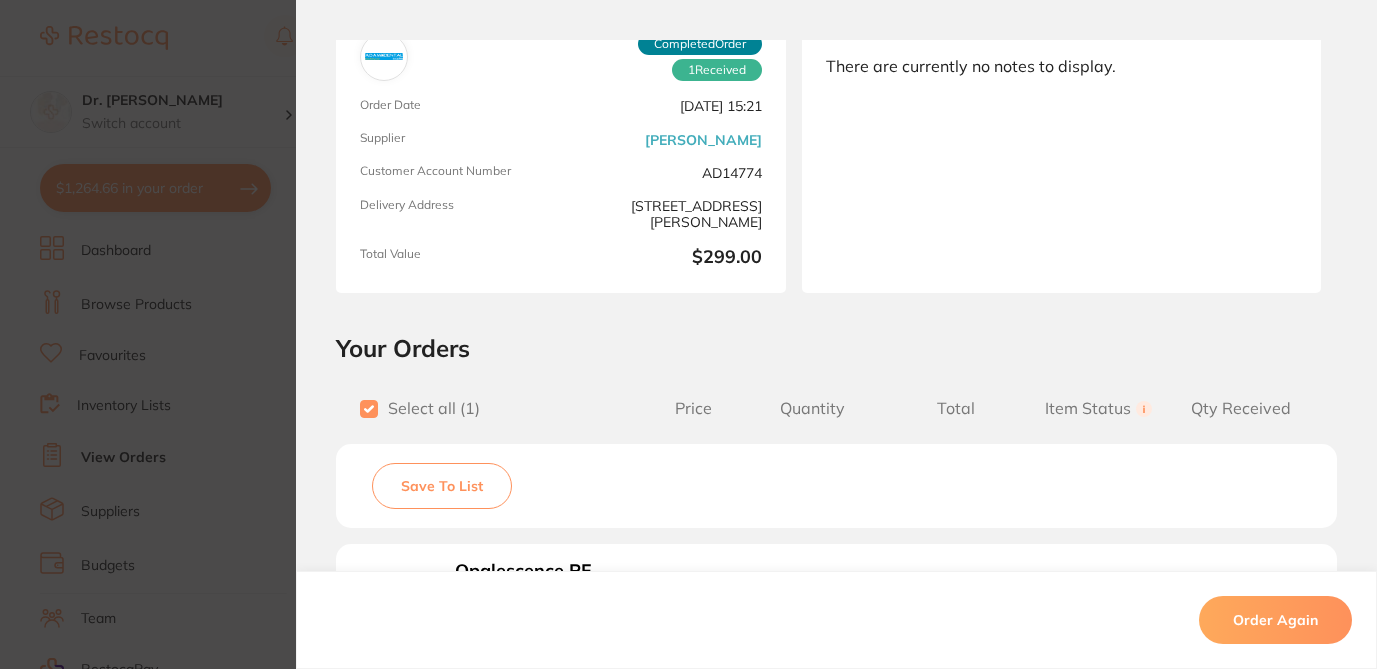 click on "Order ID: Restocq- 47852   Order Information   1  Received Completed  Order Order Date [DATE] 15:21 Supplier [PERSON_NAME] Dental   Customer Account Number AD14774 Delivery Address [STREET_ADDRESS][PERSON_NAME] Total Value $299.00 Order Notes Upload attachments There are currently no notes to display. Your Orders   Select all ( 1 ) Price Quantity Total Item Status   You can use this feature to track items that you have received and those that are on backorder Qty Received Save To List Opalescence PF 16% Refill Mint   Product    Code:  UDT4486     $271.82 1 $271.82 Received Received Back Order Opalescence PF 16% Refill Mint Product    Code:  UDT4486 $271.82 Quantity:  1 Status:   Received Received Back Order Quantity Received:  Recipient: Default ( [EMAIL_ADDRESS][DOMAIN_NAME] ) Message:   10.0 % GST Incl. $27.18 Sub Total  Incl. GST  ( 1   Items) $299.00 Order Again ✕ ✕" at bounding box center (688, 334) 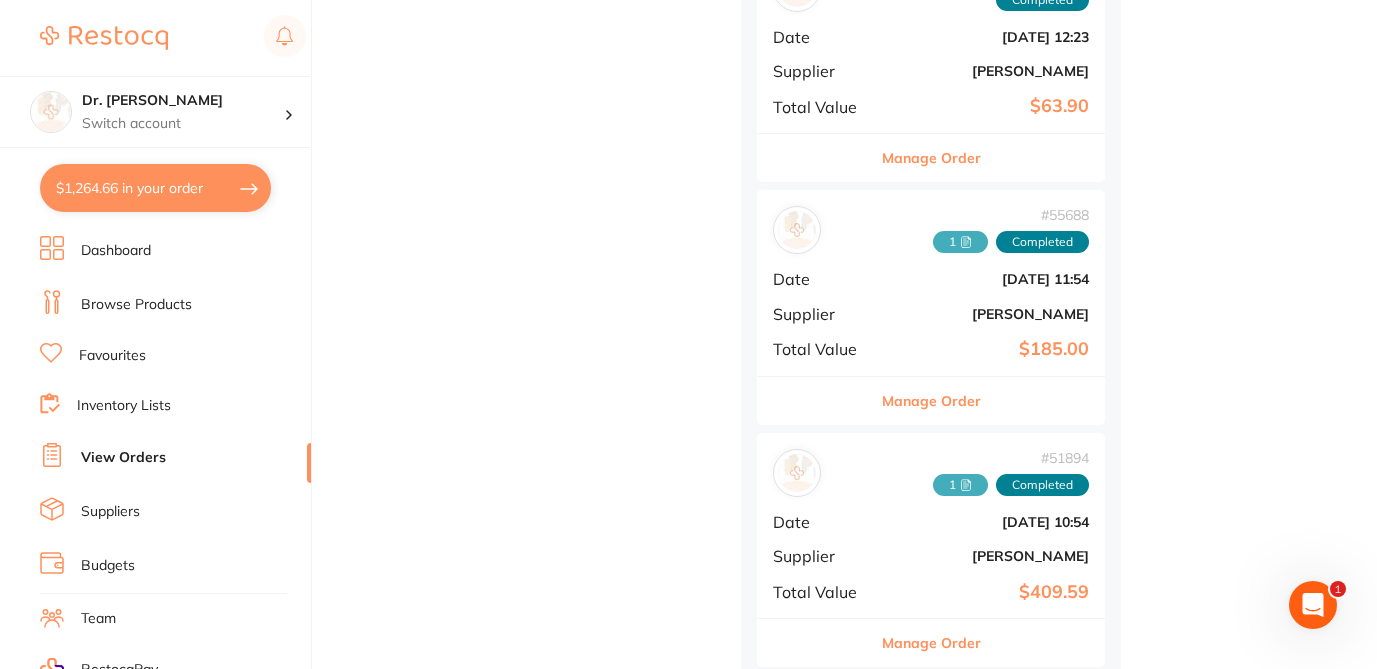 checkbox on "true" 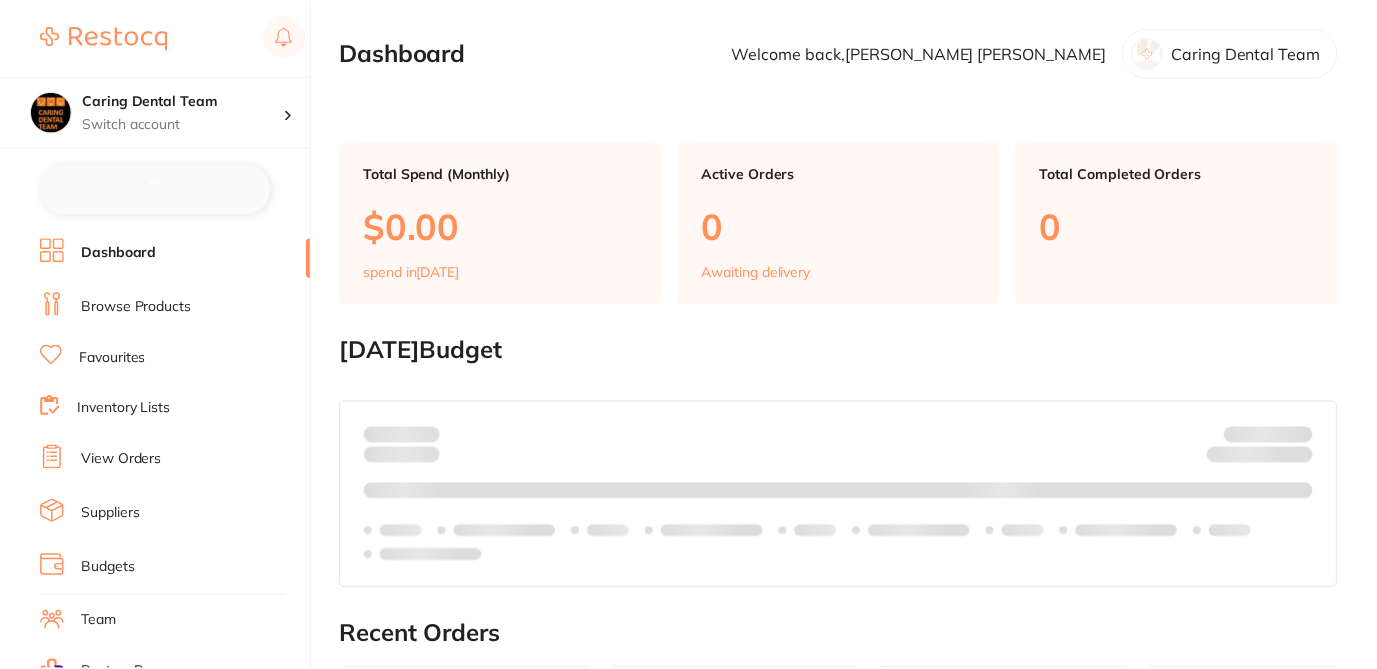 scroll, scrollTop: 0, scrollLeft: 0, axis: both 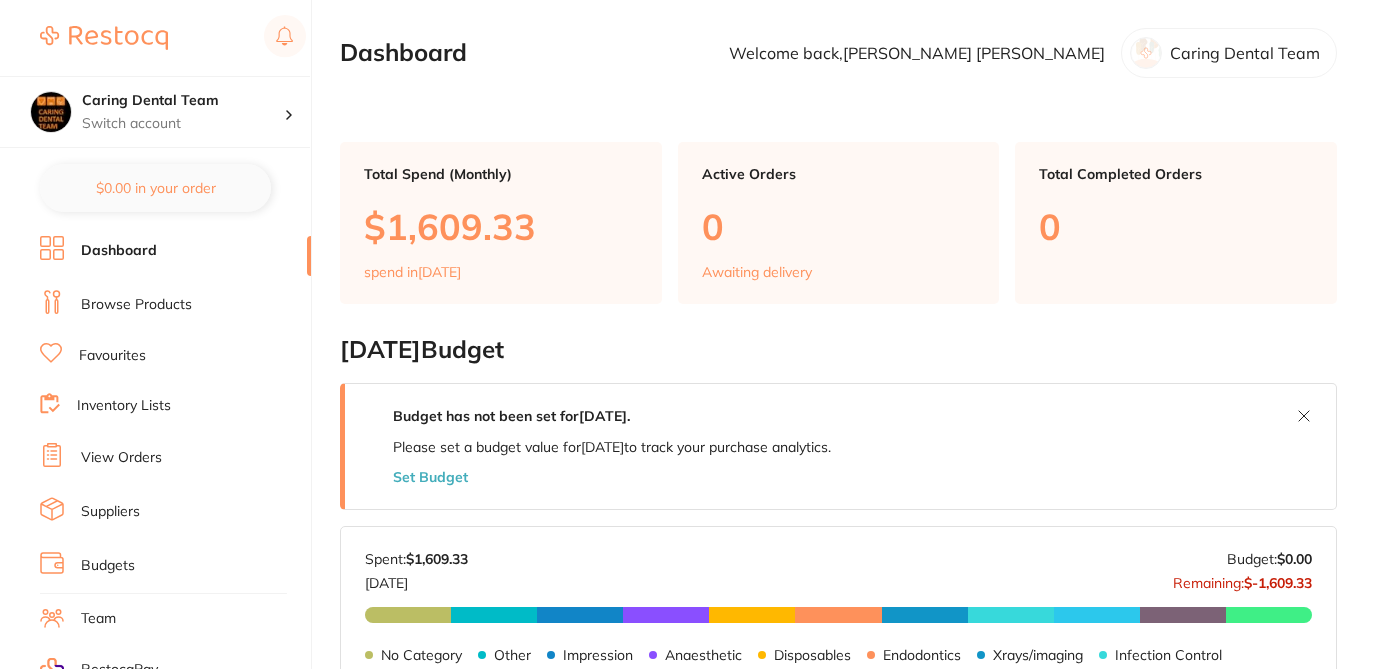 click on "Browse Products" at bounding box center [136, 305] 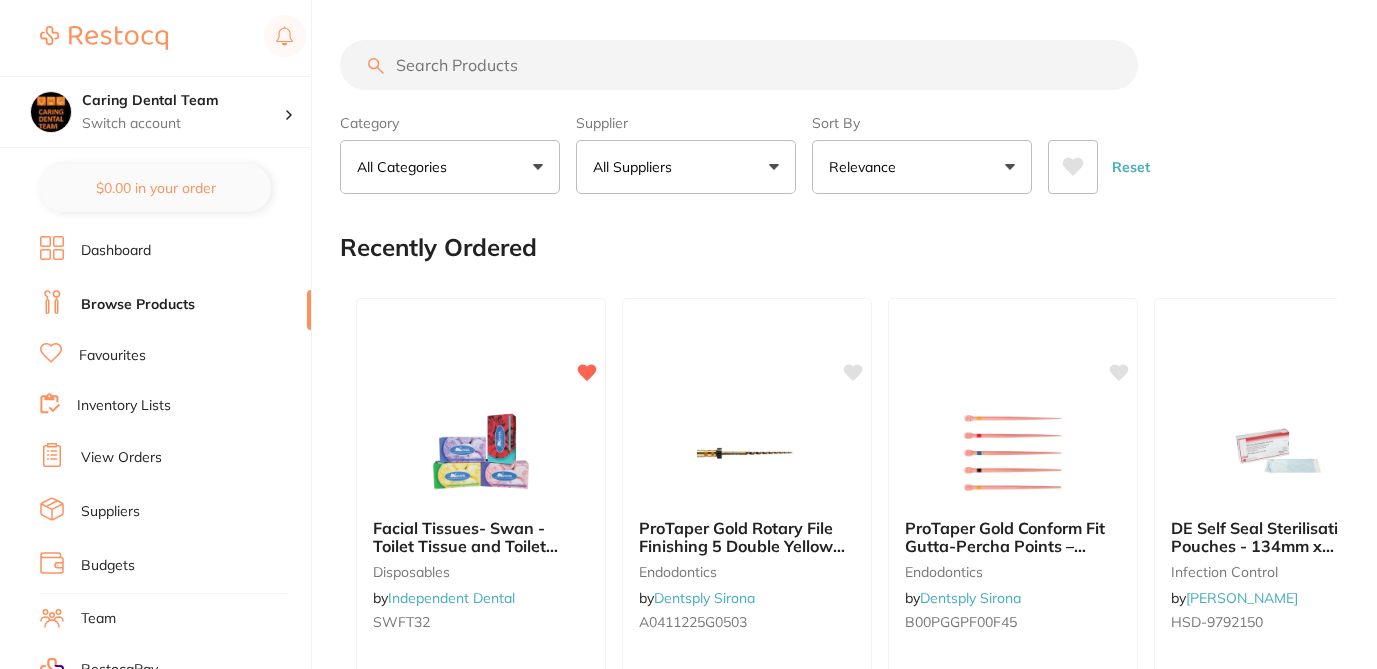 scroll, scrollTop: 0, scrollLeft: 0, axis: both 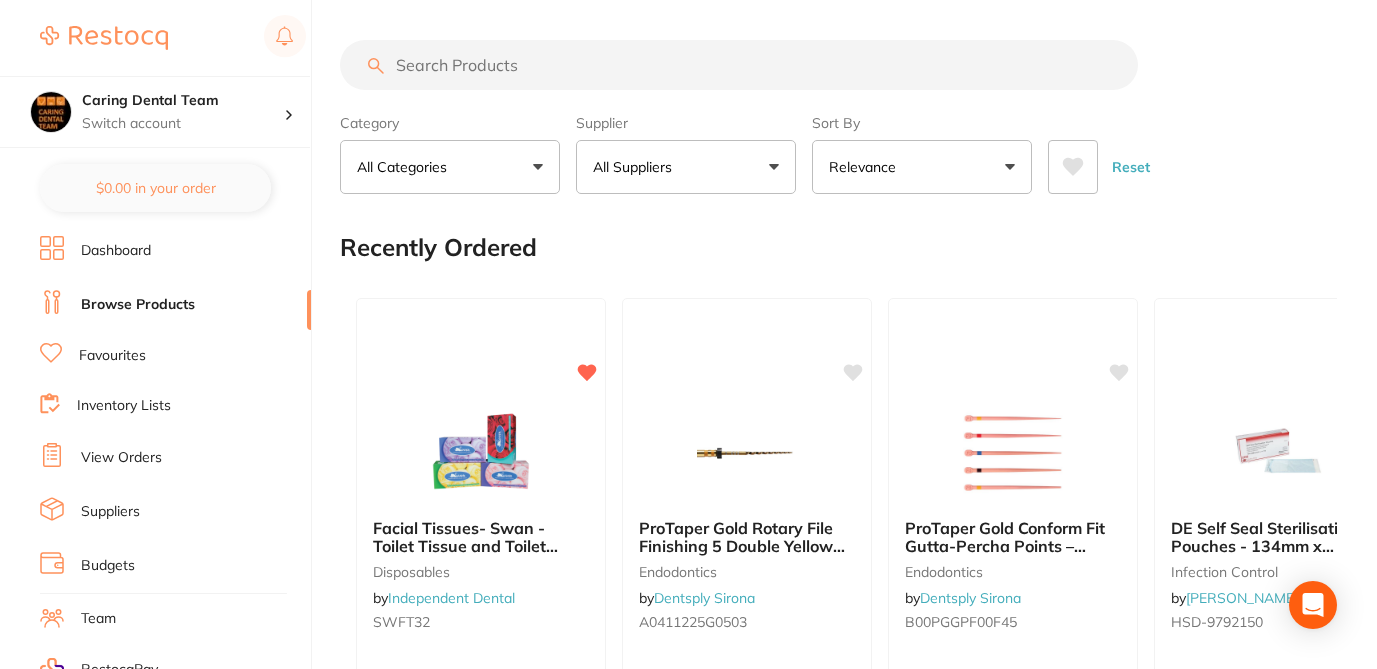 click on "View Orders" at bounding box center [121, 458] 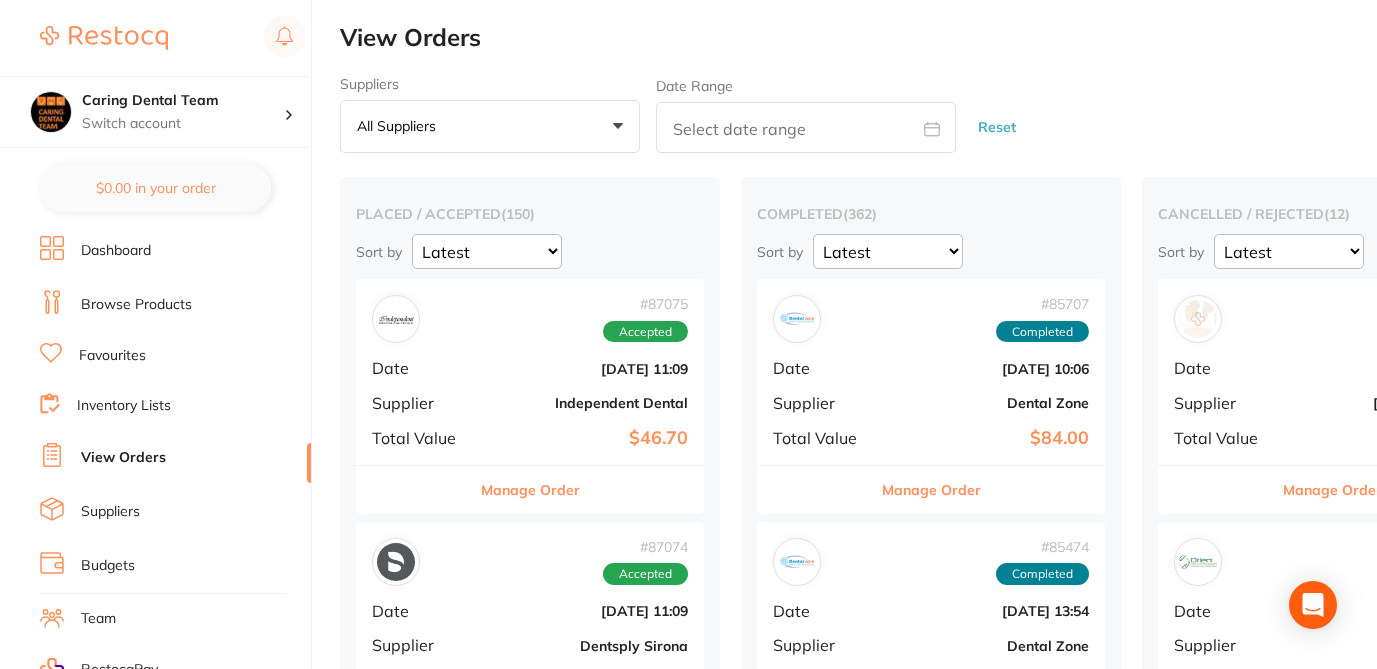 click on "All suppliers +0" at bounding box center [490, 127] 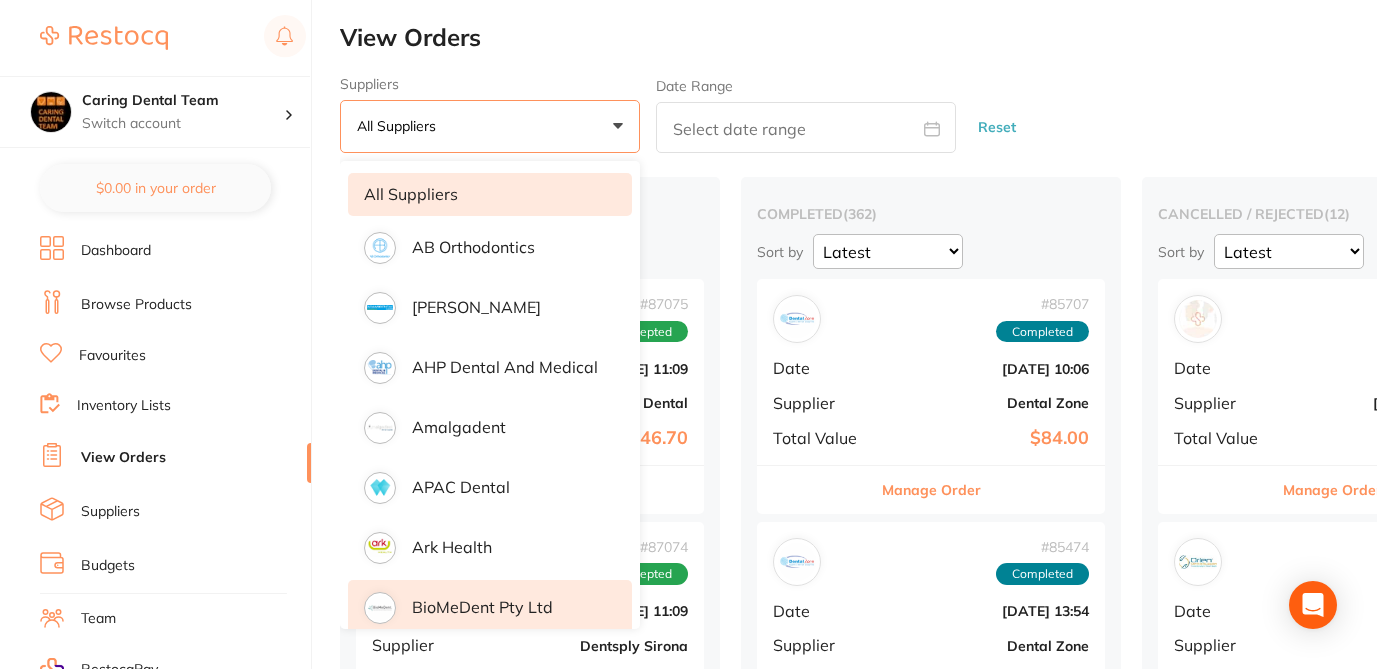 type 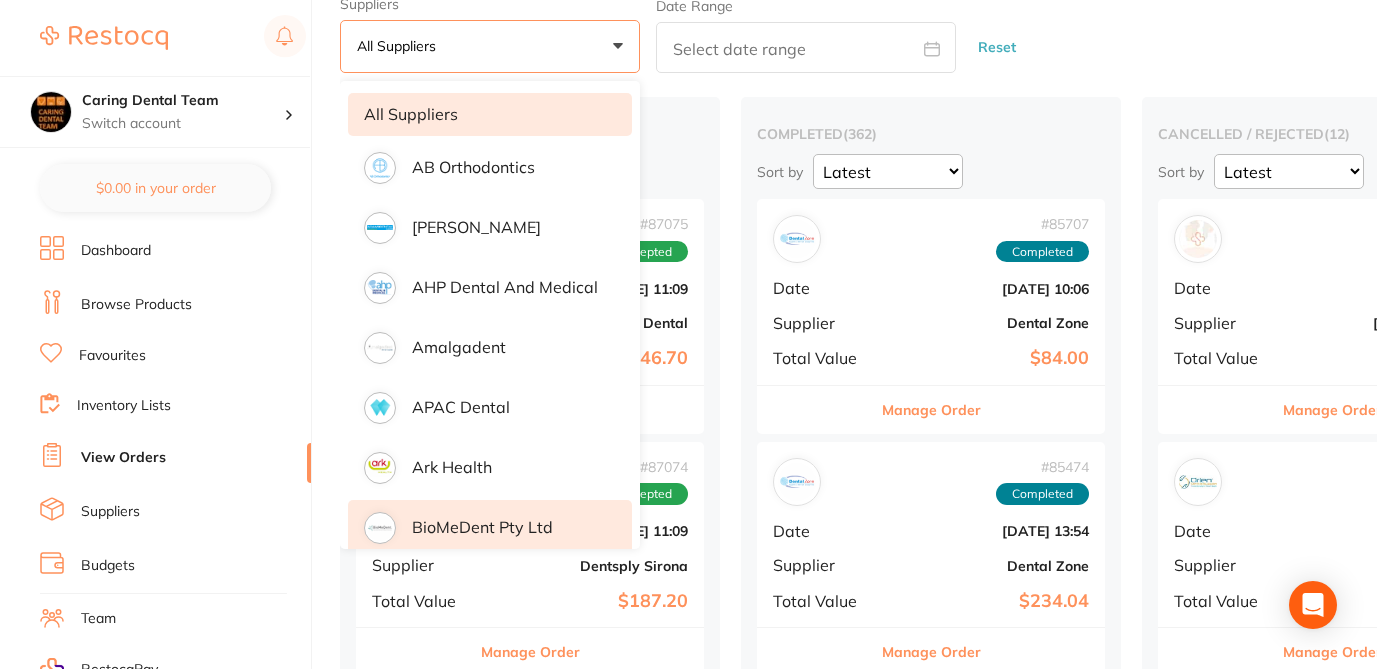 scroll, scrollTop: 120, scrollLeft: 0, axis: vertical 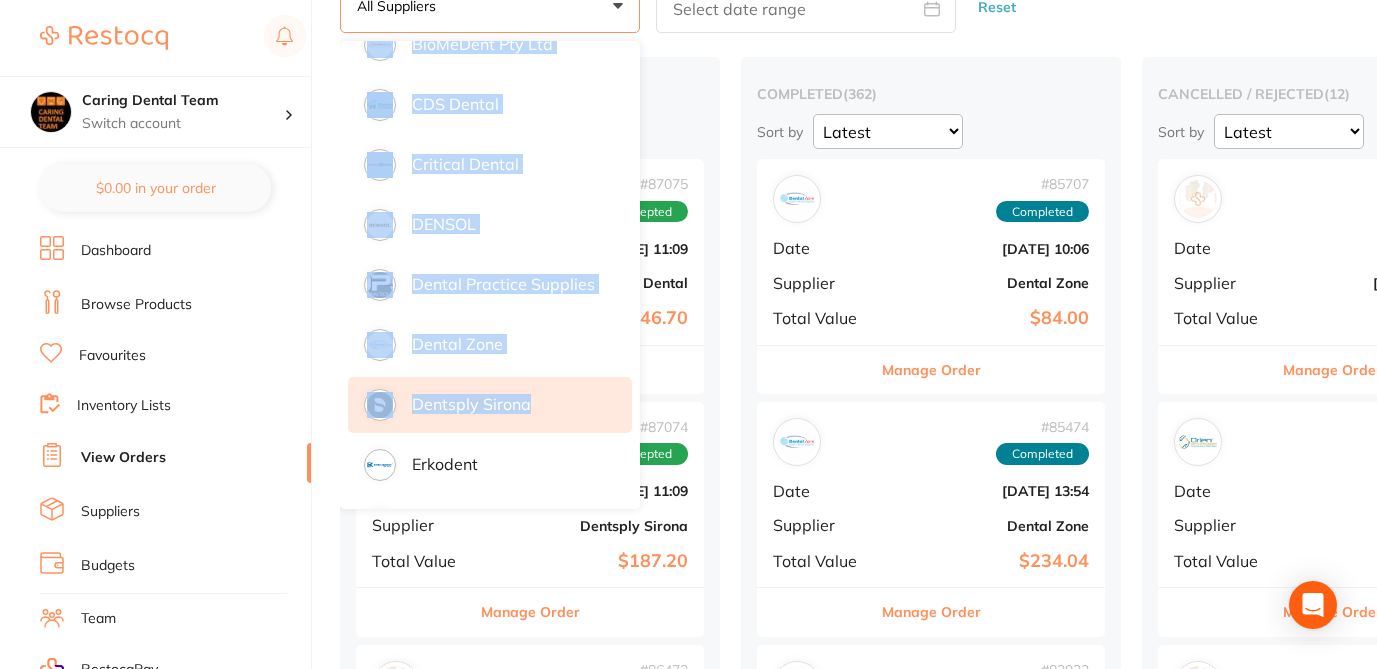 drag, startPoint x: 534, startPoint y: 352, endPoint x: 523, endPoint y: 425, distance: 73.82411 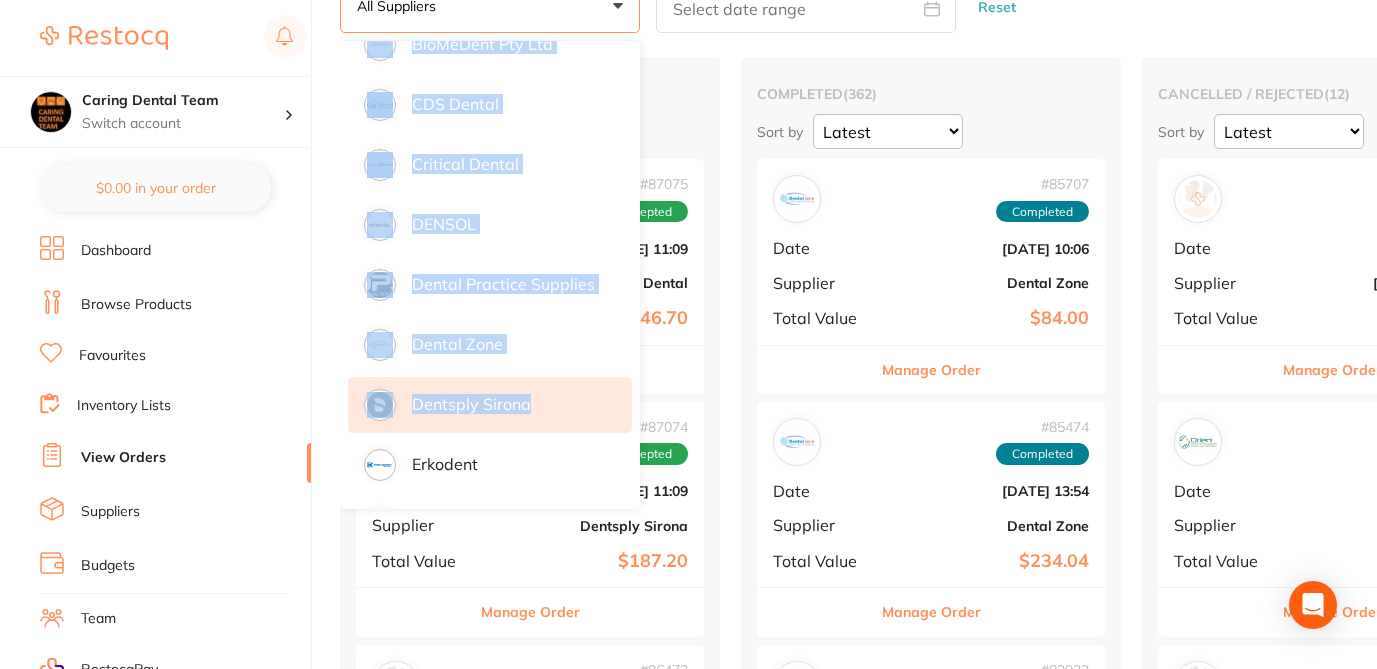 click on "Dentsply Sirona" at bounding box center [490, 405] 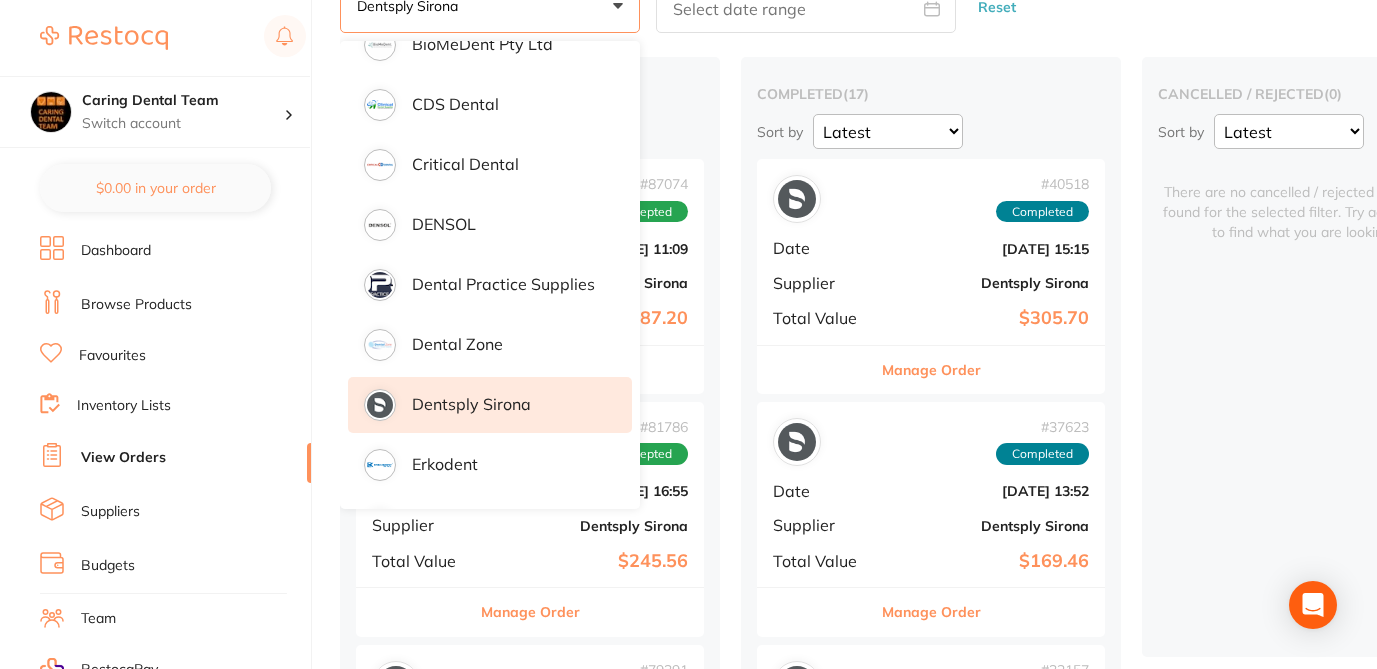 click on "Suppliers Dentsply Sirona +0 All suppliers AB Orthodontics Adam Dental AHP Dental and Medical Amalgadent APAC Dental Ark Health BioMeDent Pty Ltd CDS Dental Critical Dental DENSOL Dental Practice Supplies Dental Zone Dentsply Sirona Erkodent Erskine Dental Geistlich Healthware Australia Ridley Henry Schein Halas HIT Dental & Medical Supplies Independent Dental Ivoclar Vivadent Kulzer Leepac Medical and Dental Livingstone International Main Orthodontics Matrixdental Mayfair Dental Supplies MDS Dental Megagen Implant Numedical Orien dental Origin Dental Ozdent Quovo Raypurt Dental RiDental Ridley dental Solventum Southern Dental Pty Ltd Straumann VP Dental & Medical Supplies Date Range     Reset" at bounding box center [858, -5] 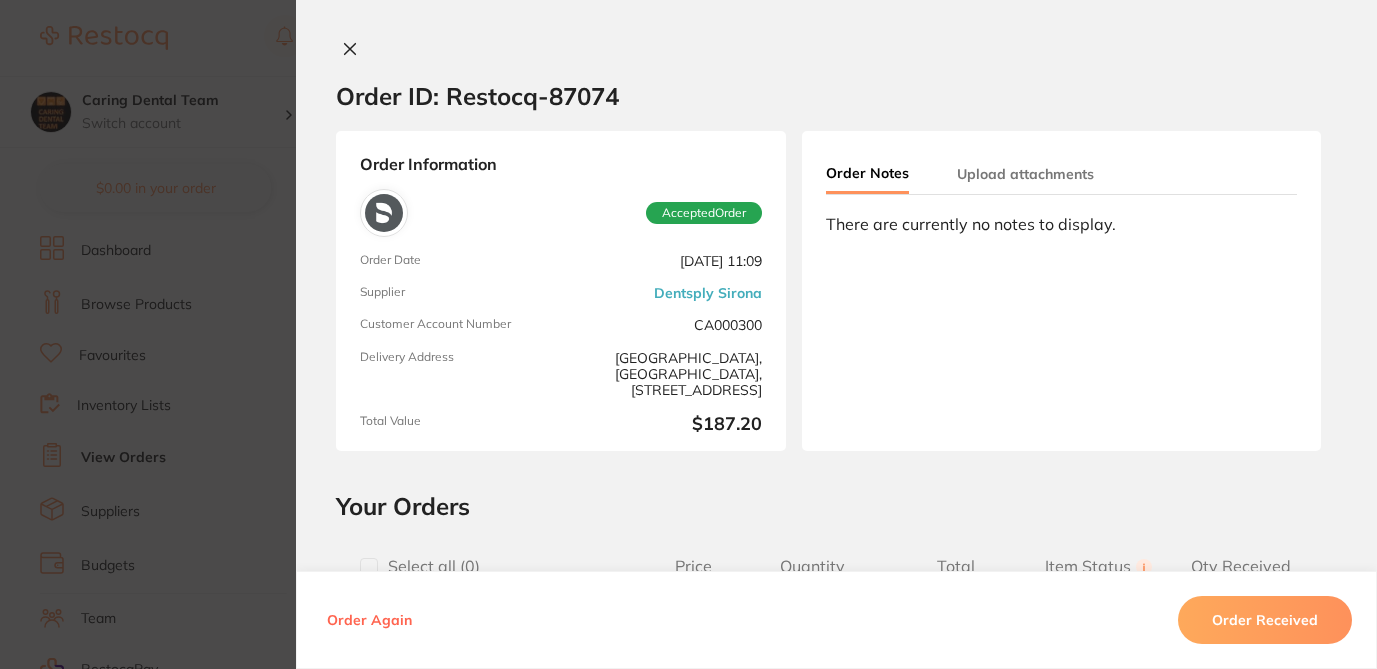 click on "Your Orders" at bounding box center (836, 506) 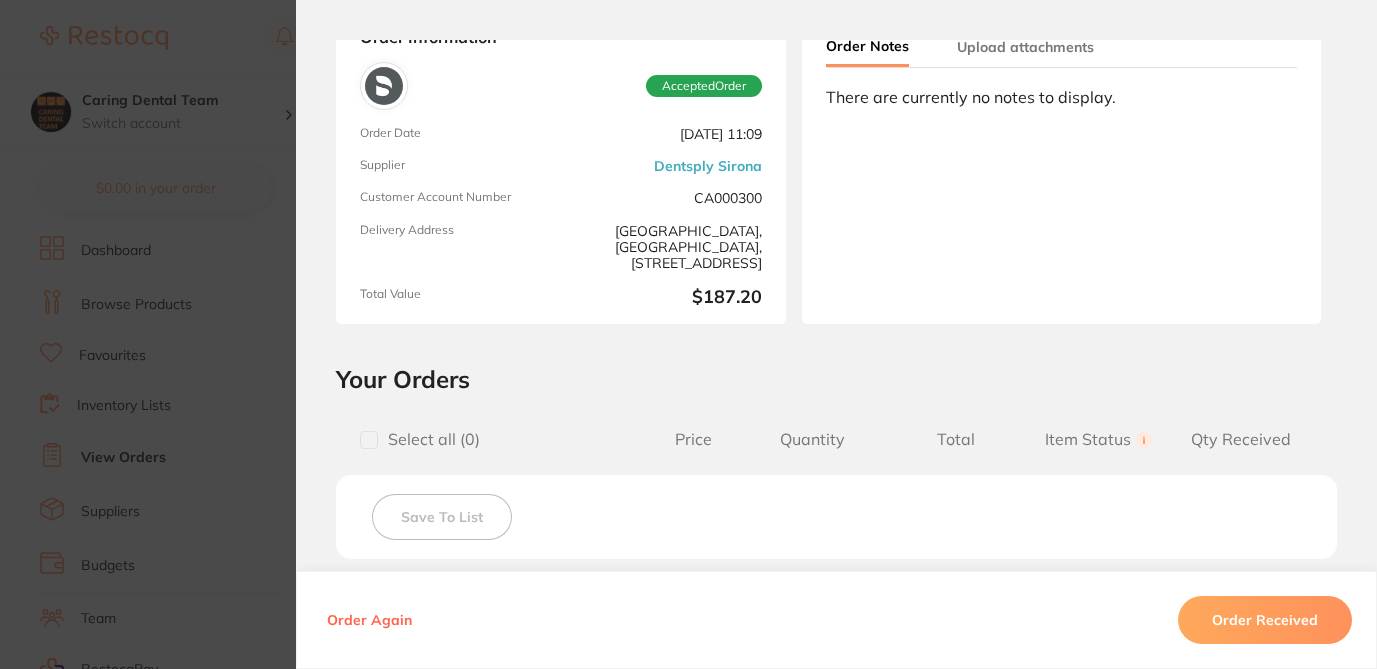 scroll, scrollTop: 0, scrollLeft: 0, axis: both 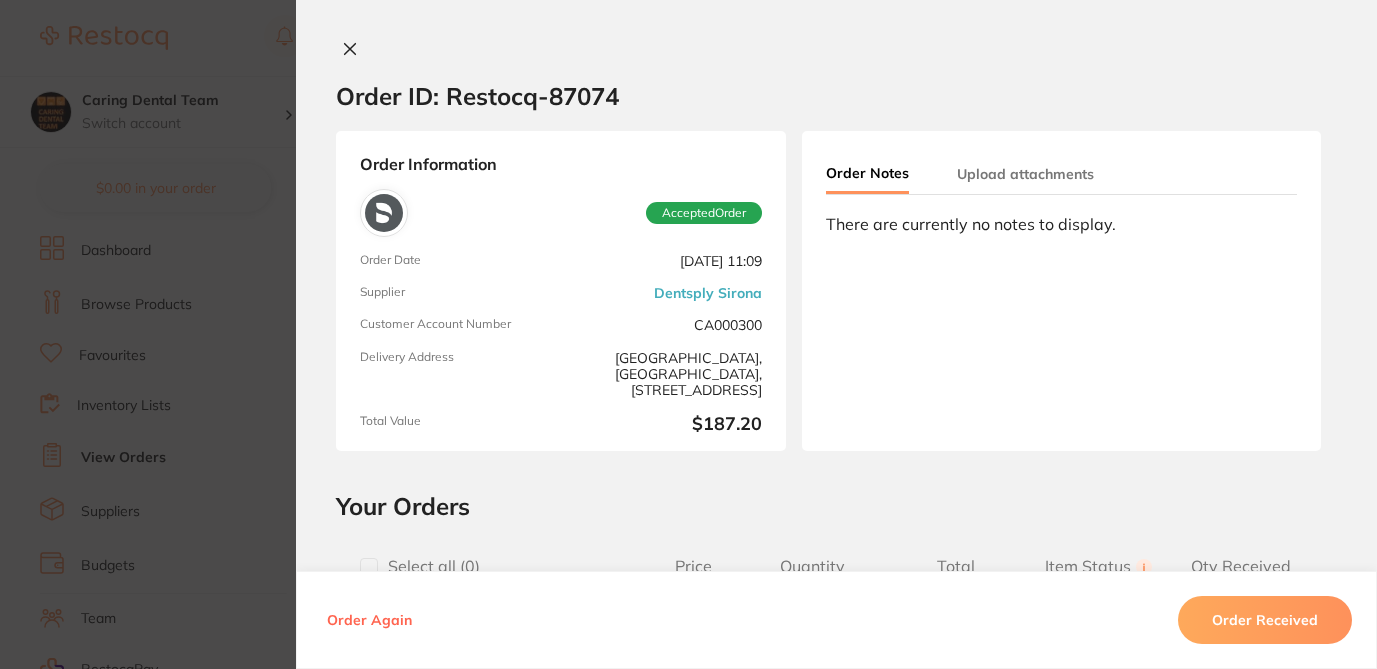 click 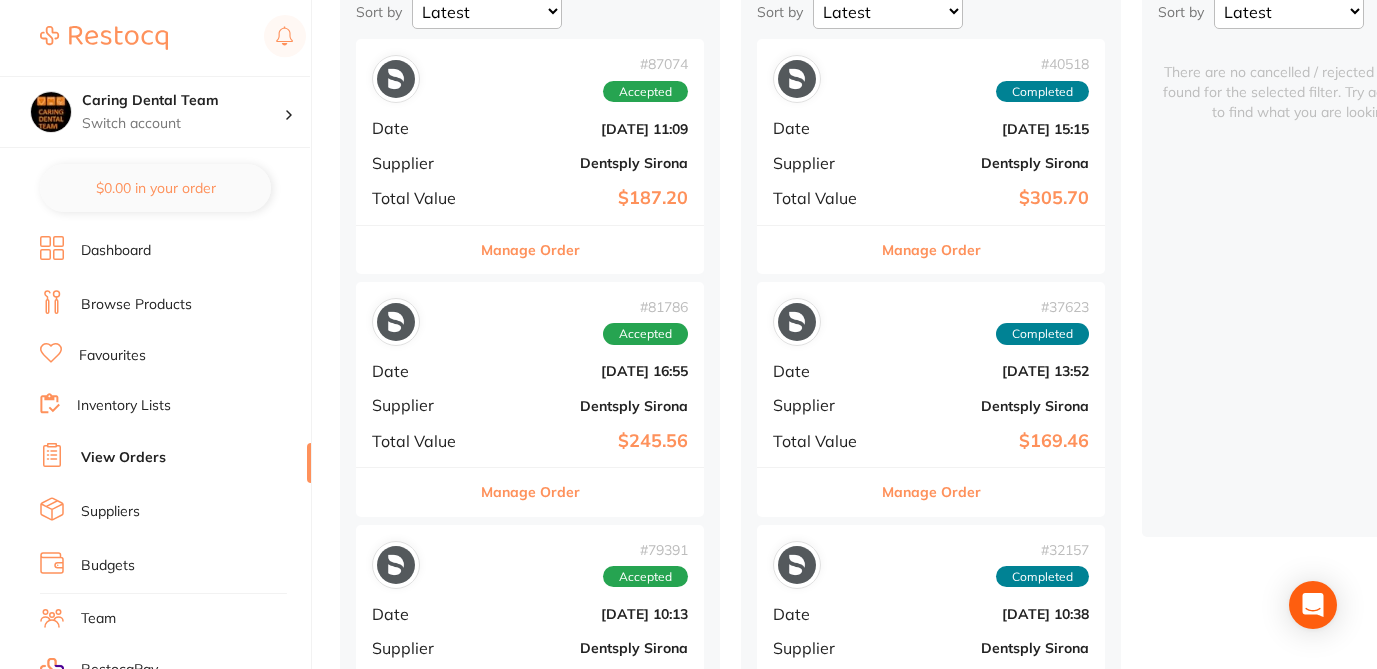 click on "Manage Order" at bounding box center (931, 250) 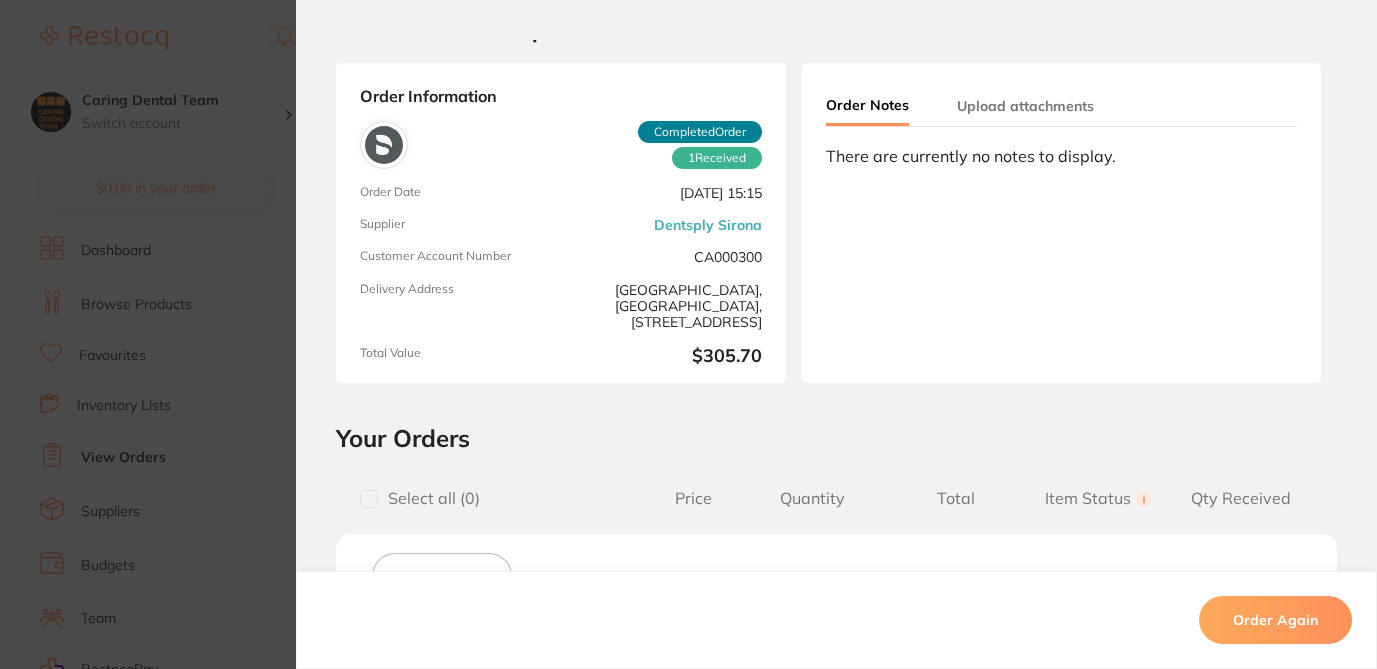 scroll, scrollTop: 0, scrollLeft: 0, axis: both 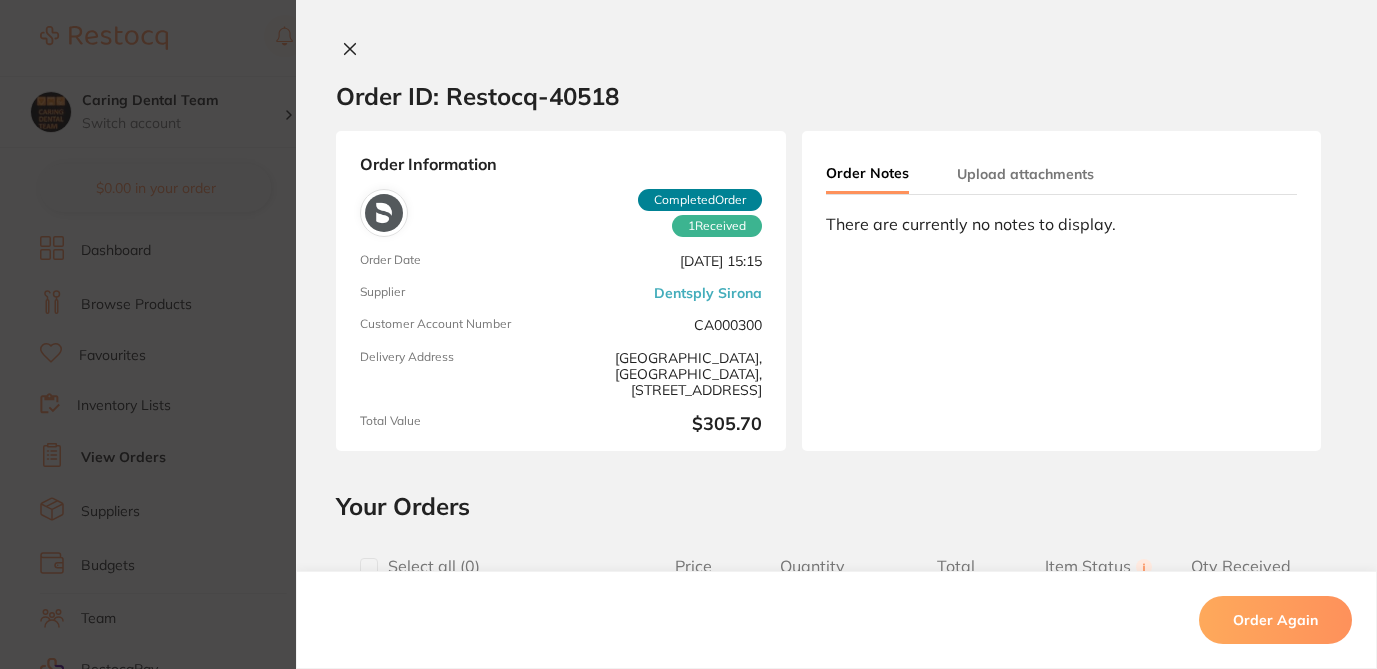 click at bounding box center [350, 50] 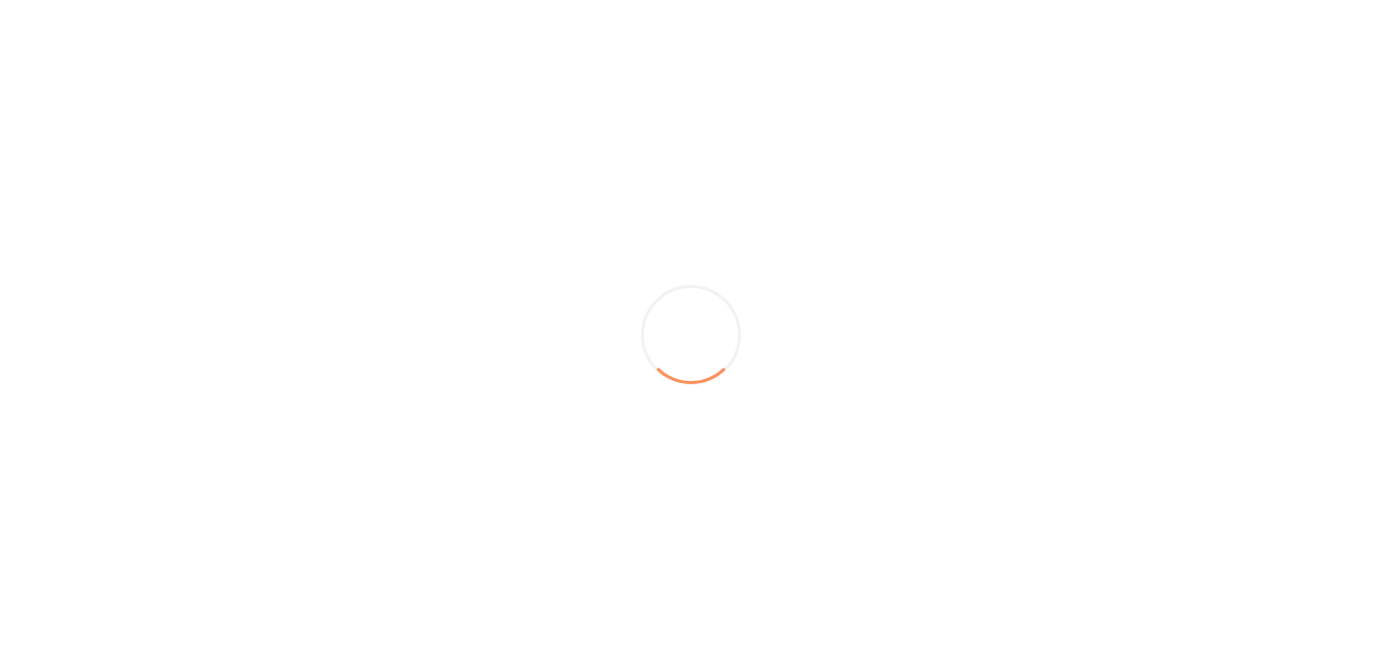scroll, scrollTop: 0, scrollLeft: 0, axis: both 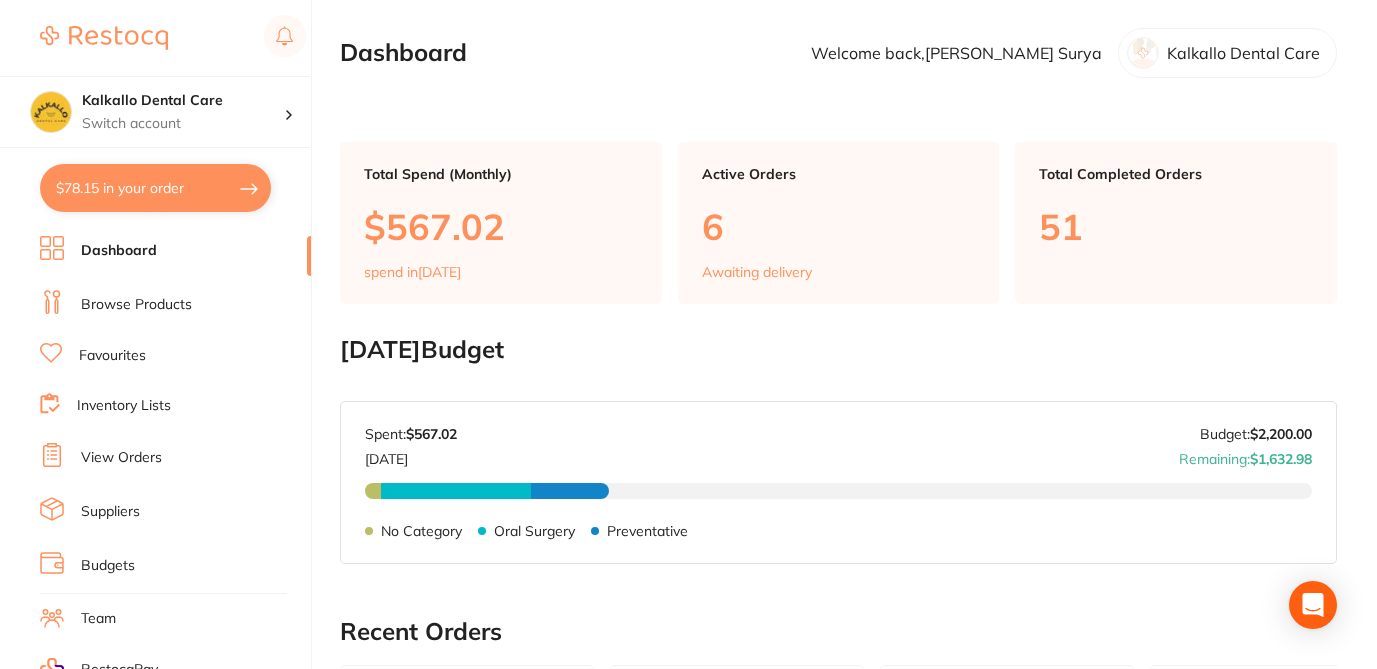 click on "View Orders" at bounding box center (121, 458) 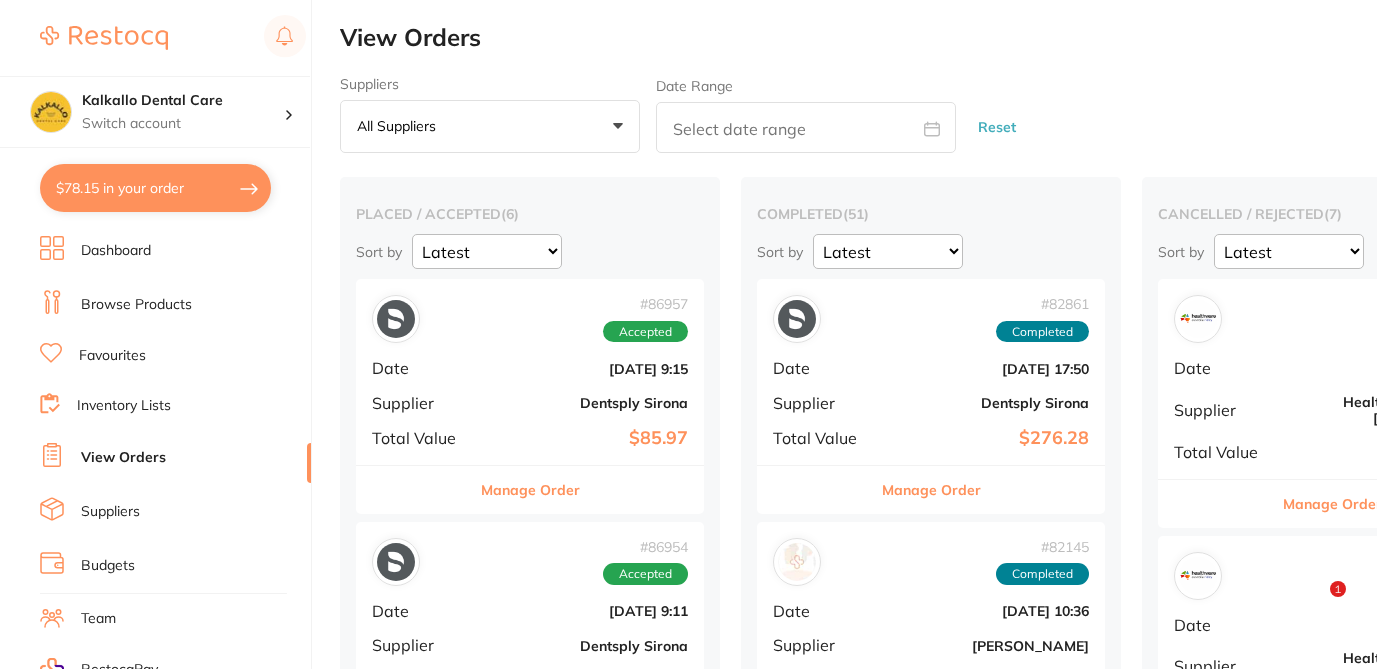 click on "All suppliers +0" at bounding box center (490, 127) 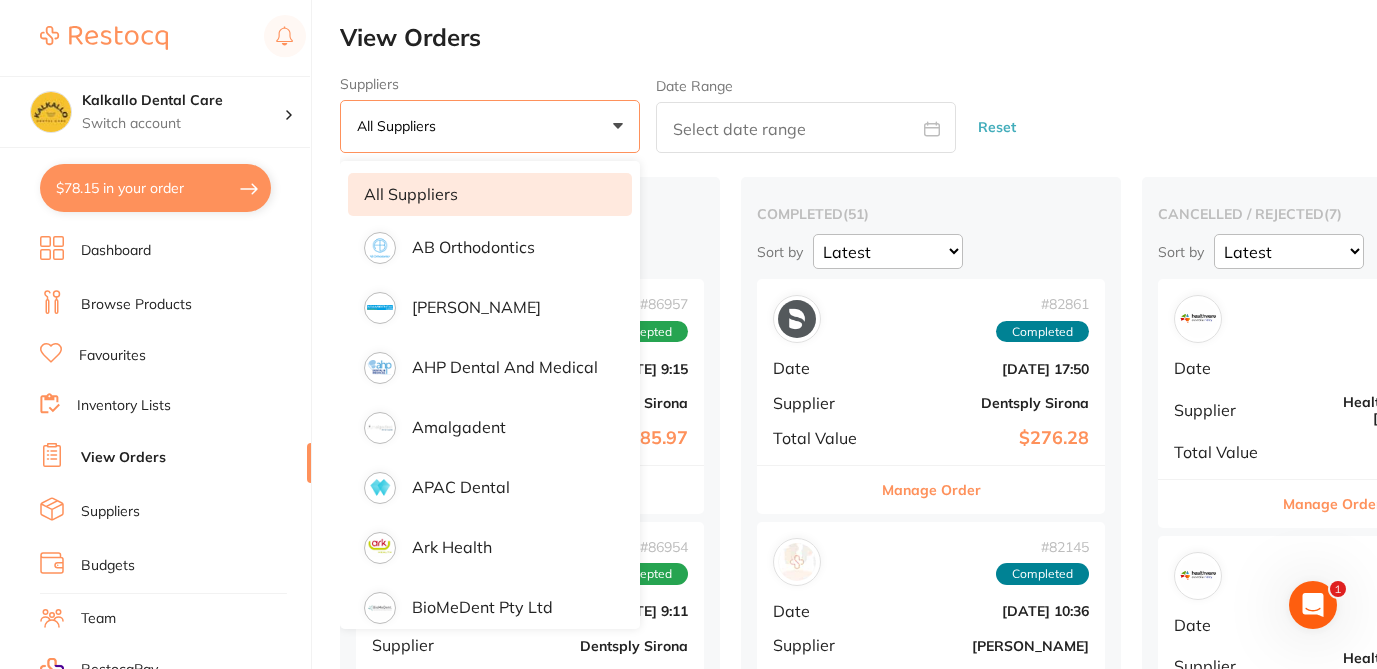 scroll, scrollTop: 0, scrollLeft: 0, axis: both 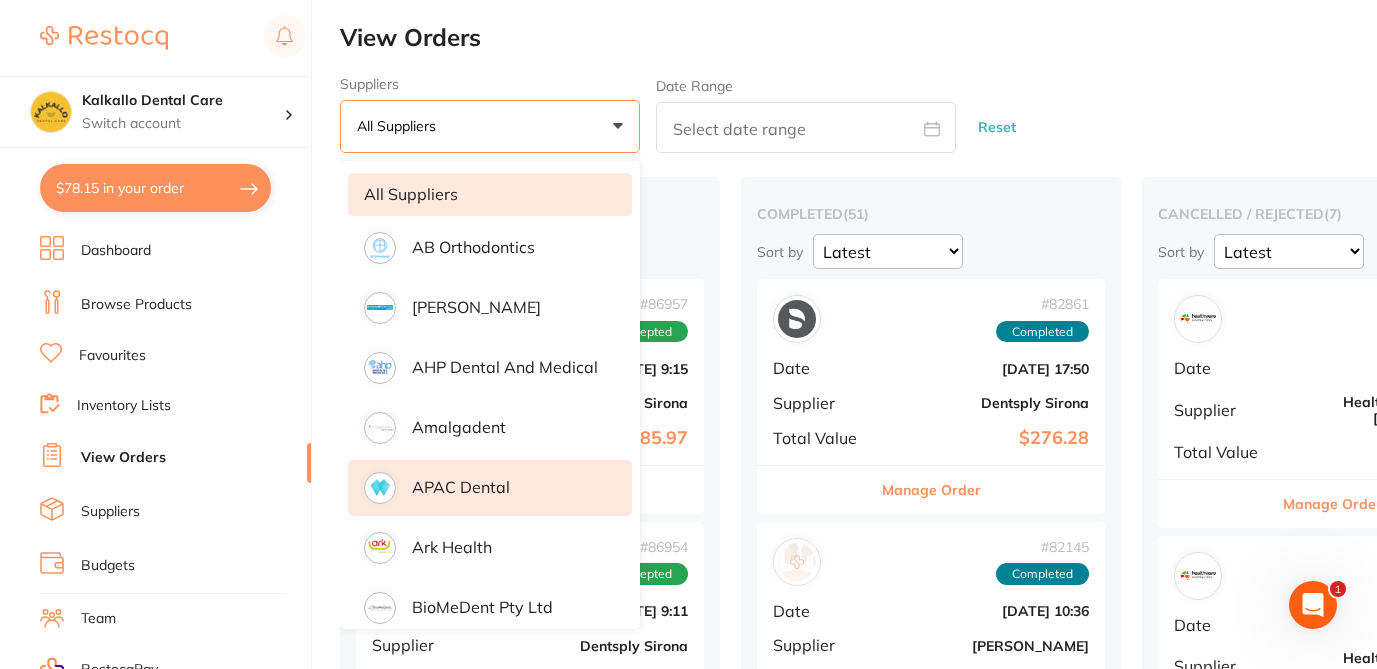 type 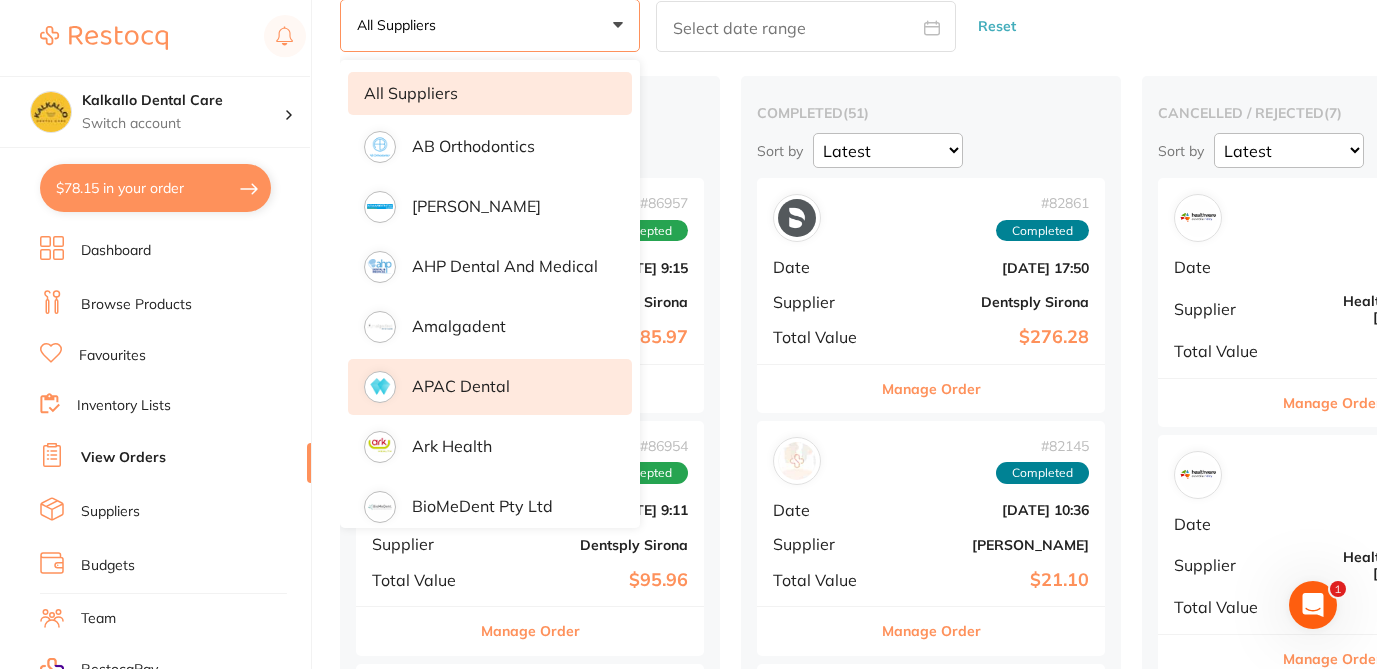 scroll, scrollTop: 120, scrollLeft: 0, axis: vertical 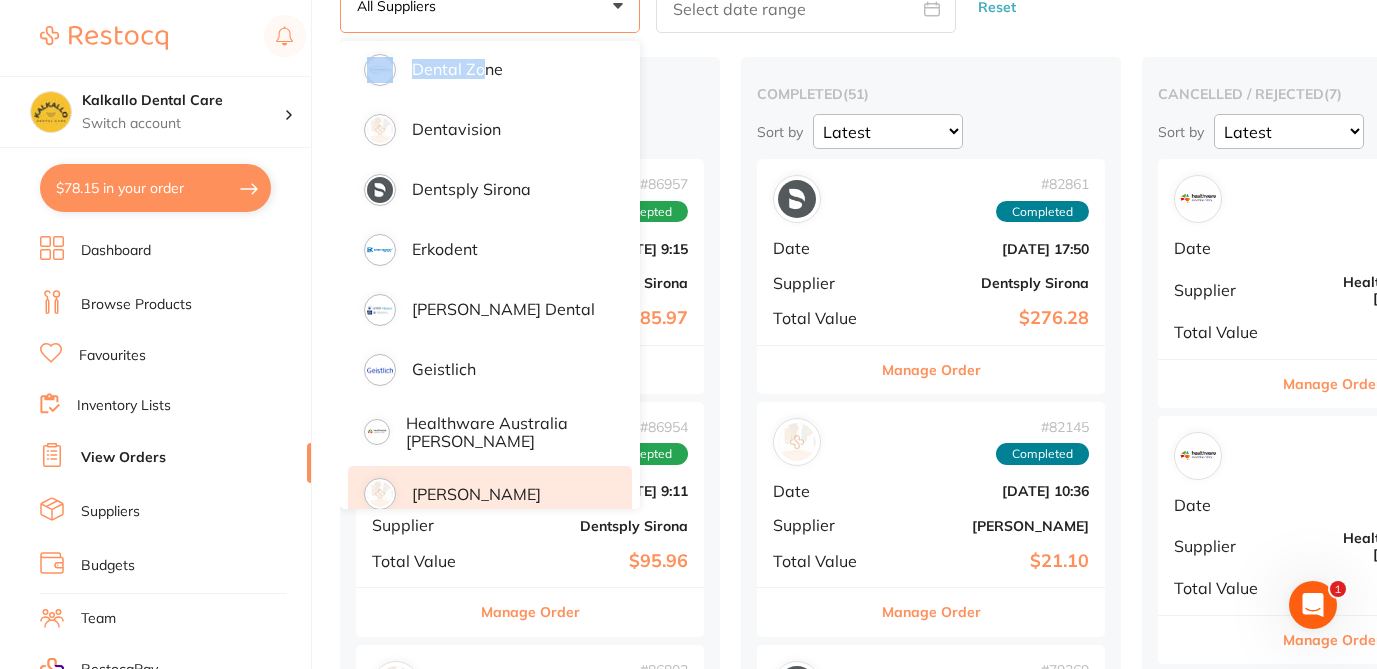 drag, startPoint x: 459, startPoint y: 371, endPoint x: 484, endPoint y: 58, distance: 313.99683 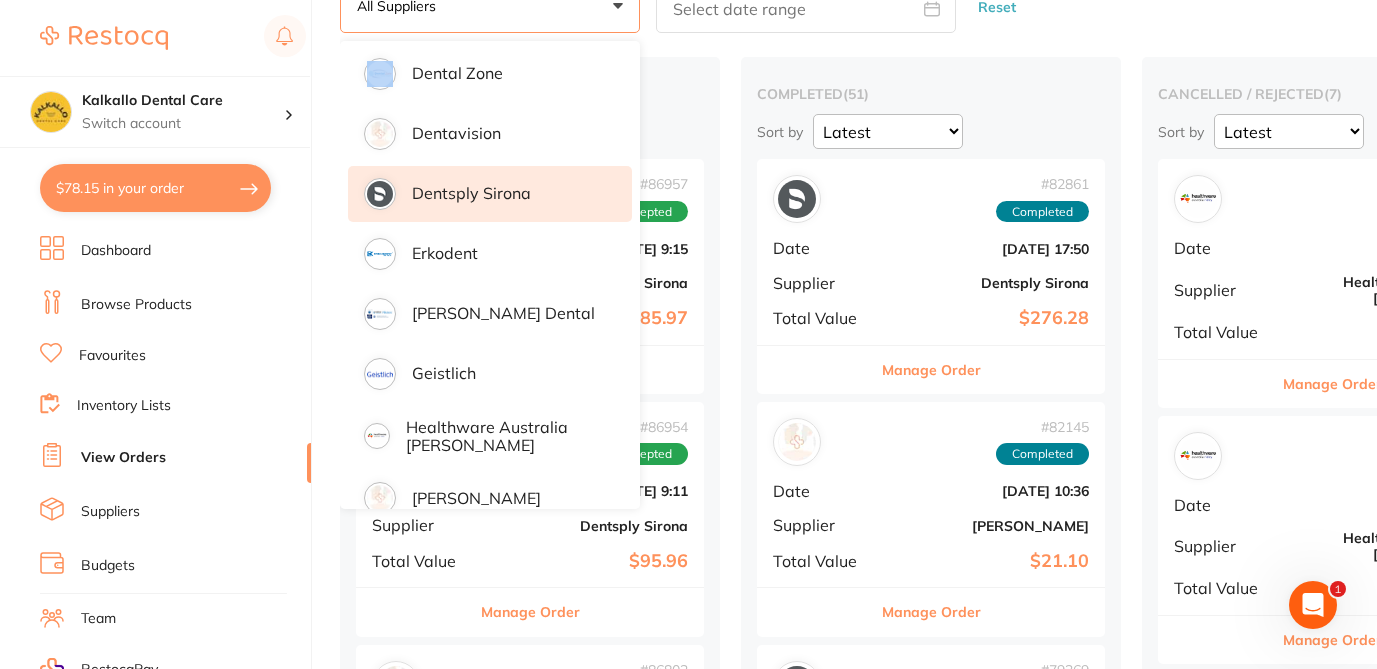 click on "Dentsply Sirona" at bounding box center (471, 193) 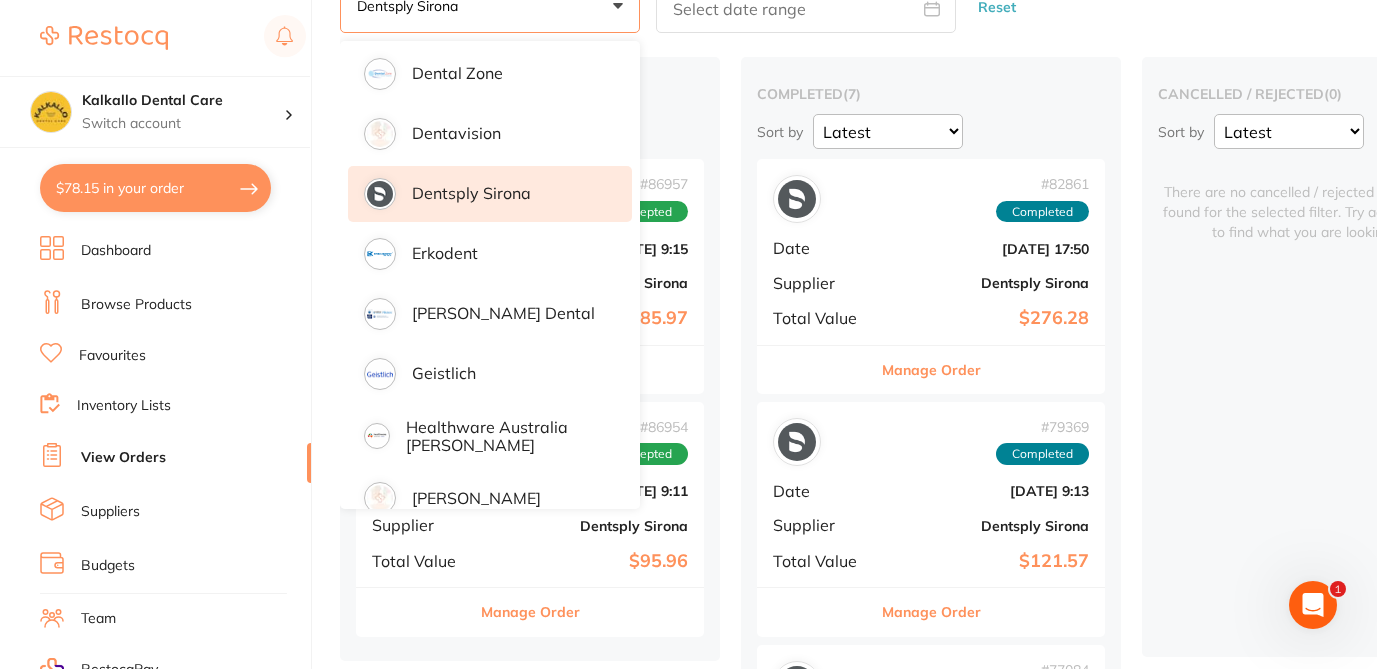 click on "cancelled / rejected  ( 0 ) Sort by Latest Notification There are no cancelled / rejected order records found for the selected filter. Try adjust the filter to find what you are looking for." at bounding box center [1332, 357] 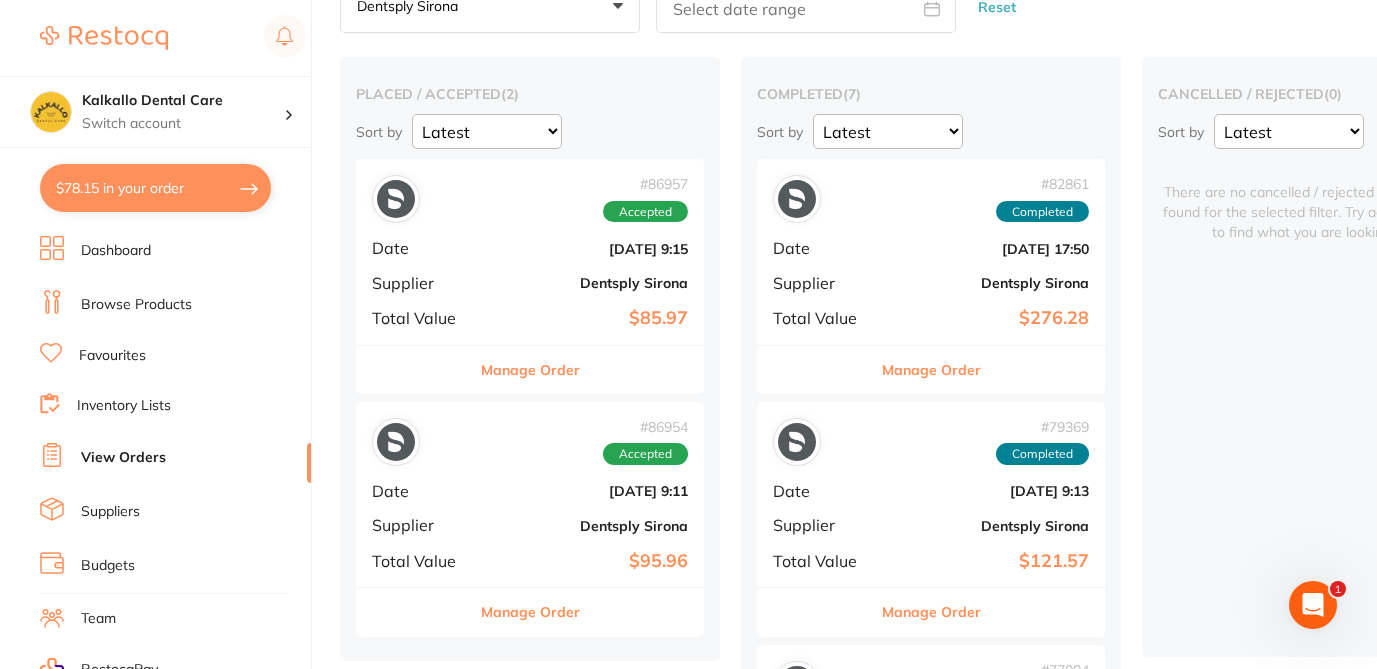 click on "Manage Order" at bounding box center (530, 370) 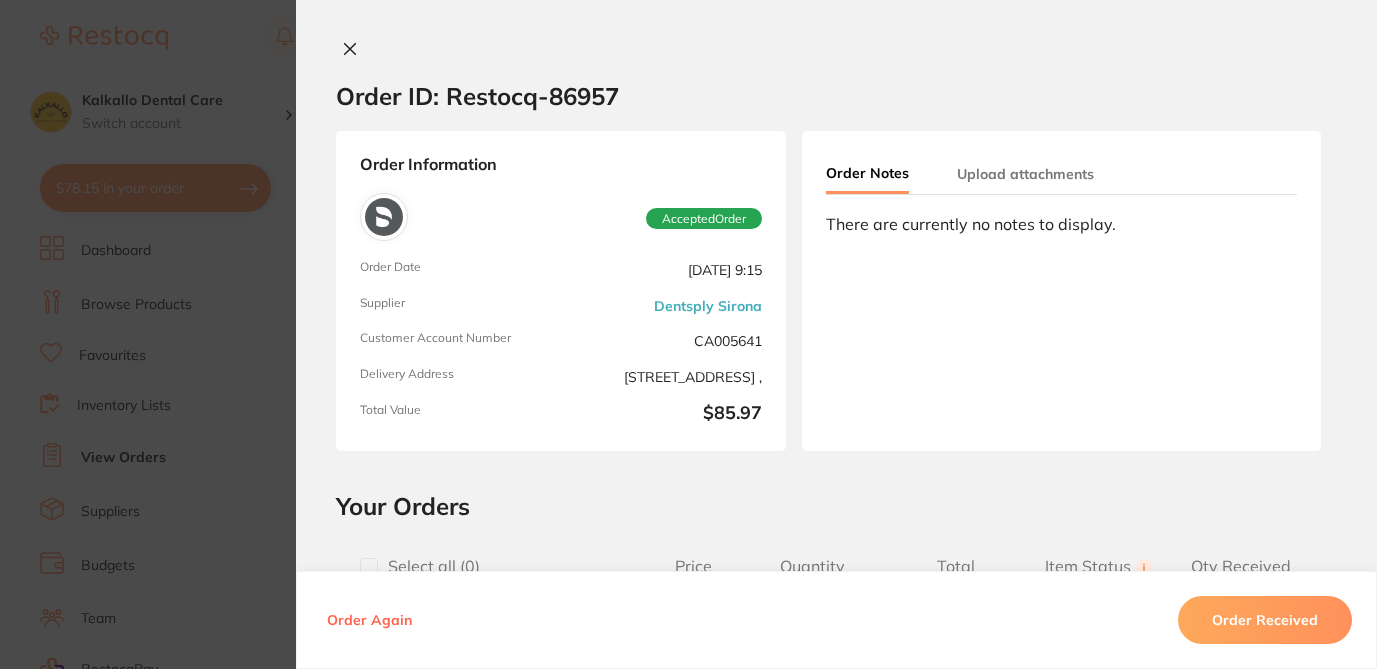 scroll, scrollTop: 0, scrollLeft: 0, axis: both 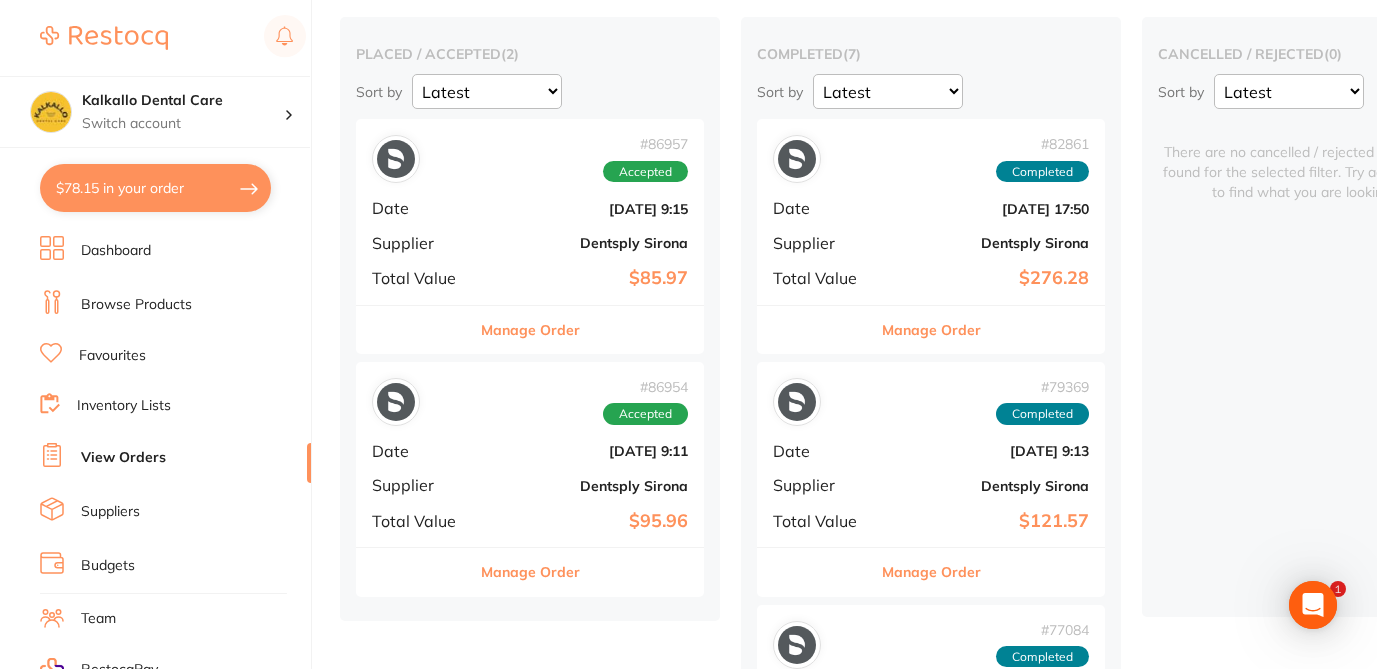 click on "$78.15   in your order" at bounding box center [155, 188] 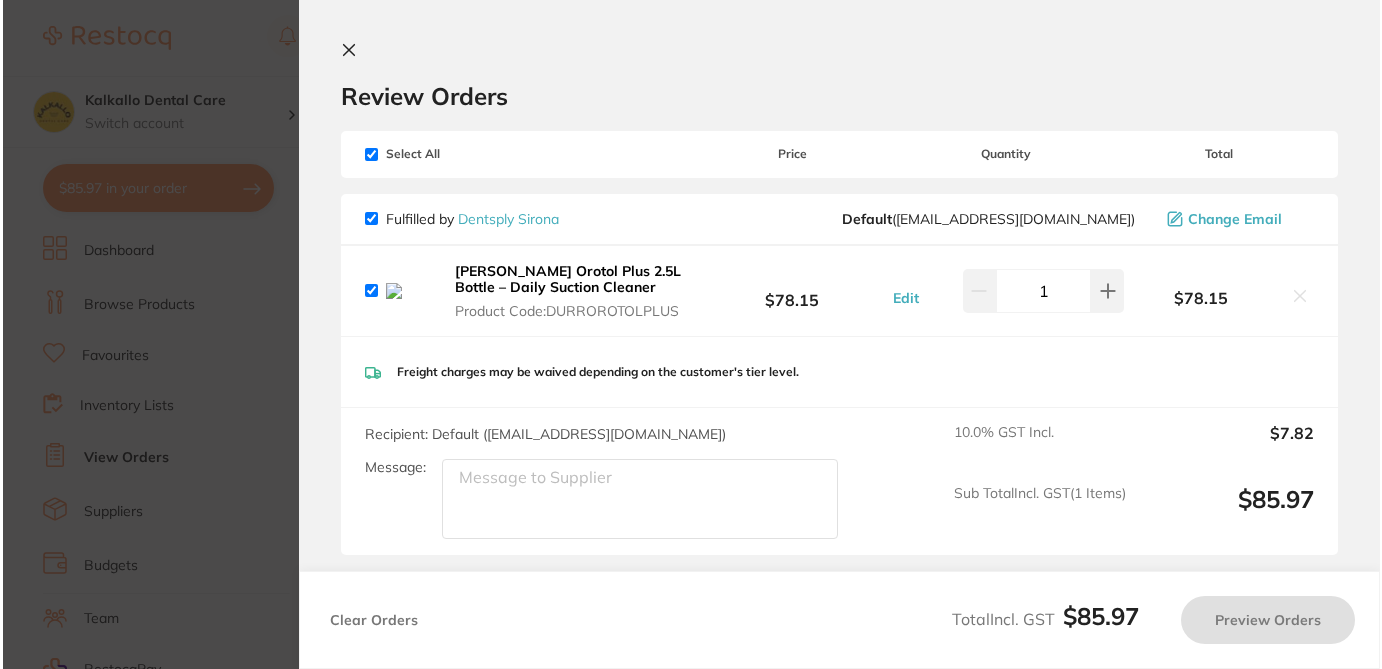 scroll, scrollTop: 0, scrollLeft: 0, axis: both 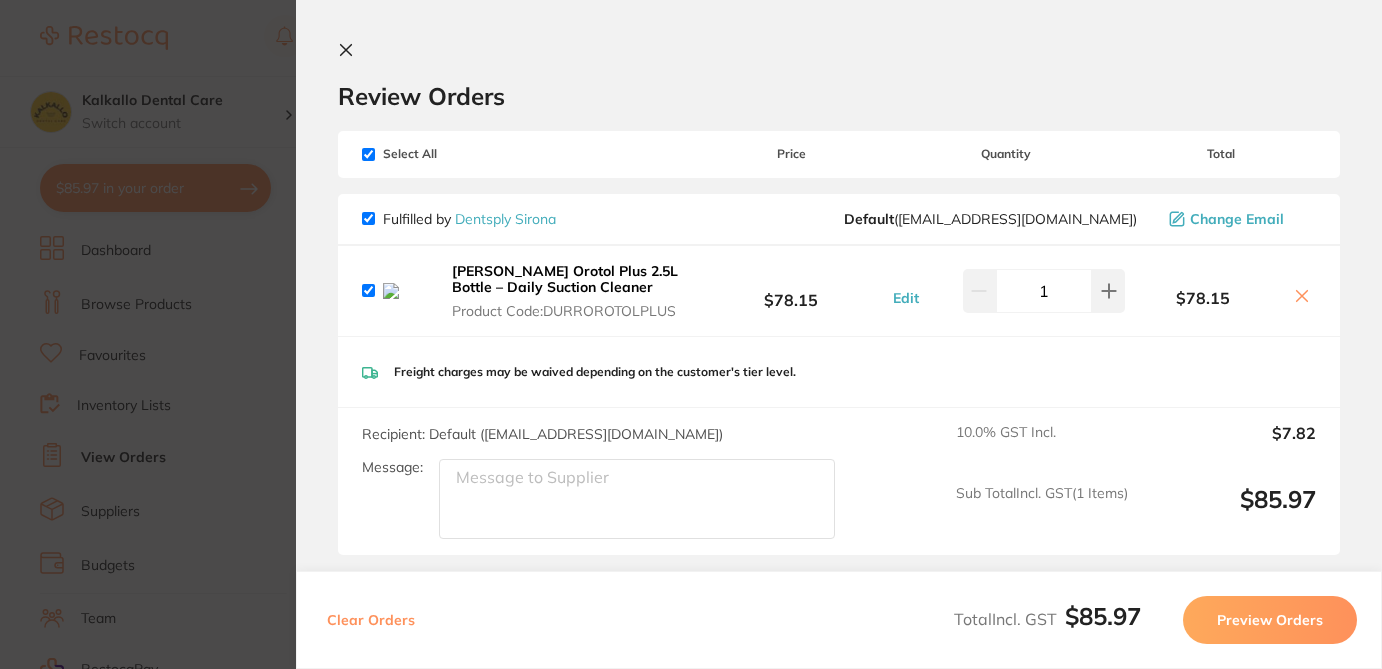 click 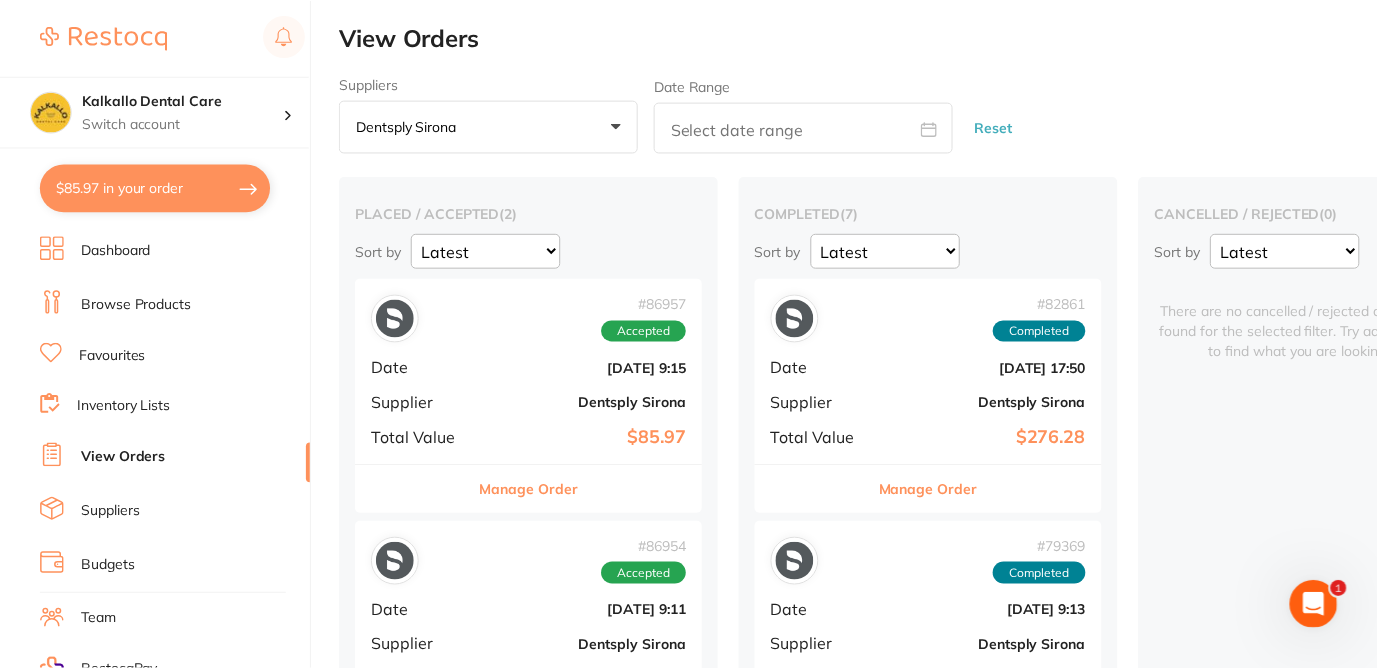 scroll, scrollTop: 160, scrollLeft: 0, axis: vertical 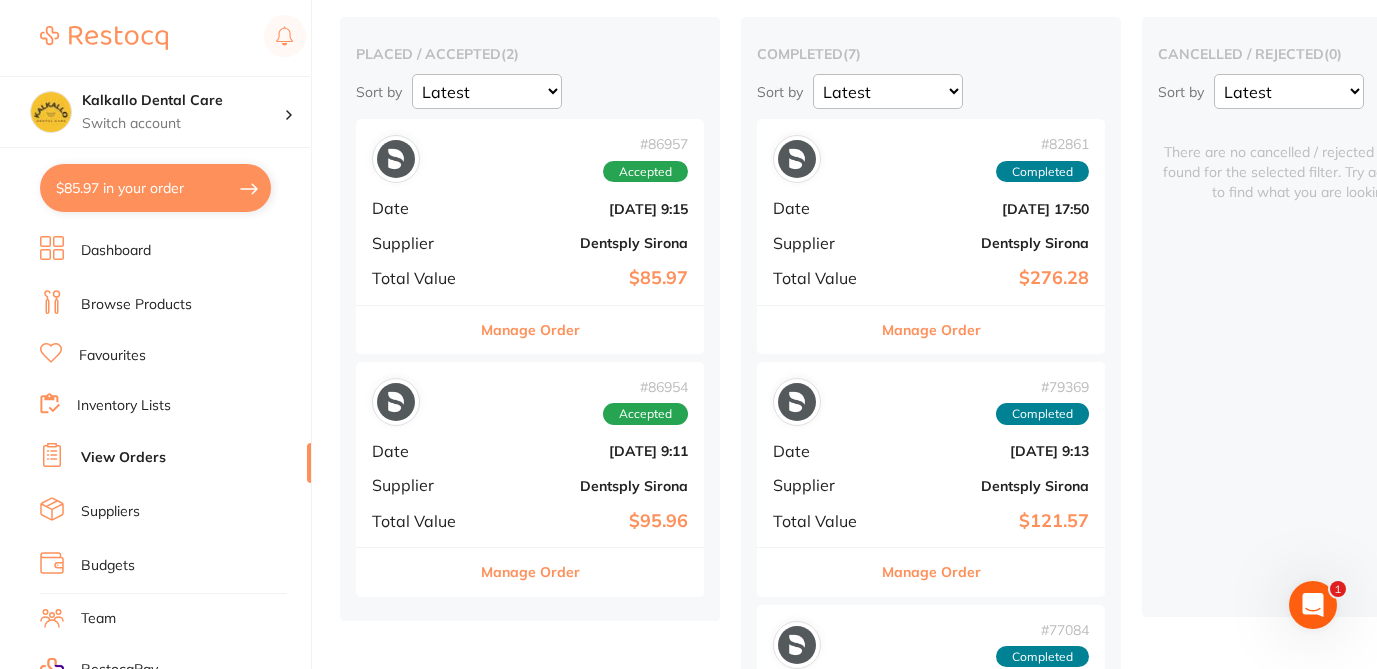 click on "Manage Order" at bounding box center [530, 572] 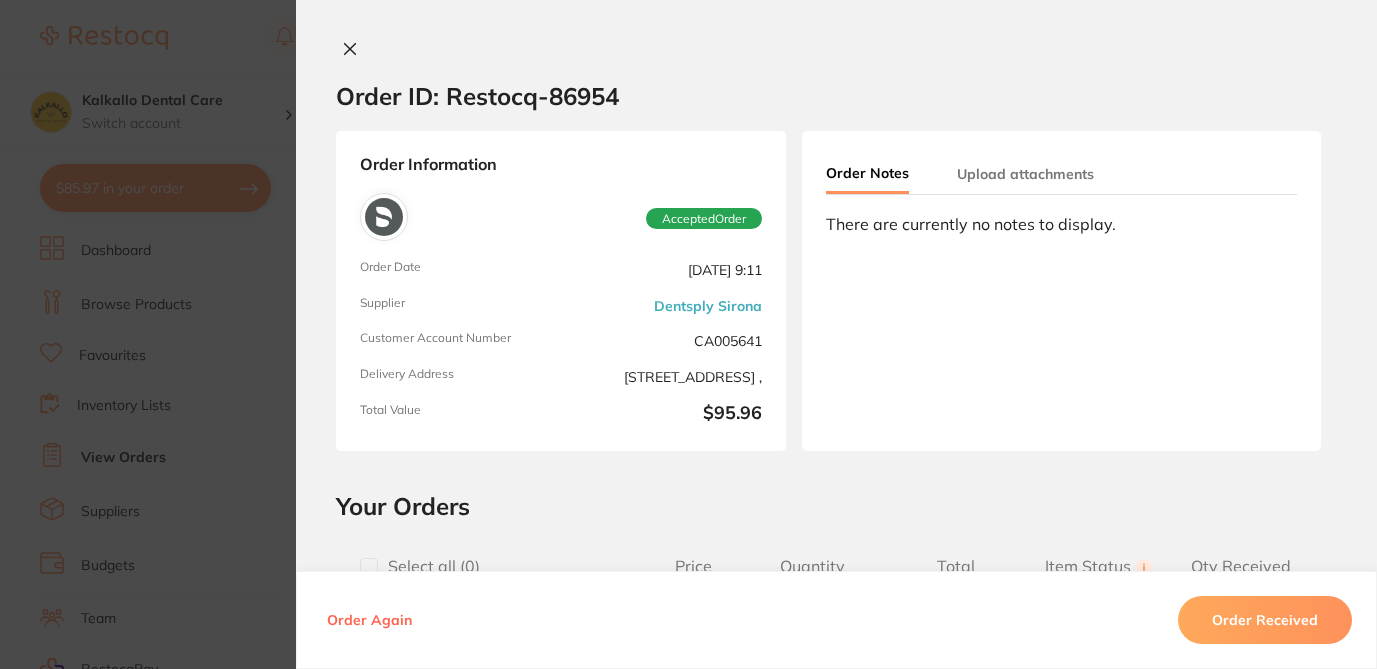 scroll, scrollTop: 0, scrollLeft: 0, axis: both 